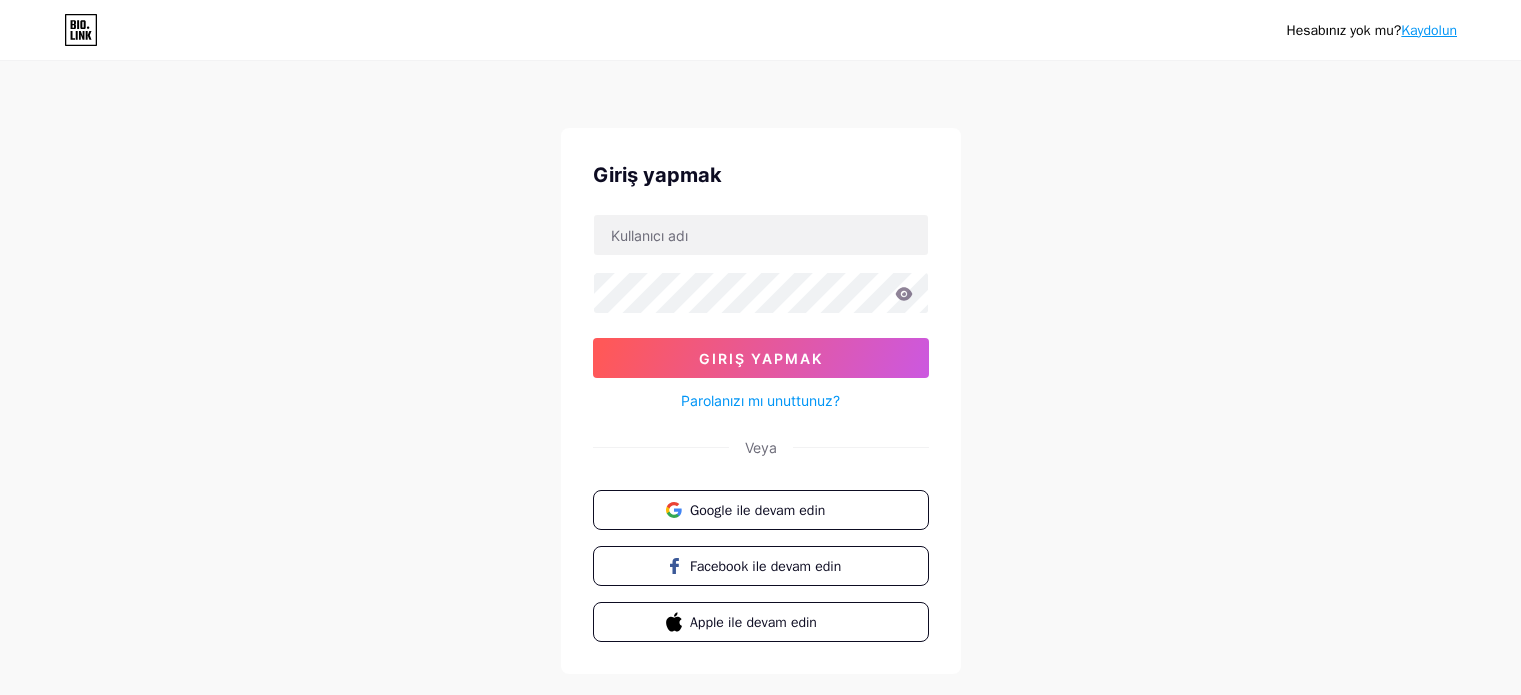 scroll, scrollTop: 0, scrollLeft: 0, axis: both 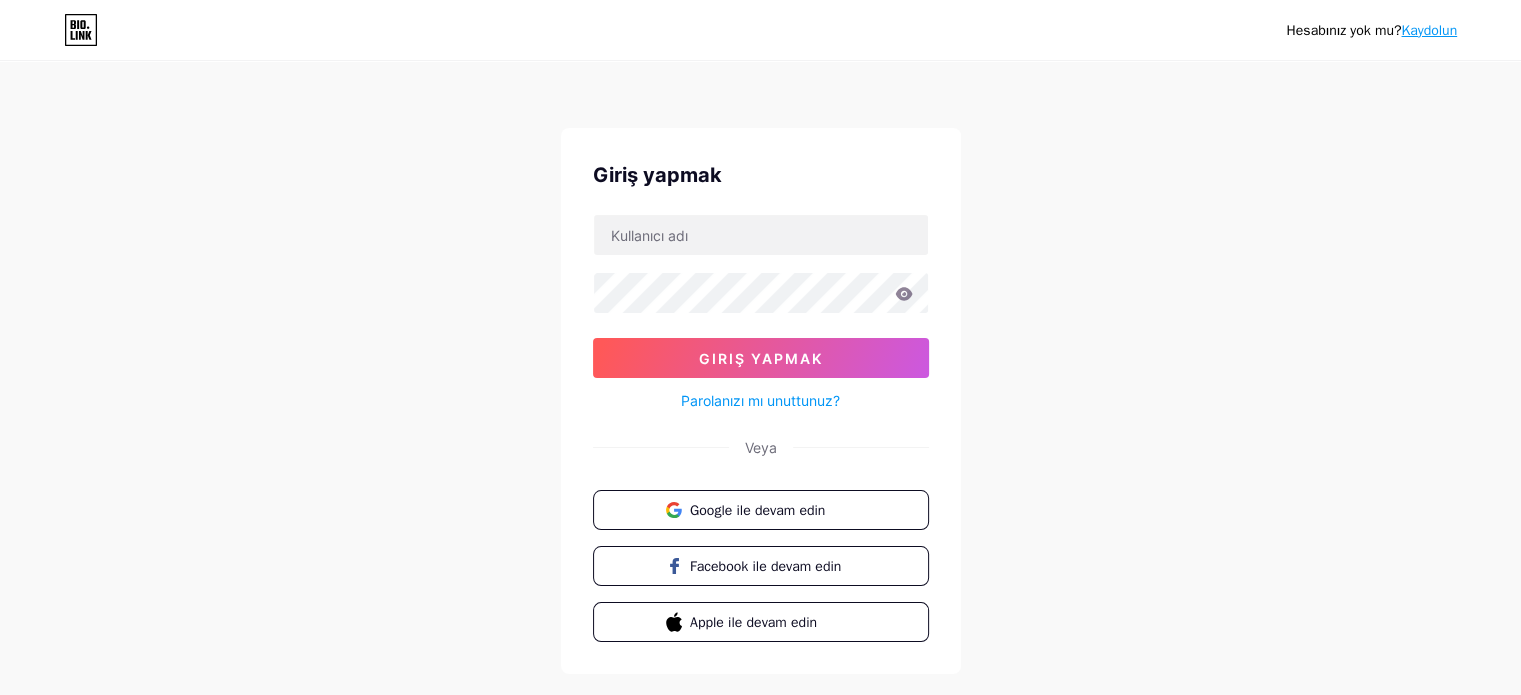 click on "Hesabınız yok mu?  Kaydolun   Giriş yapmak                   Giriş yapmak
Parolanızı mı unuttunuz?
Veya       Google ile devam edin     Facebook ile devam edin
Apple ile devam edin" at bounding box center (760, 369) 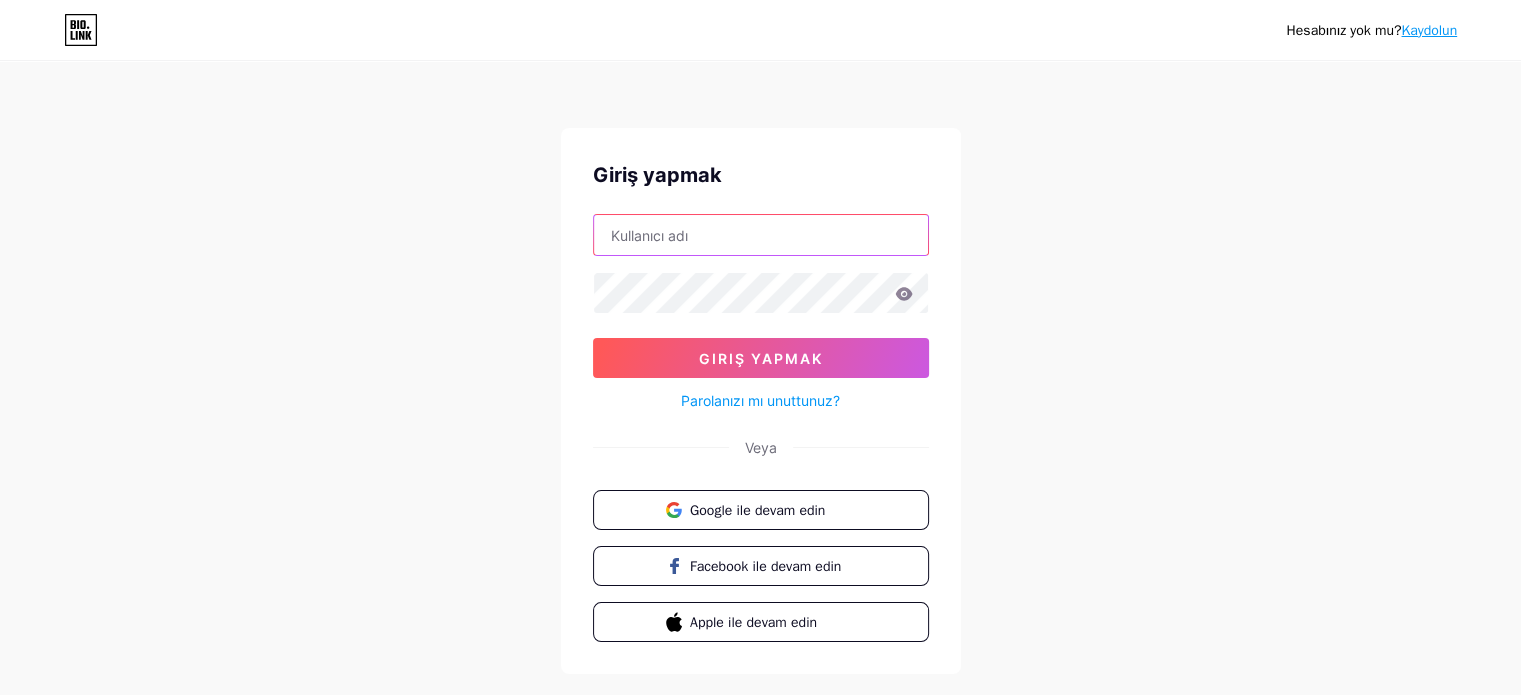click at bounding box center [761, 235] 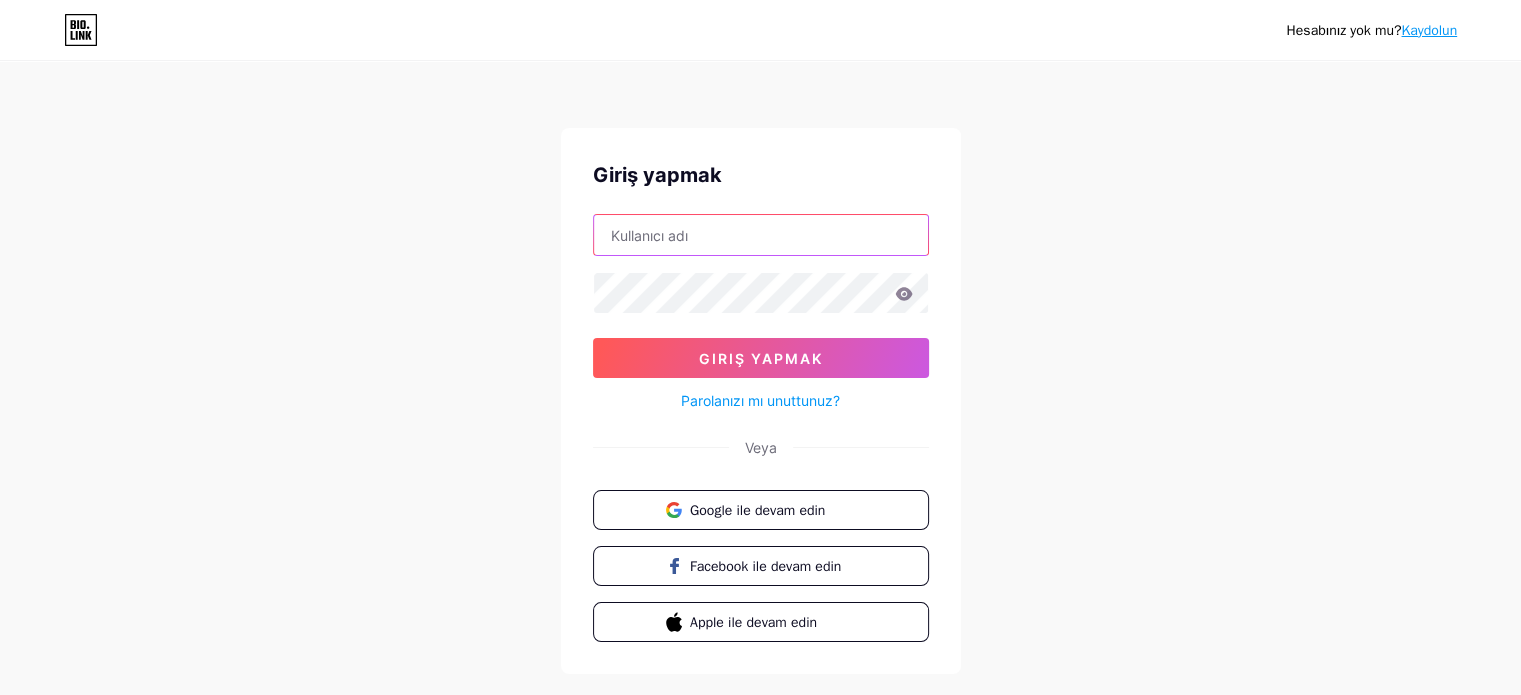 paste on "[EMAIL_USER]" 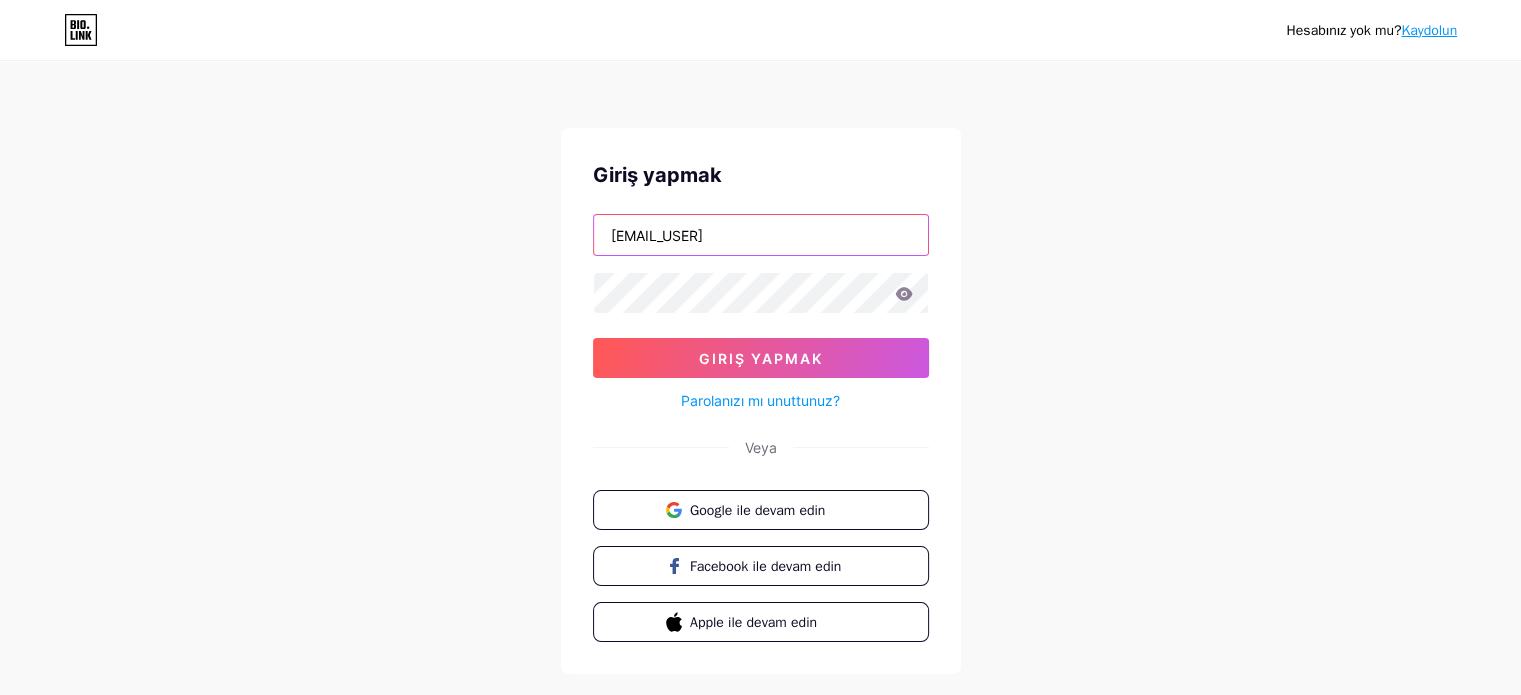 type on "[EMAIL_USER]" 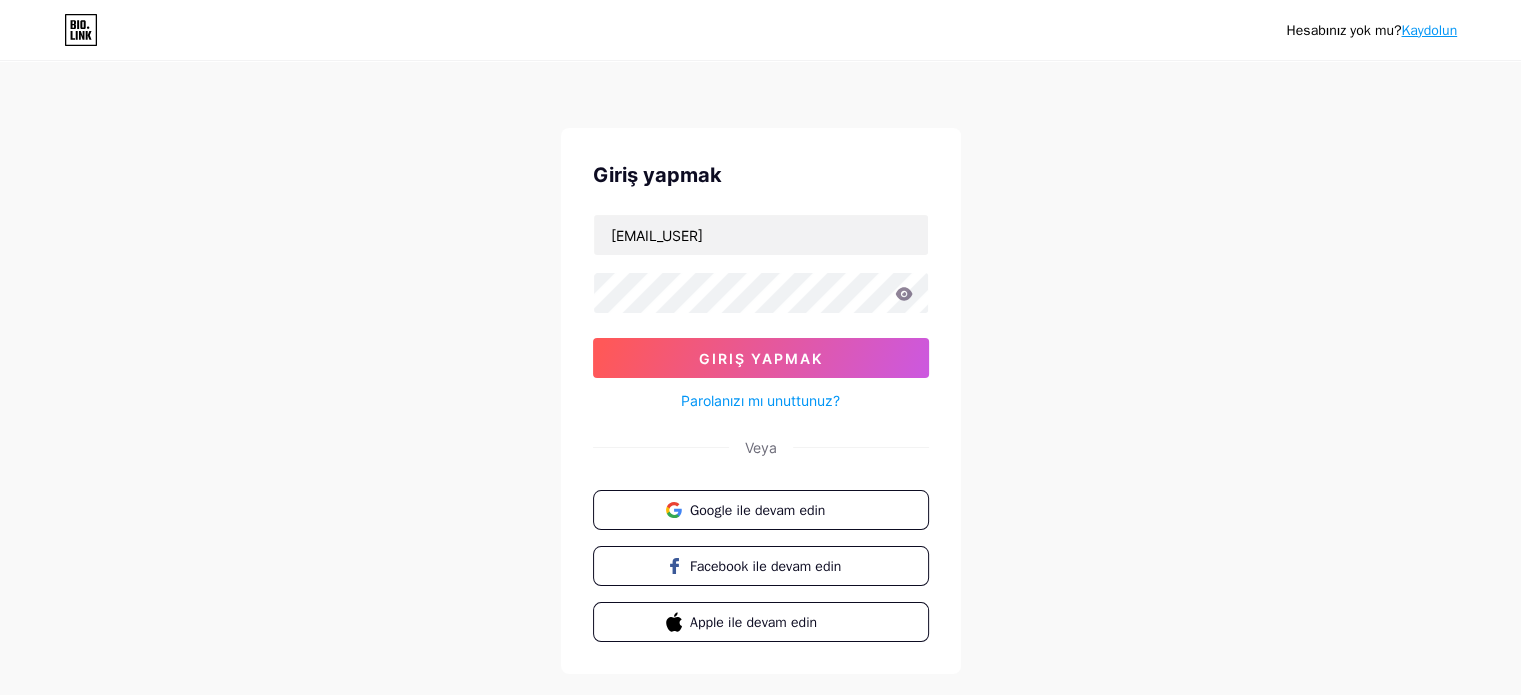 click on "Hesabınız yok mu?  Kaydolun   Giriş yapmak     boyaciankara               Giriş yapmak
Parolanızı mı unuttunuz?
Veya       Google ile devam edin     Facebook ile devam edin
Apple ile devam edin" at bounding box center [760, 369] 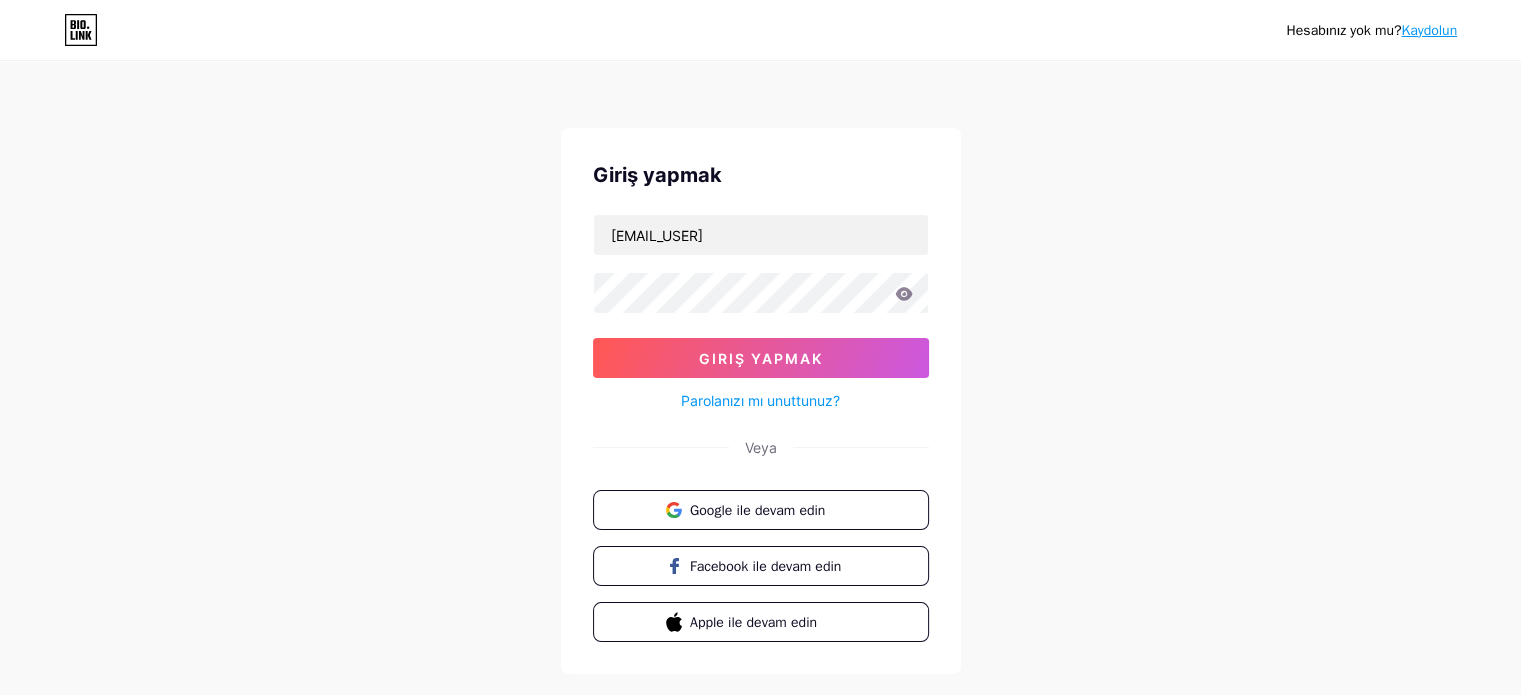 drag, startPoint x: 320, startPoint y: 269, endPoint x: 440, endPoint y: 293, distance: 122.376465 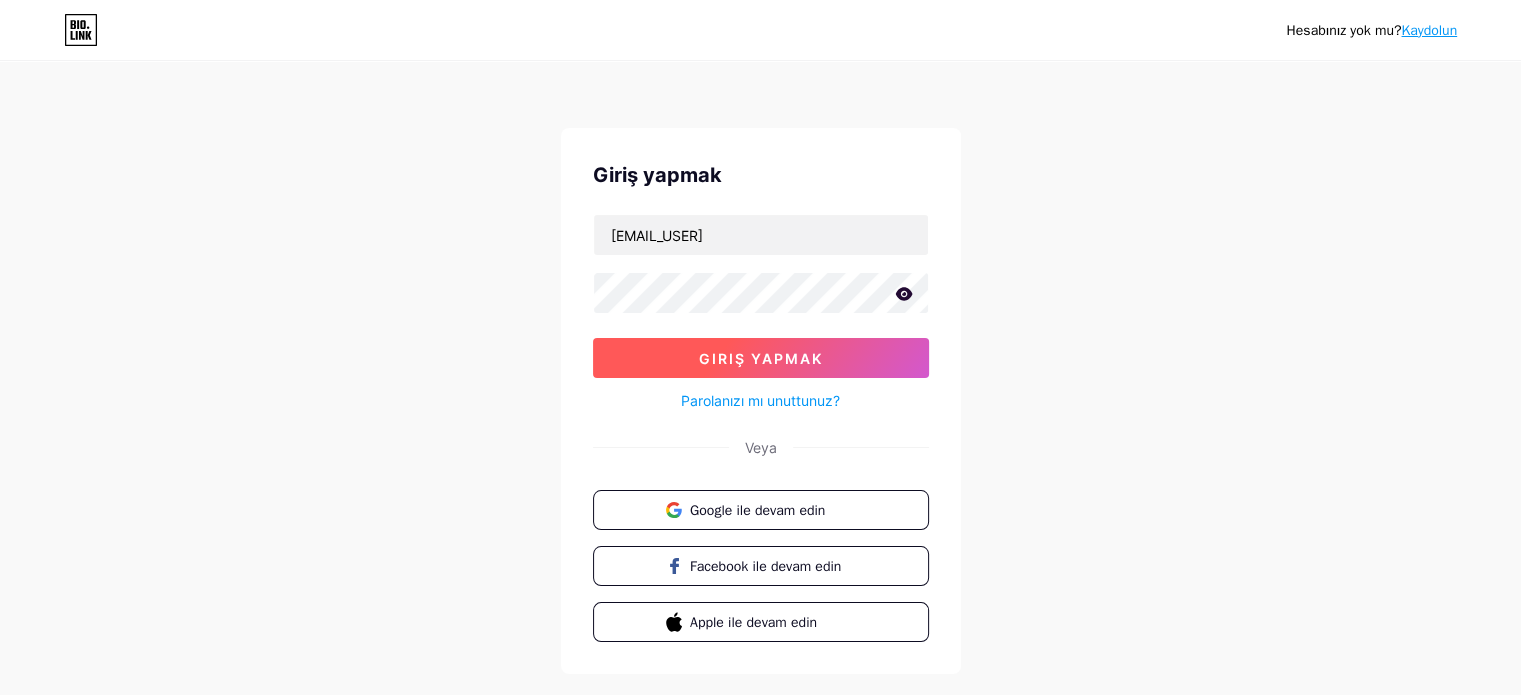 click on "Giriş yapmak" at bounding box center (761, 358) 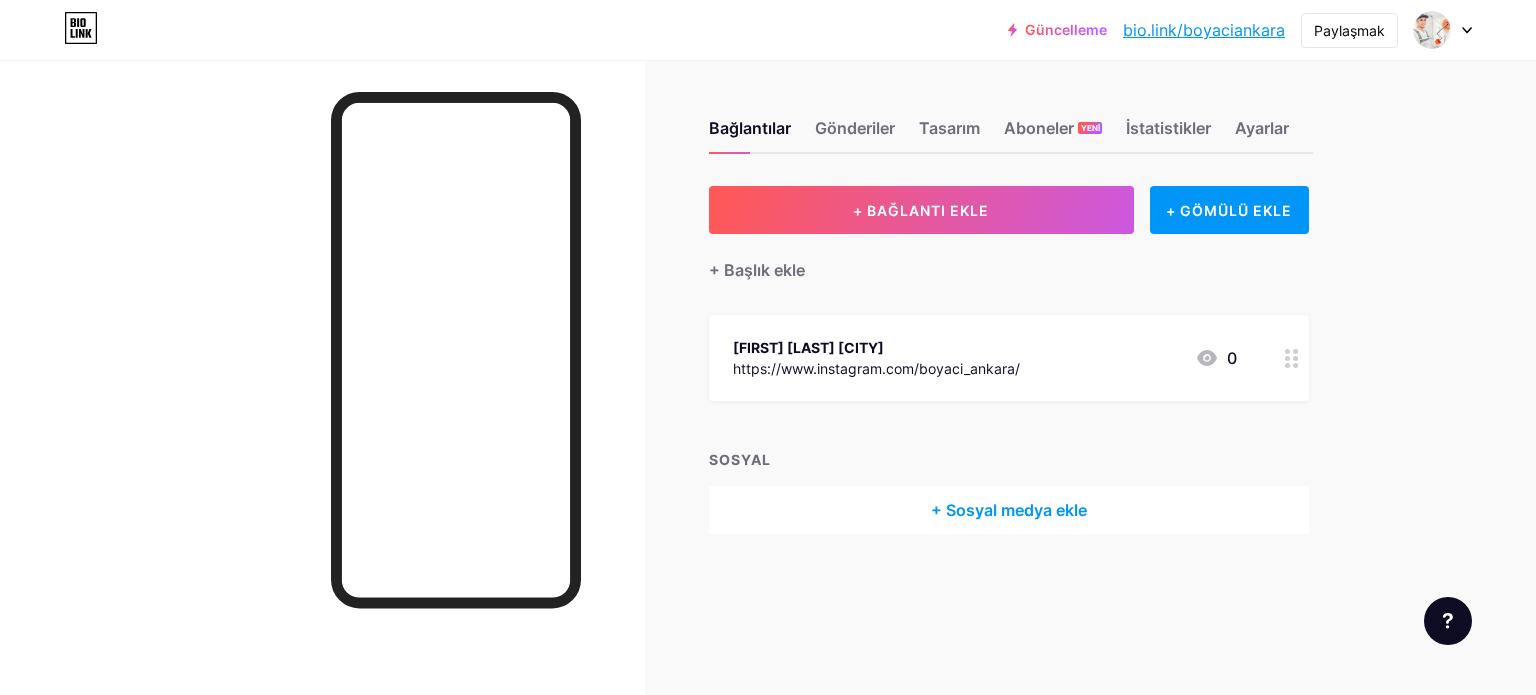 click on "[UPDATE]   [URL]   [URL]   [SHARE]               [CHANGE_ACCOUNTS]     [FIRST] [LAST] [CITY]   [URL]       + [ADD_NEW_PAGE]       [ACCOUNT_SETTINGS]   [LOGOUT]   [LINK_COPIED]
[LINKS]
[POSTS]
[DESIGN]
[SUBSCRIBERS]
[NEW]
[STATISTICS]
[SETTINGS]       + [ADD_LINK]     + [EMBED]
+ [ADD_HEADER]
[FIRST] [LAST] [CITY]
[URL]
0
[SOCIAL]     + [ADD_SOCIAL_MEDIA]                       [FEATURE_REQUESTS]             [HELP_CENTER]         [CONTACT_SUPPORT_TEAM]" at bounding box center [768, 347] 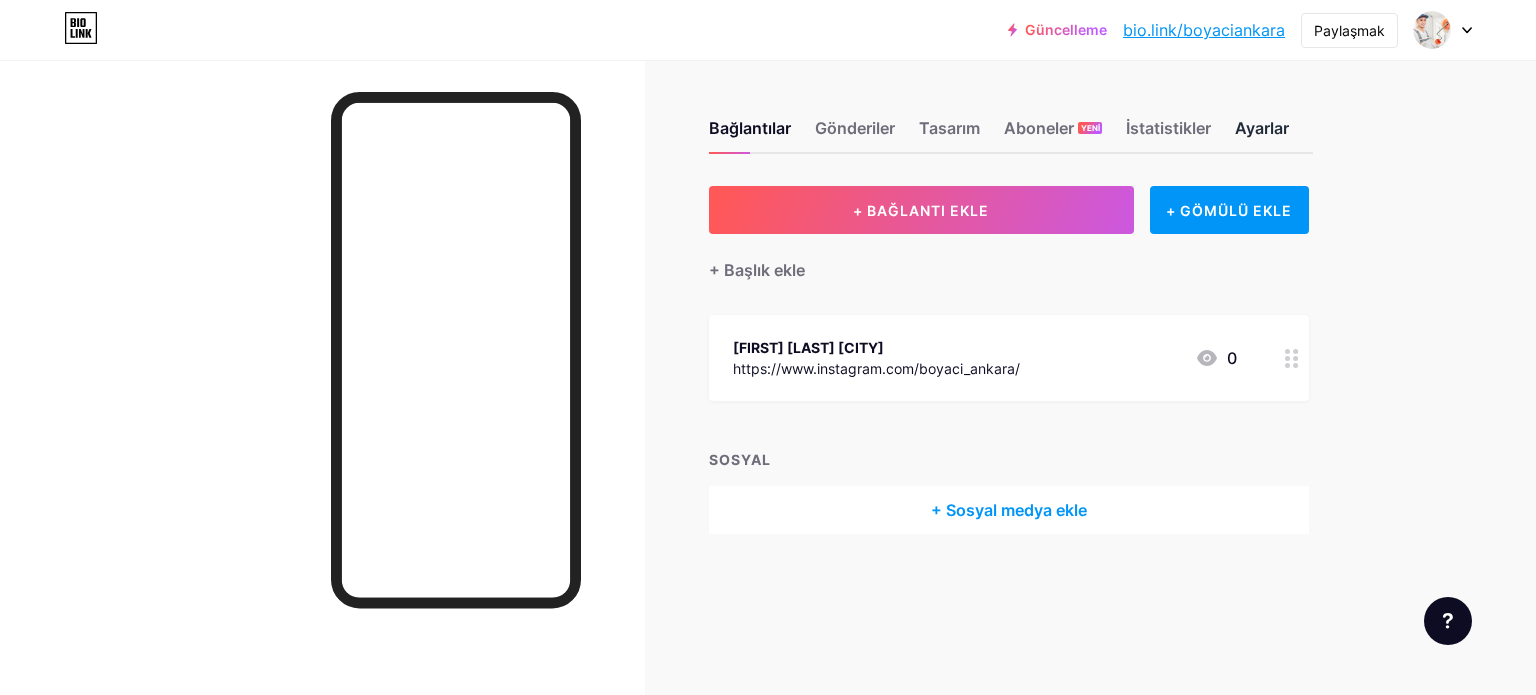 click on "Ayarlar" at bounding box center [1262, 128] 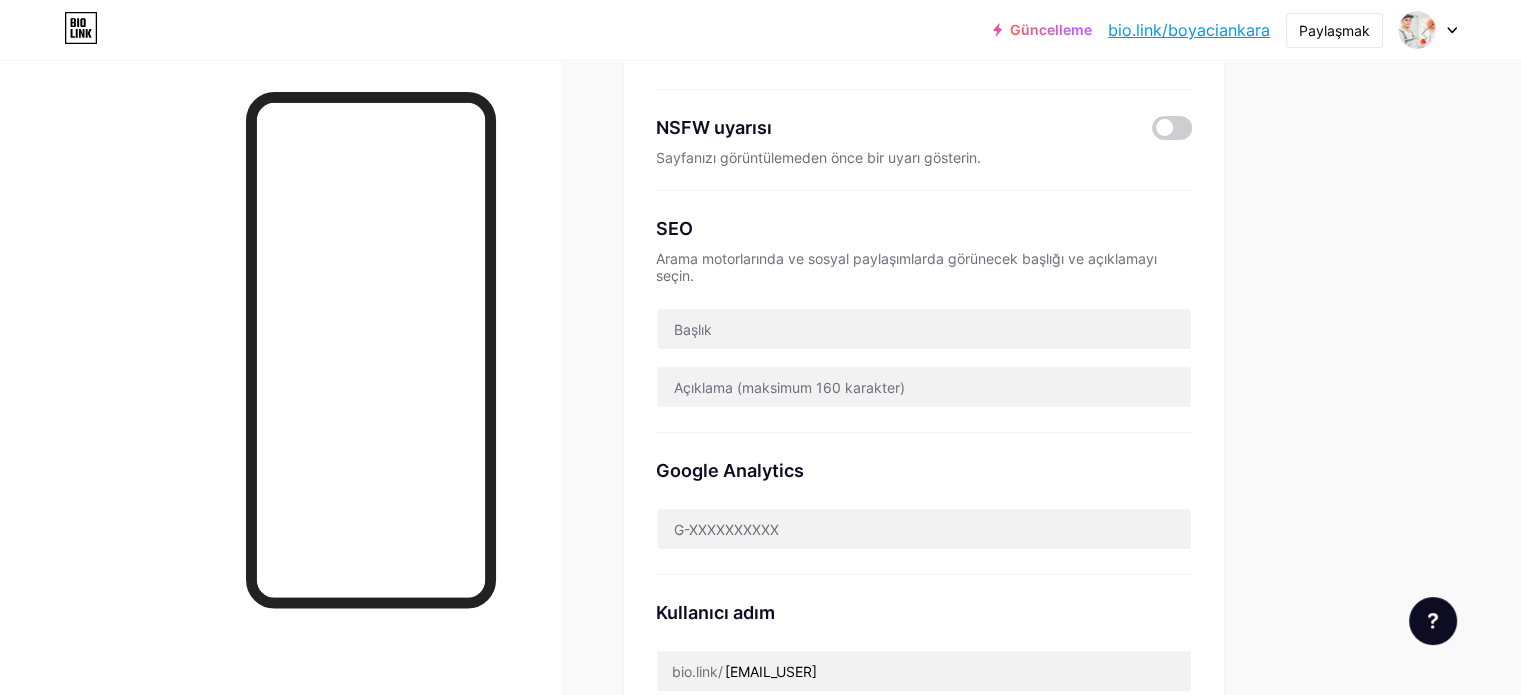 scroll, scrollTop: 300, scrollLeft: 0, axis: vertical 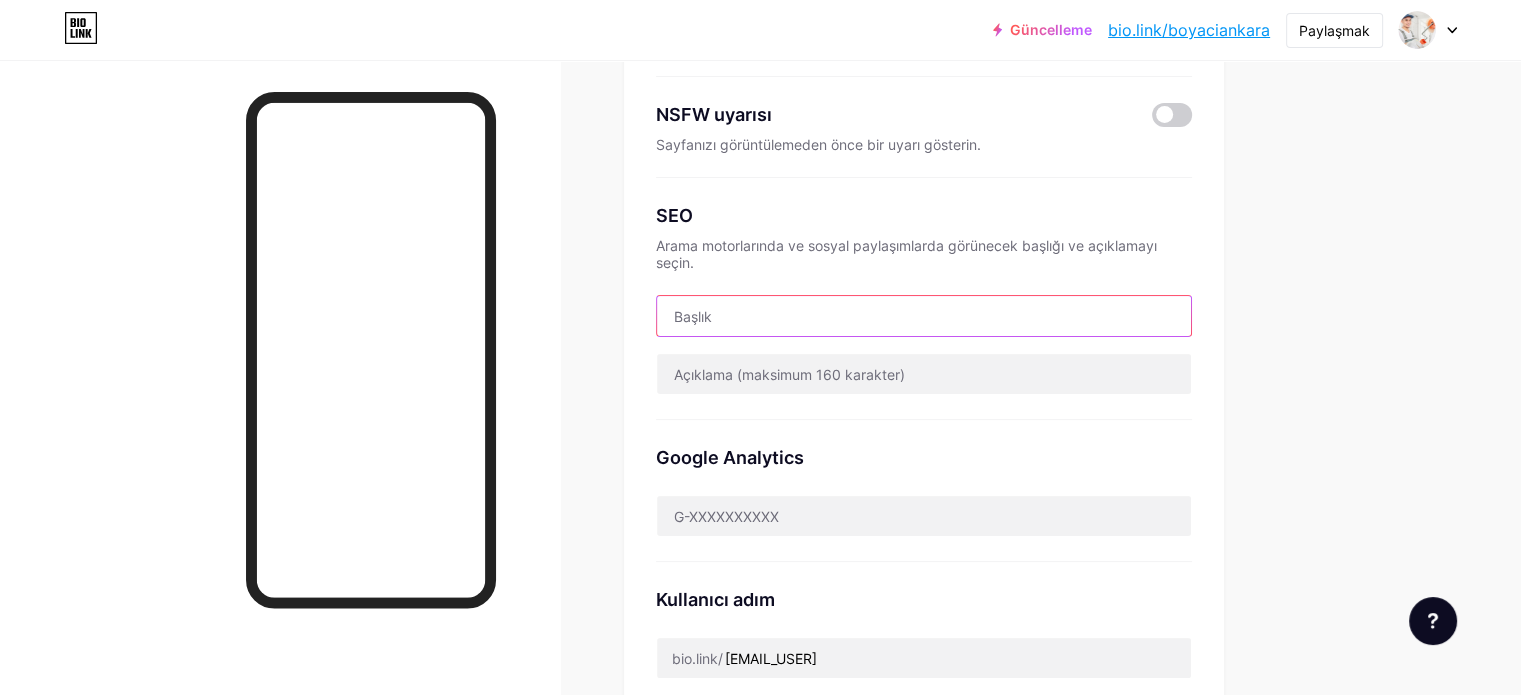 click at bounding box center (924, 316) 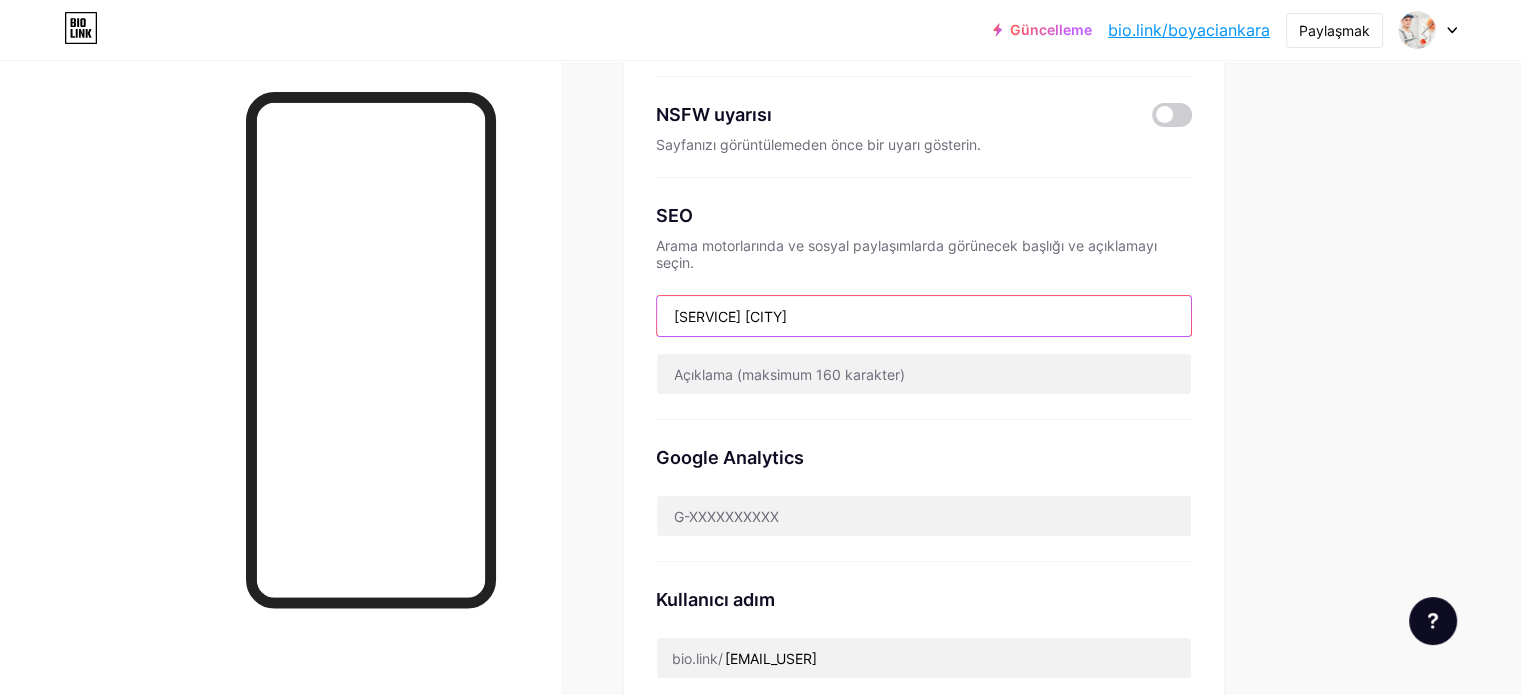 click on "[SERVICE] [CITY]" at bounding box center [924, 316] 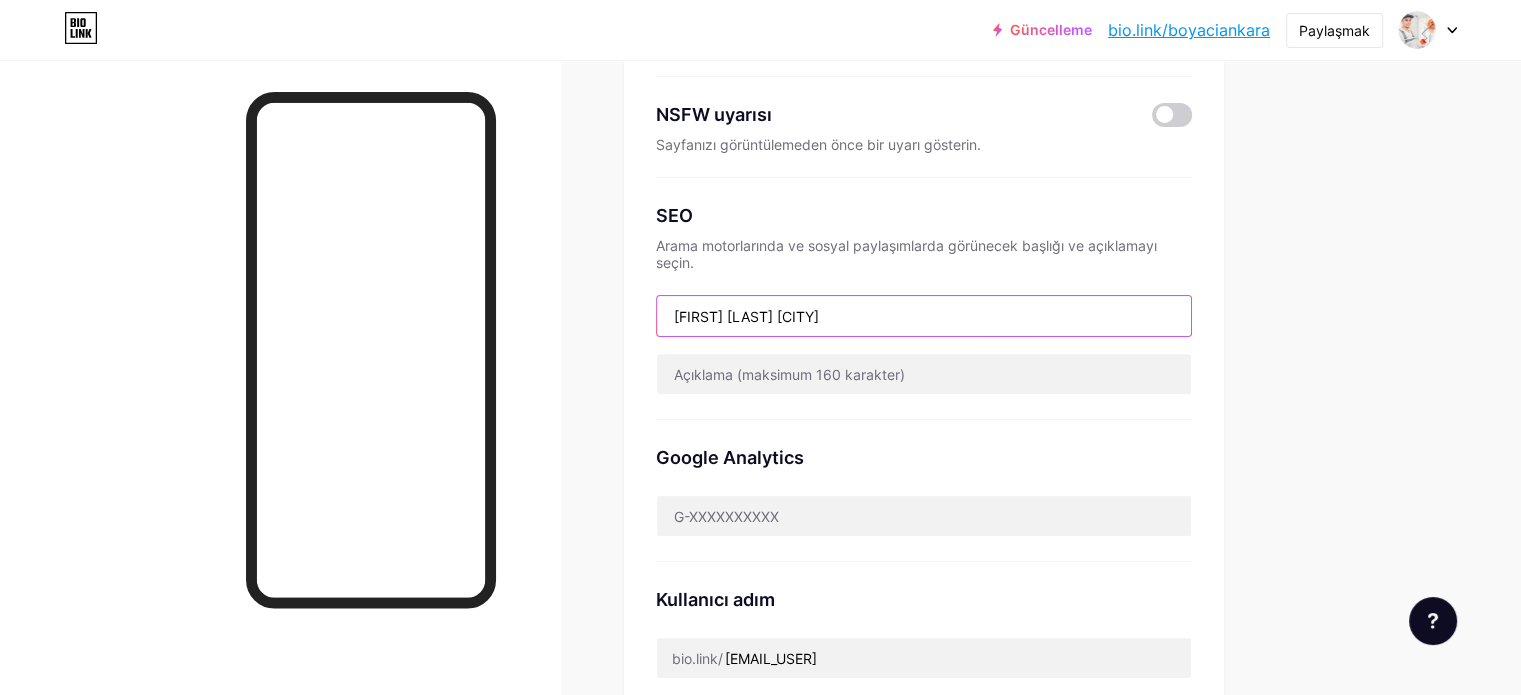 click on "[FIRST] [LAST] [CITY]" at bounding box center (924, 316) 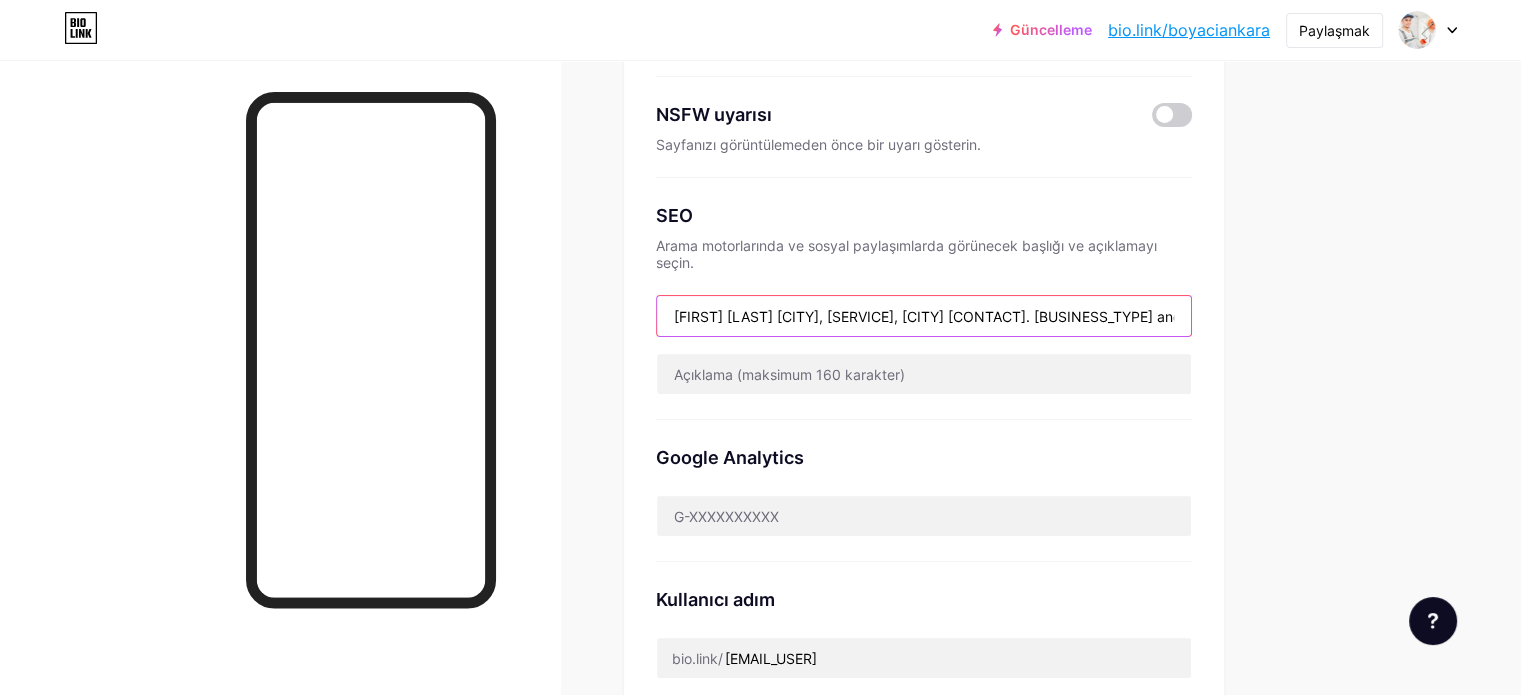 drag, startPoint x: 1229, startPoint y: 311, endPoint x: 1089, endPoint y: 314, distance: 140.03214 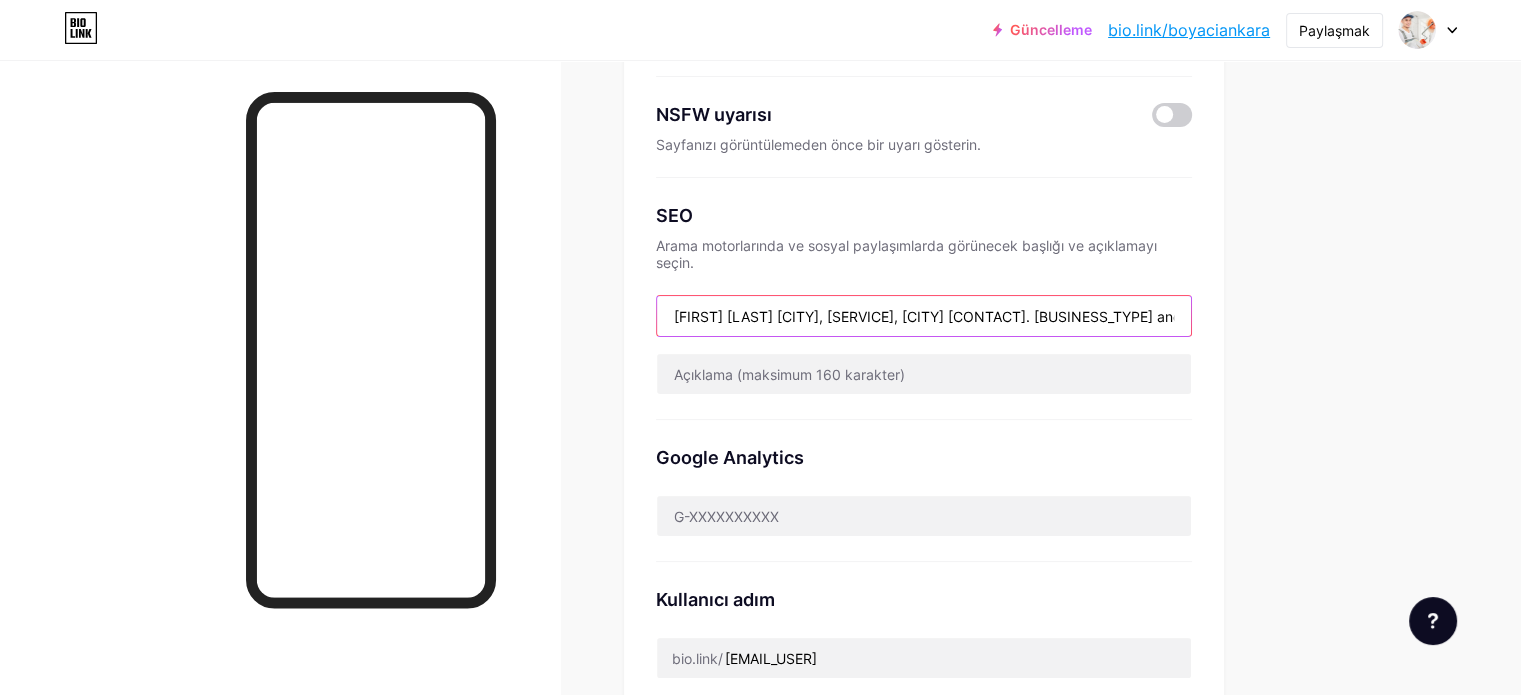 click on "[FIRST] [LAST] [CITY], [SERVICE], [CITY] [CONTACT]. [BUSINESS_TYPE] and [RESIDENTIAL_TYPE]" at bounding box center [924, 316] 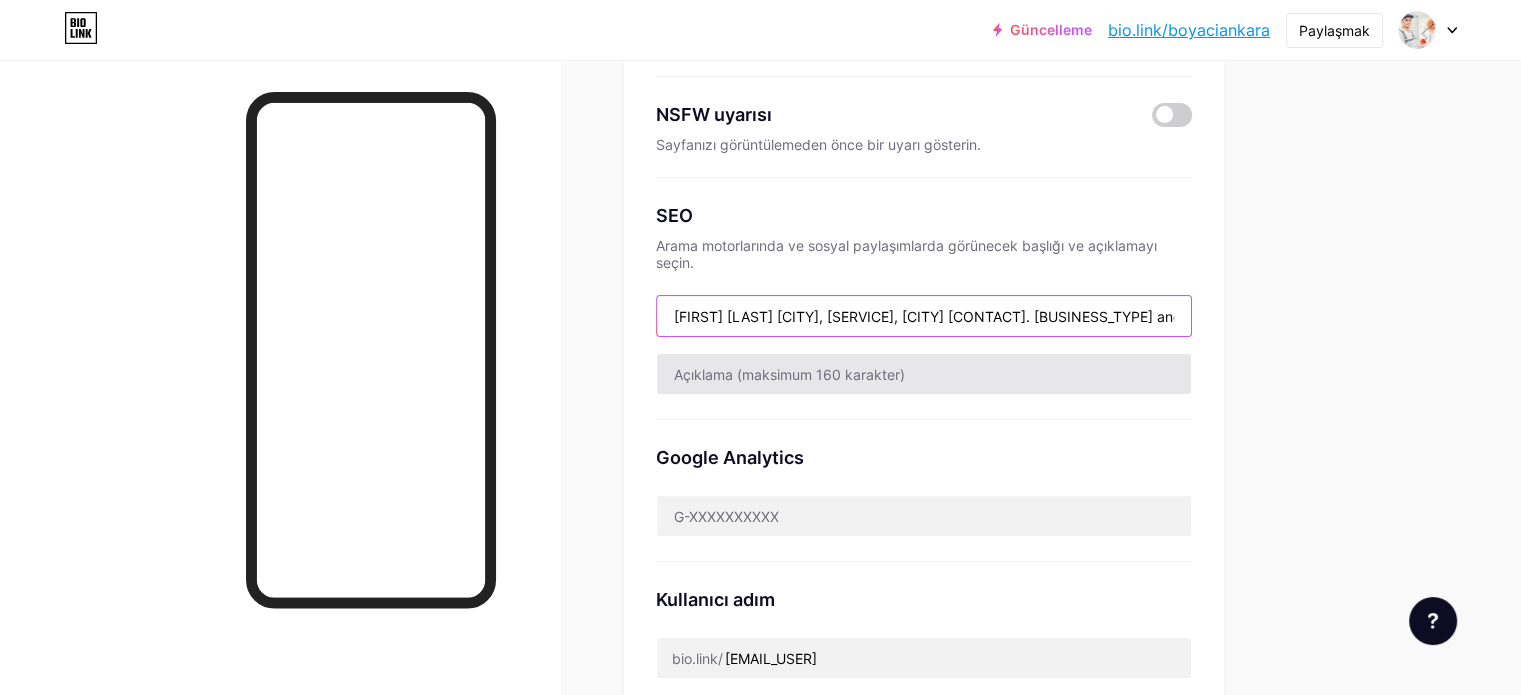 type on "[FIRST] [LAST] [CITY], [SERVICE], [CITY] [CONTACT]. [BUSINESS_TYPE] and [RESIDENTIAL_TYPE]" 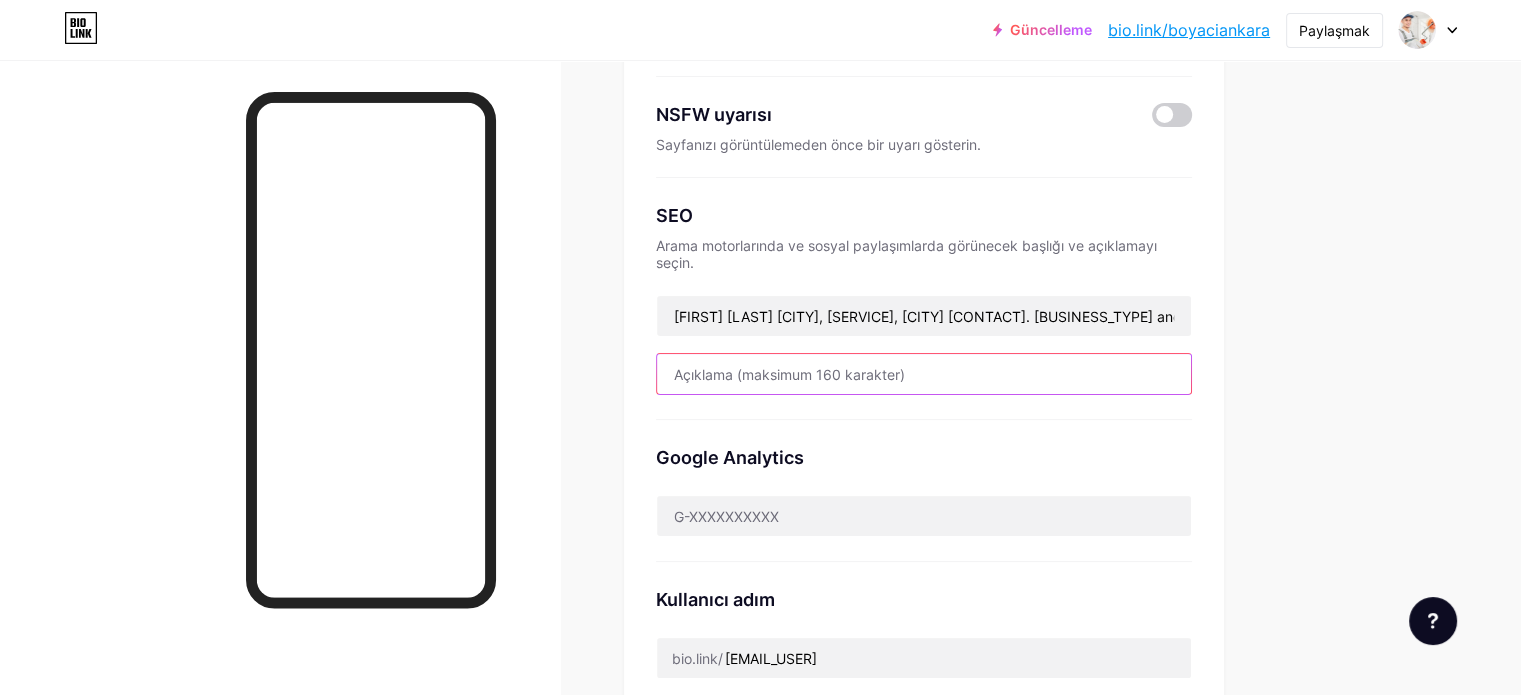 click at bounding box center (924, 374) 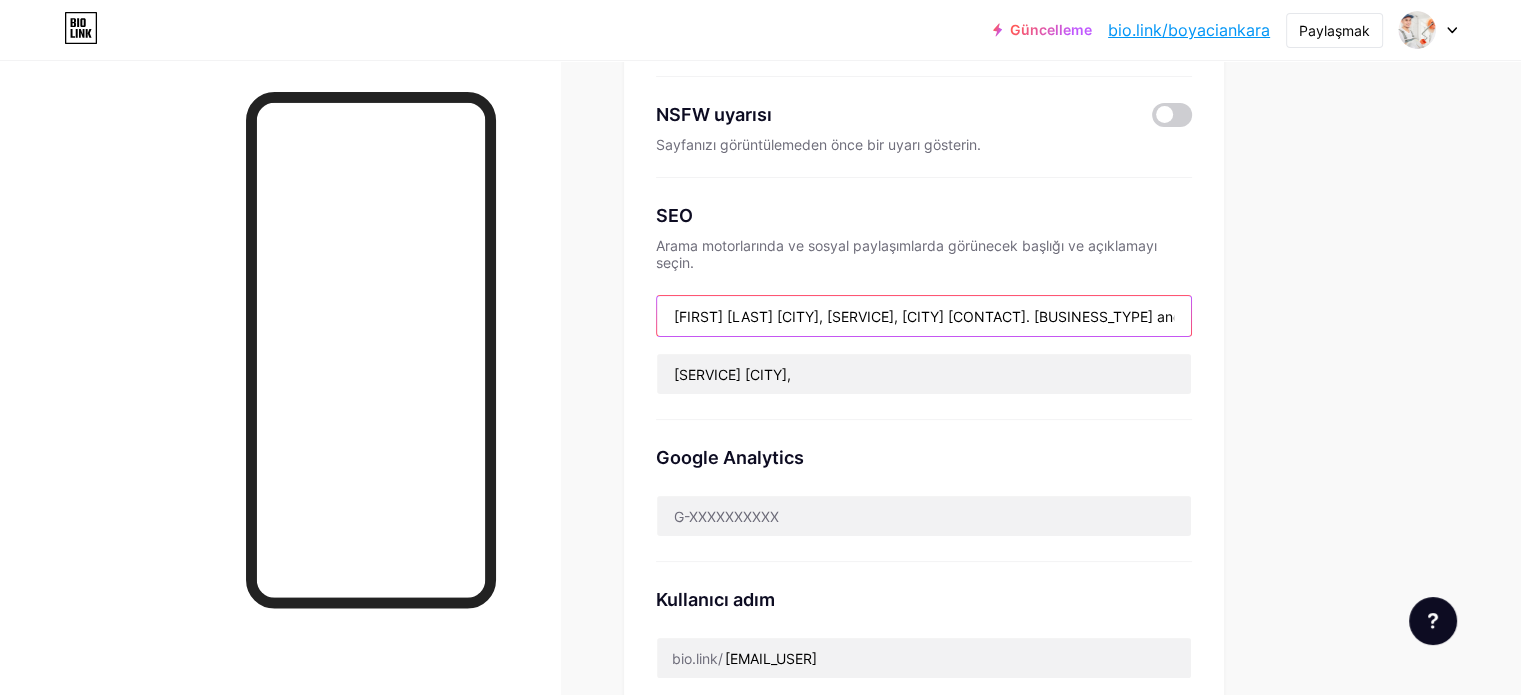 drag, startPoint x: 905, startPoint y: 316, endPoint x: 1234, endPoint y: 322, distance: 329.05472 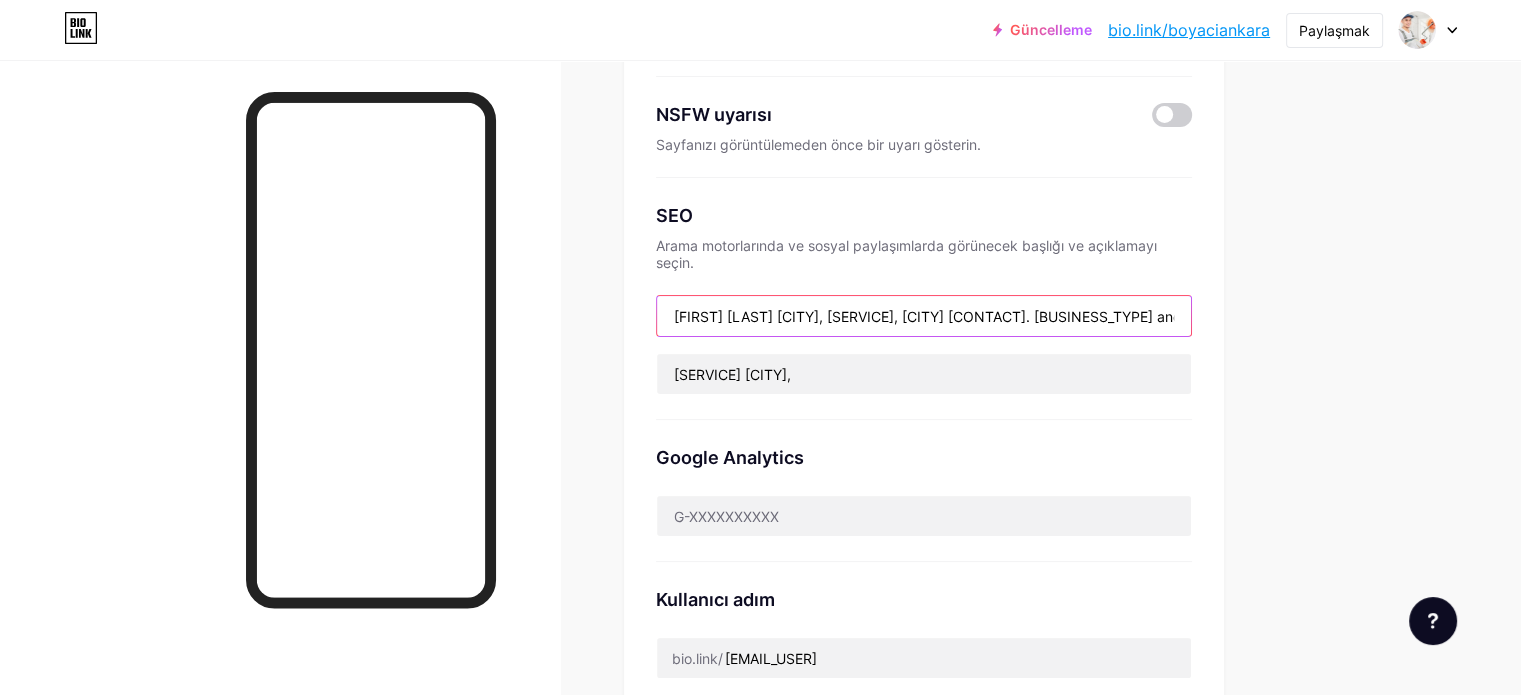 click on "[FIRST] [LAST] [CITY], [SERVICE], [CITY] [CONTACT]. [BUSINESS_TYPE] and [RESIDENTIAL_TYPE]" at bounding box center (924, 316) 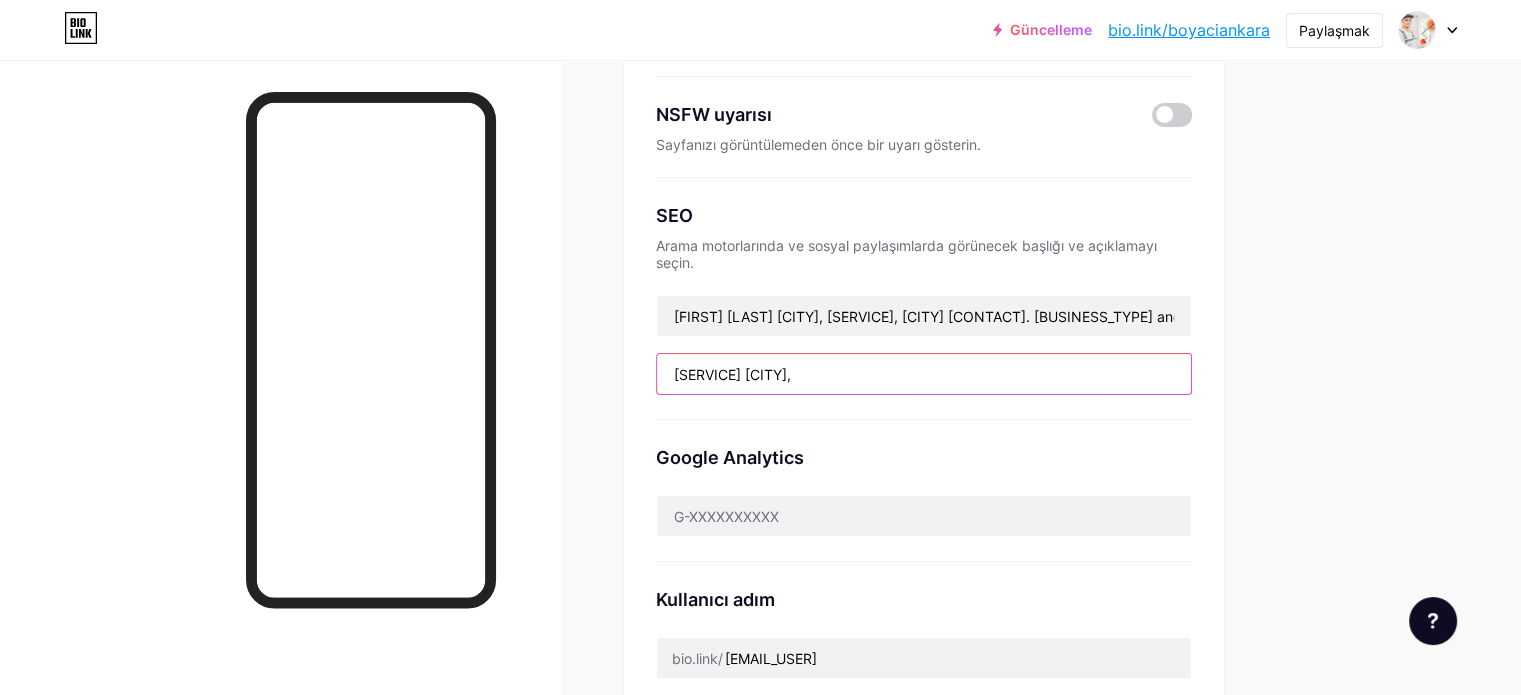 click on "[SERVICE] [CITY]," at bounding box center [924, 374] 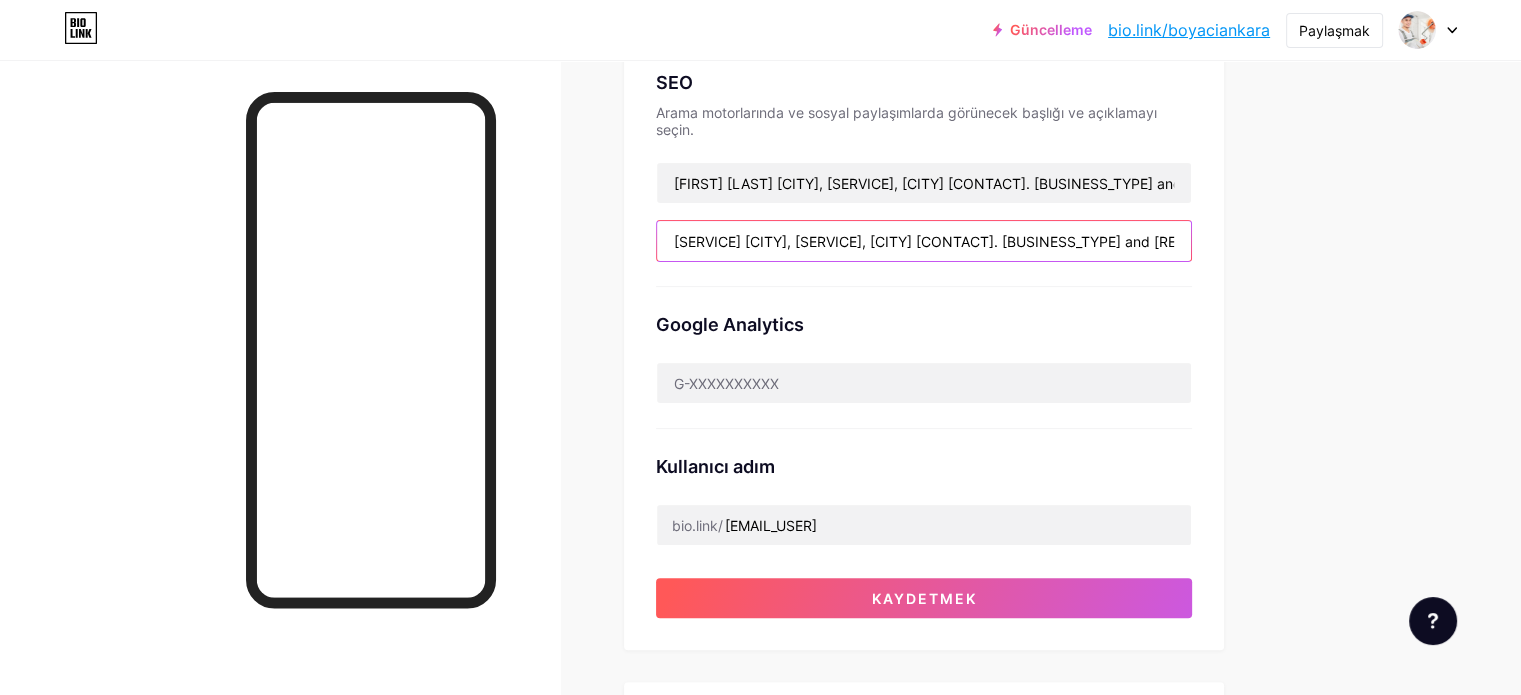 scroll, scrollTop: 700, scrollLeft: 0, axis: vertical 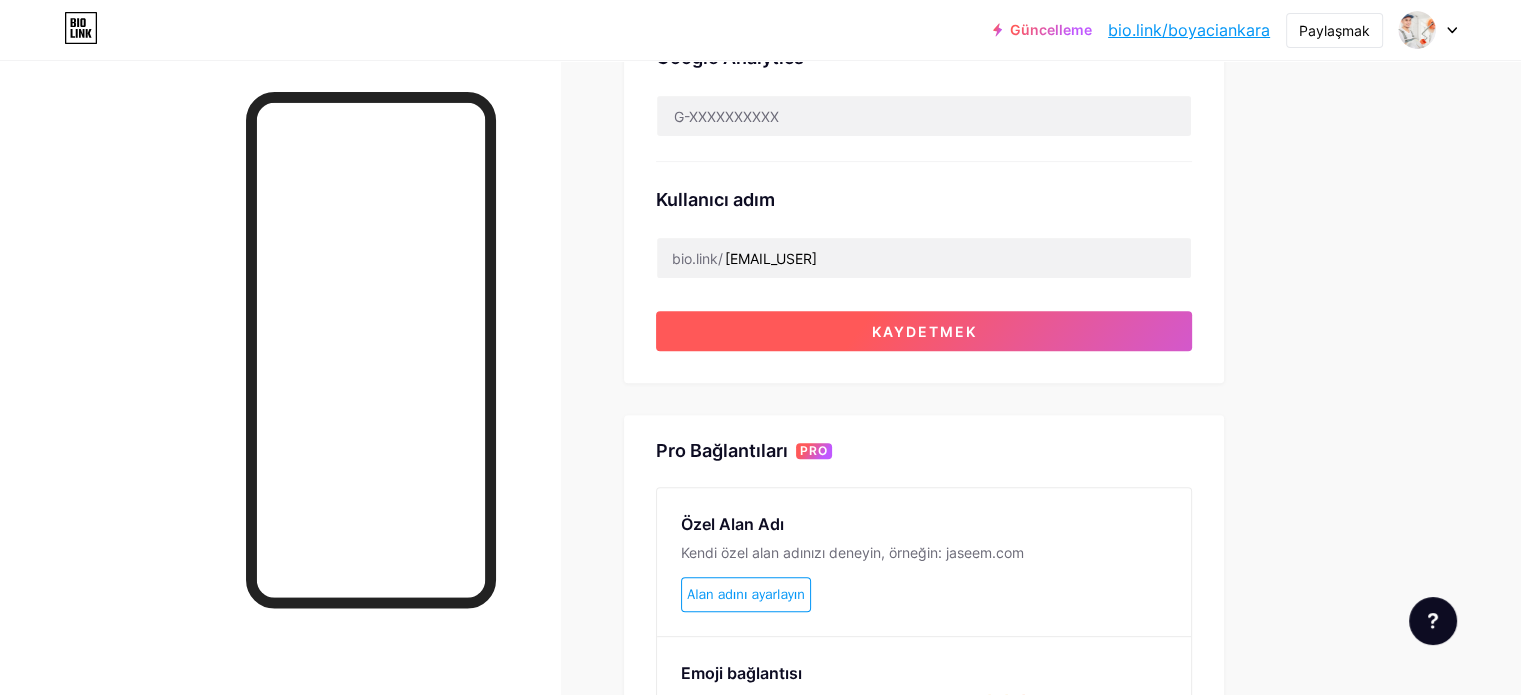 type on "[SERVICE] [CITY], [SERVICE], [CITY] [CONTACT]. [BUSINESS_TYPE] and [RESIDENTIAL_TYPE] [INTERIOR] [EXTERIOR] [SERVICE]" 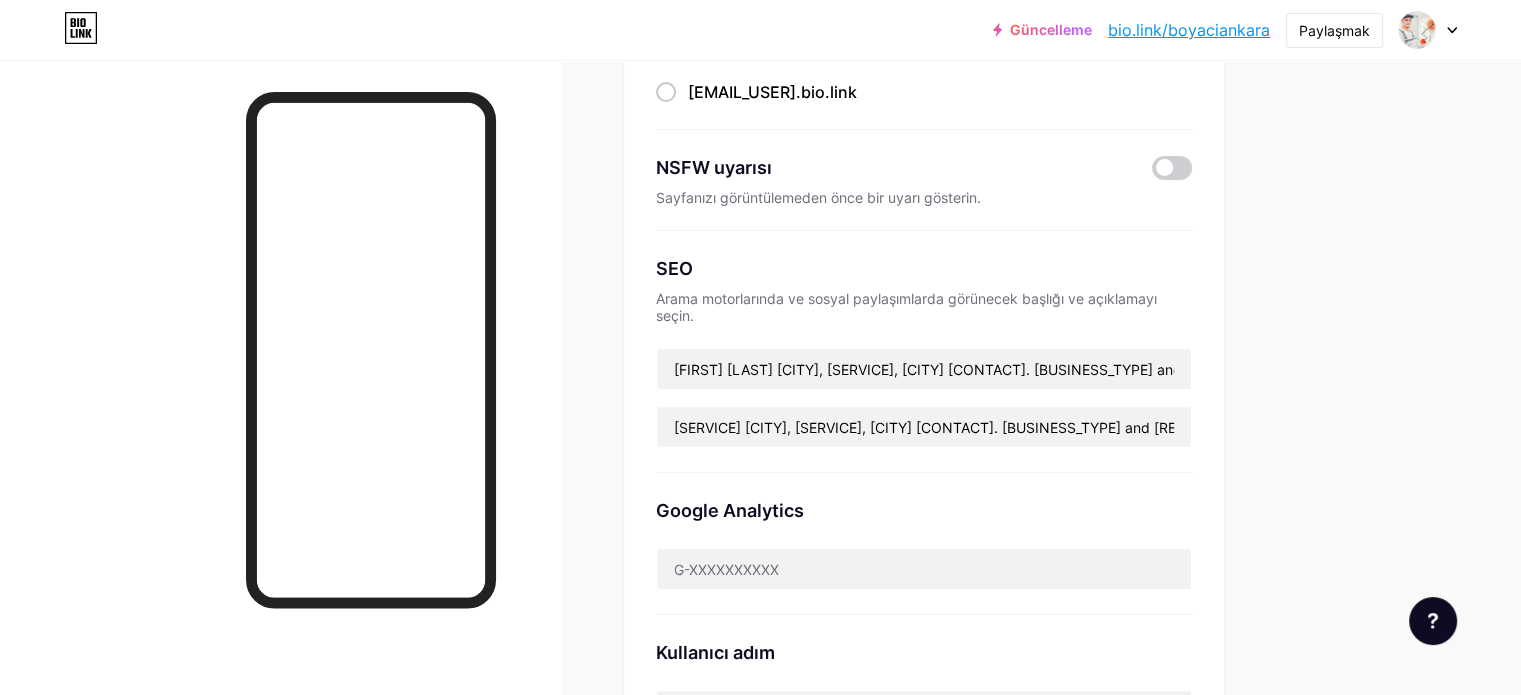 scroll, scrollTop: 0, scrollLeft: 0, axis: both 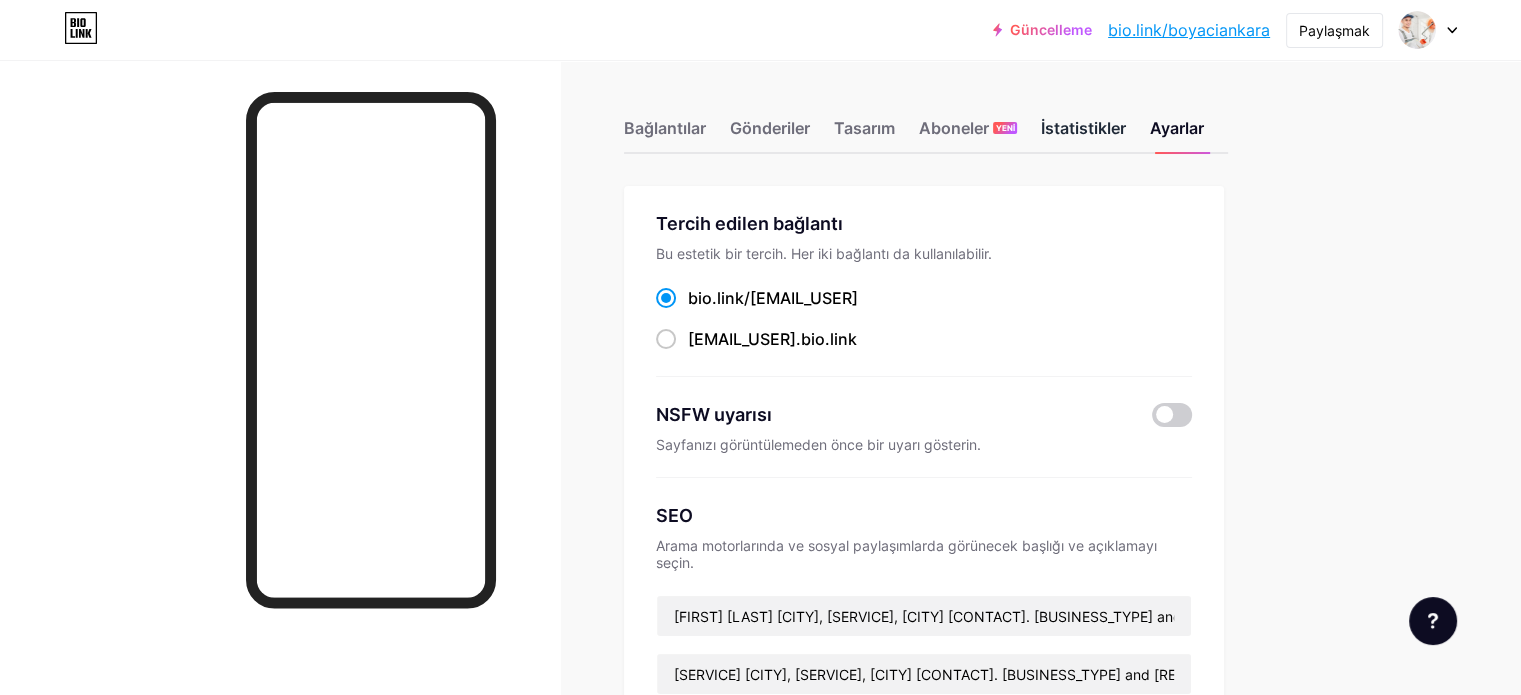 click on "İstatistikler" at bounding box center [1083, 128] 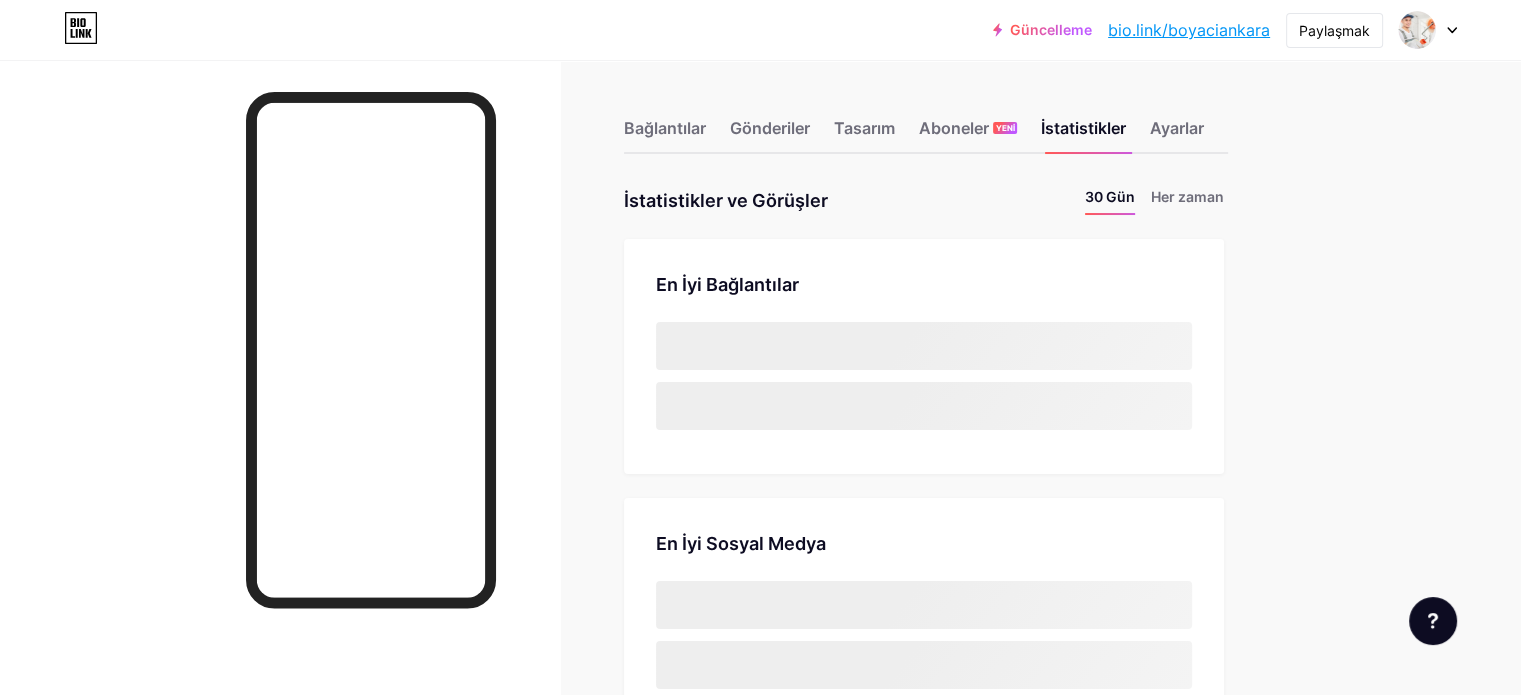 scroll, scrollTop: 999304, scrollLeft: 998479, axis: both 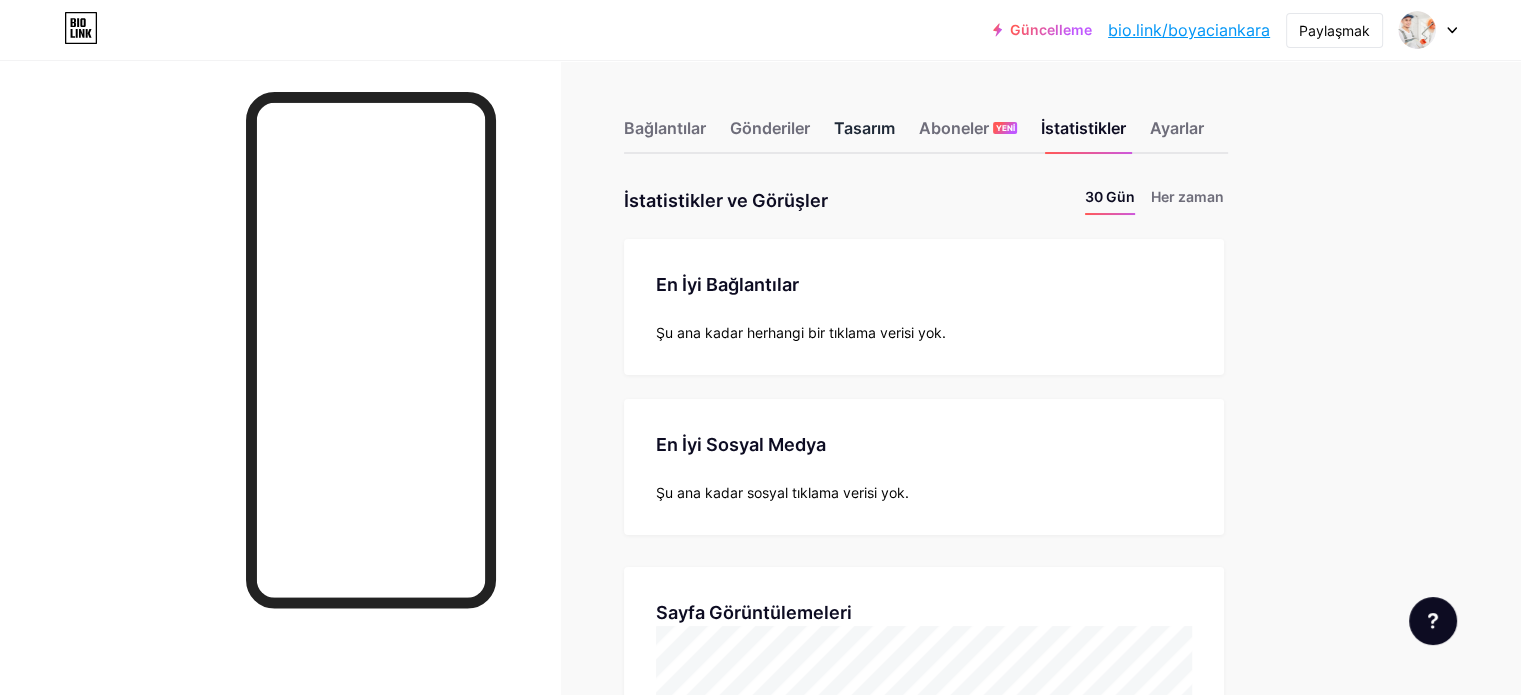 click on "Tasarım" at bounding box center [864, 128] 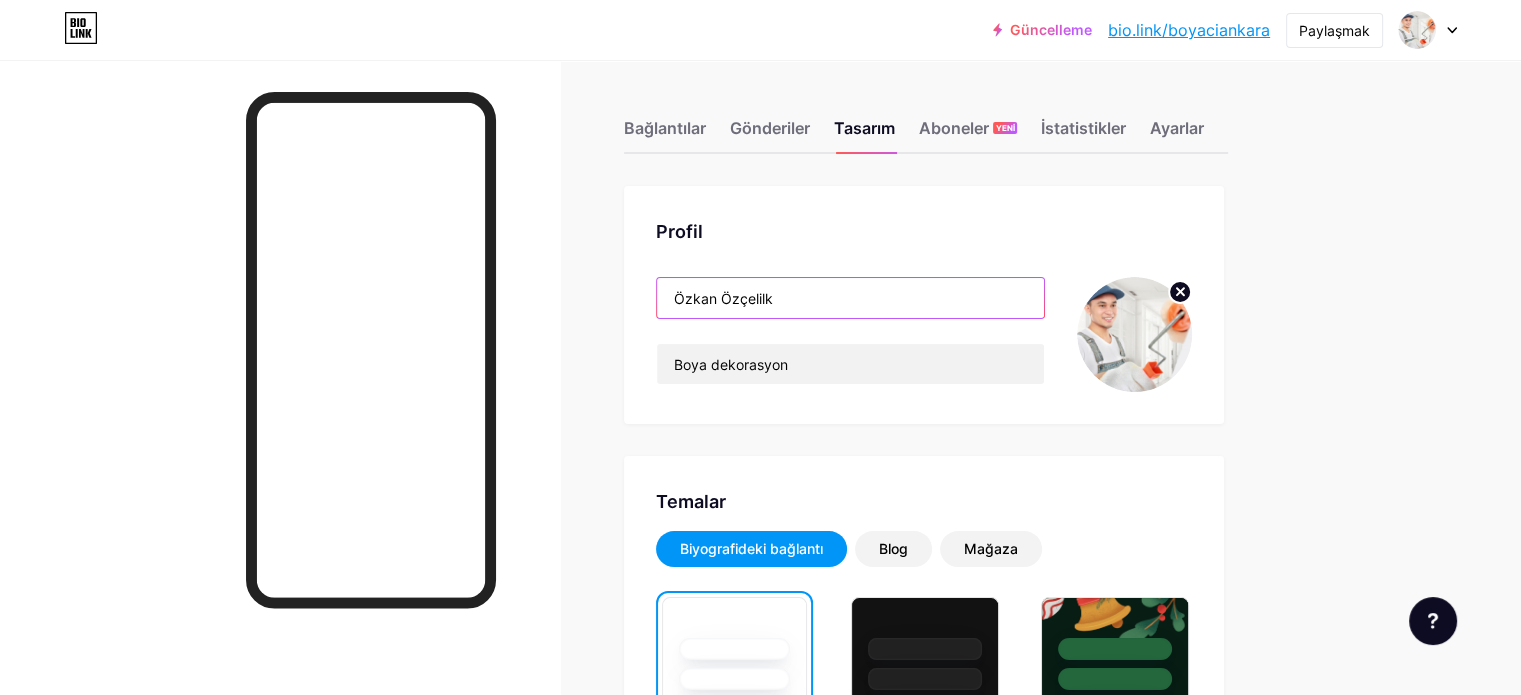 drag, startPoint x: 867, startPoint y: 299, endPoint x: 723, endPoint y: 296, distance: 144.03125 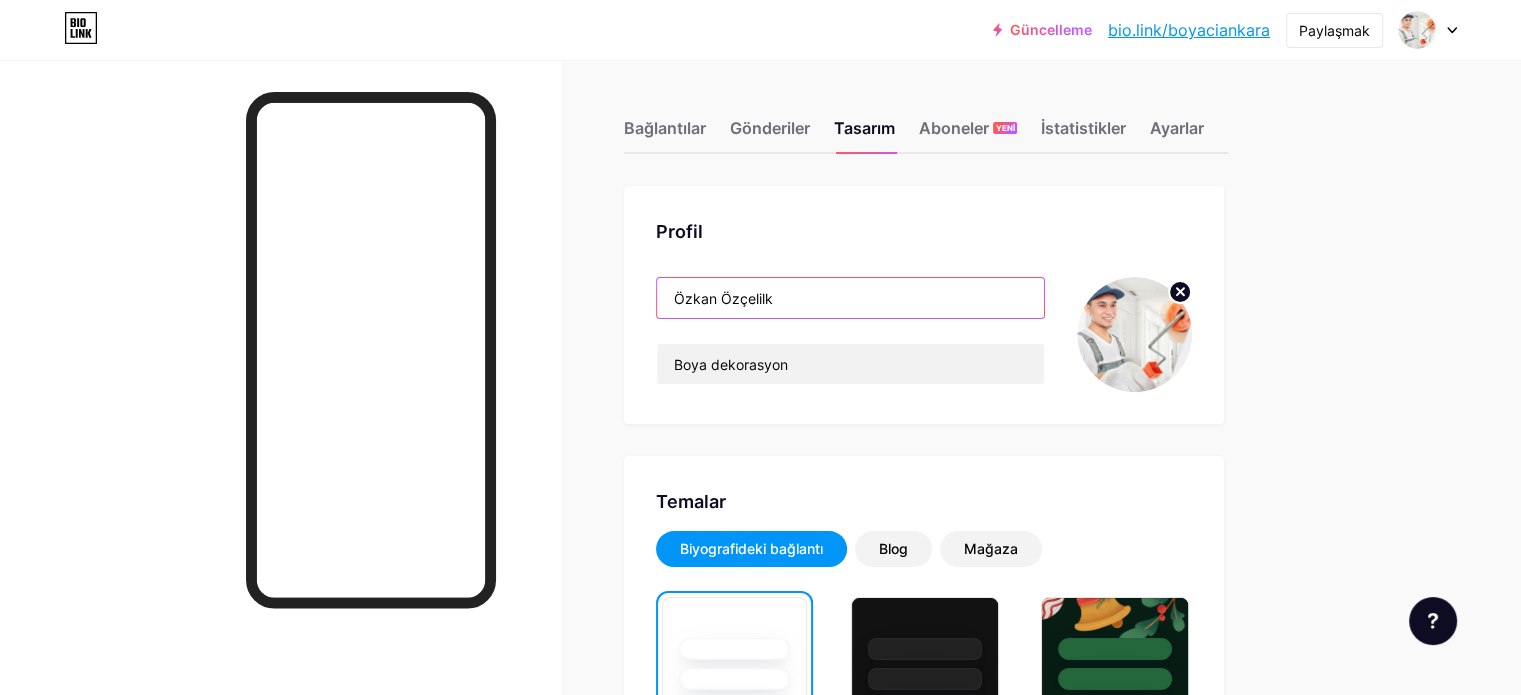 click on "Profil   Özkan Özçelilk     Boya dekorasyon" at bounding box center [924, 305] 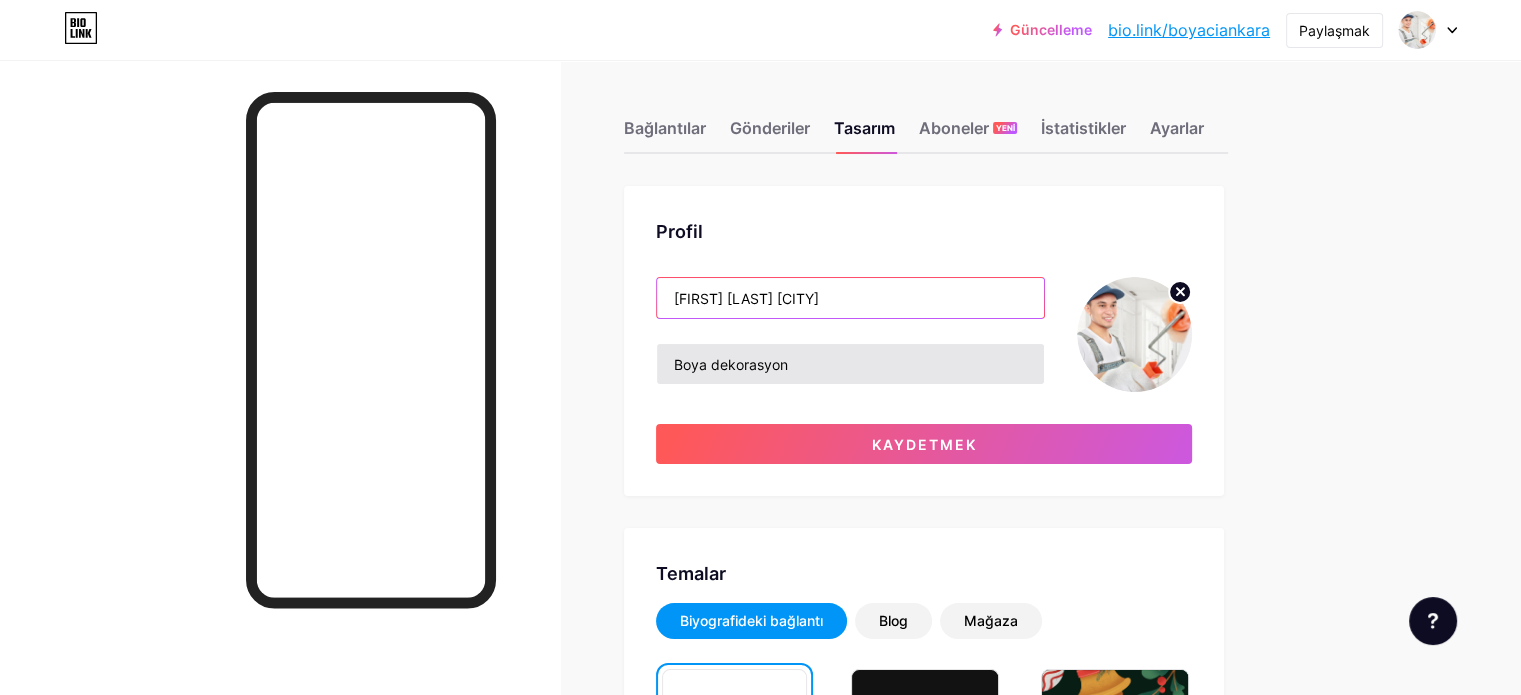 type on "[FIRST] [LAST] [CITY]" 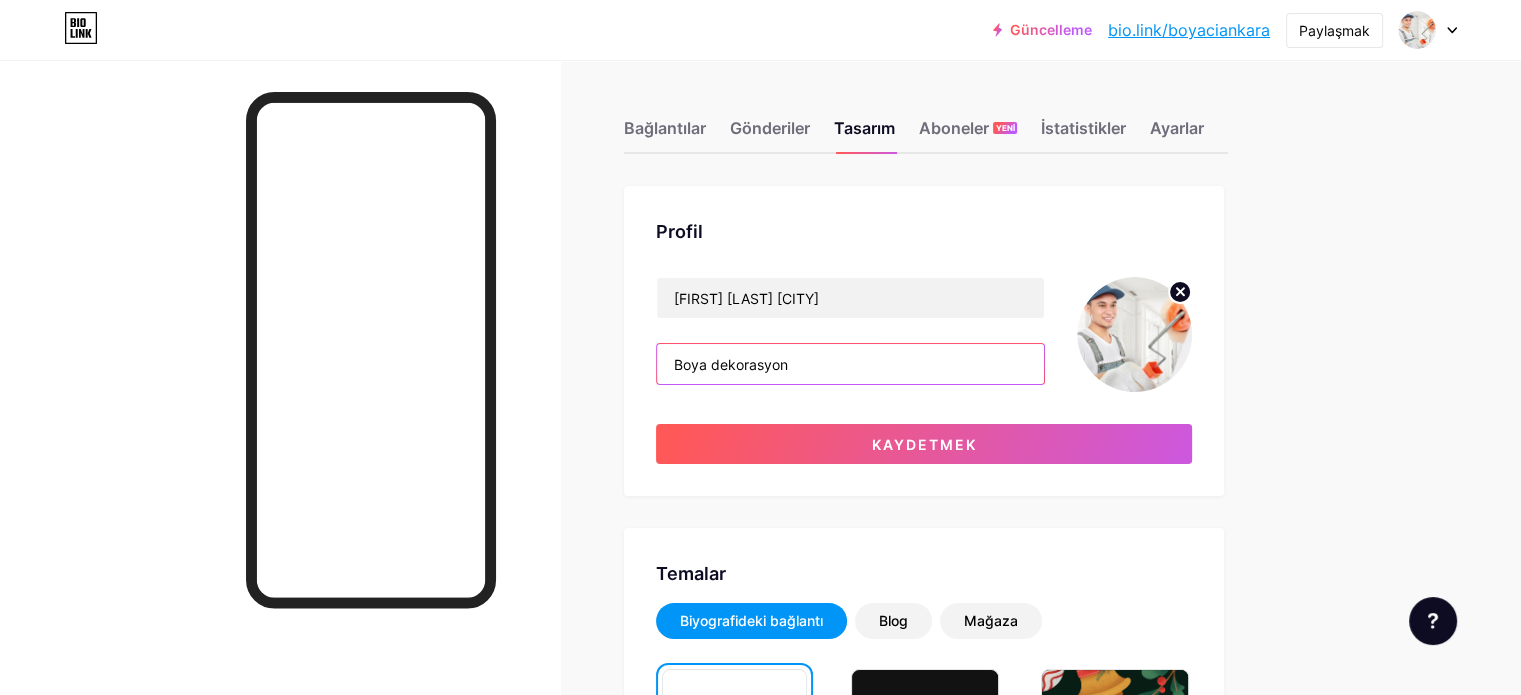 click on "Boya dekorasyon" at bounding box center [850, 364] 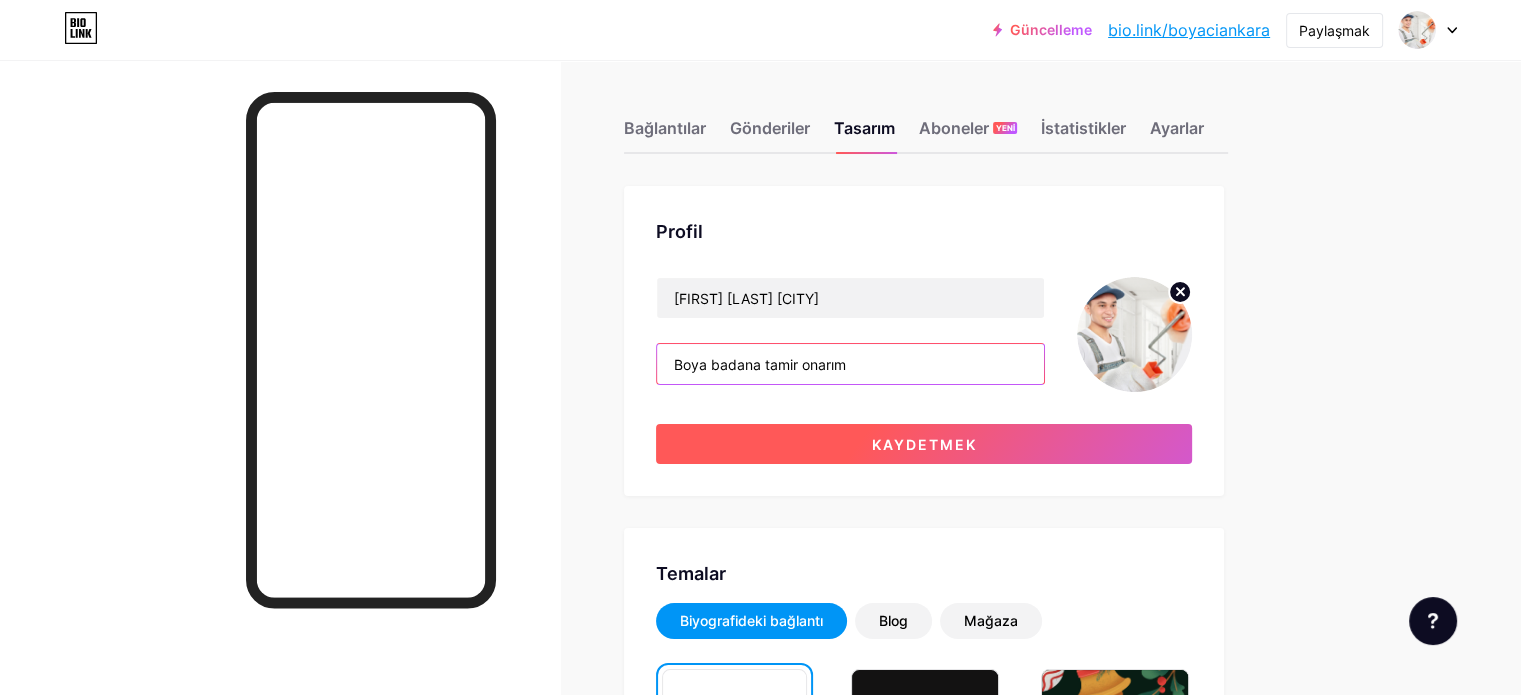 type on "Boya badana tamir onarım" 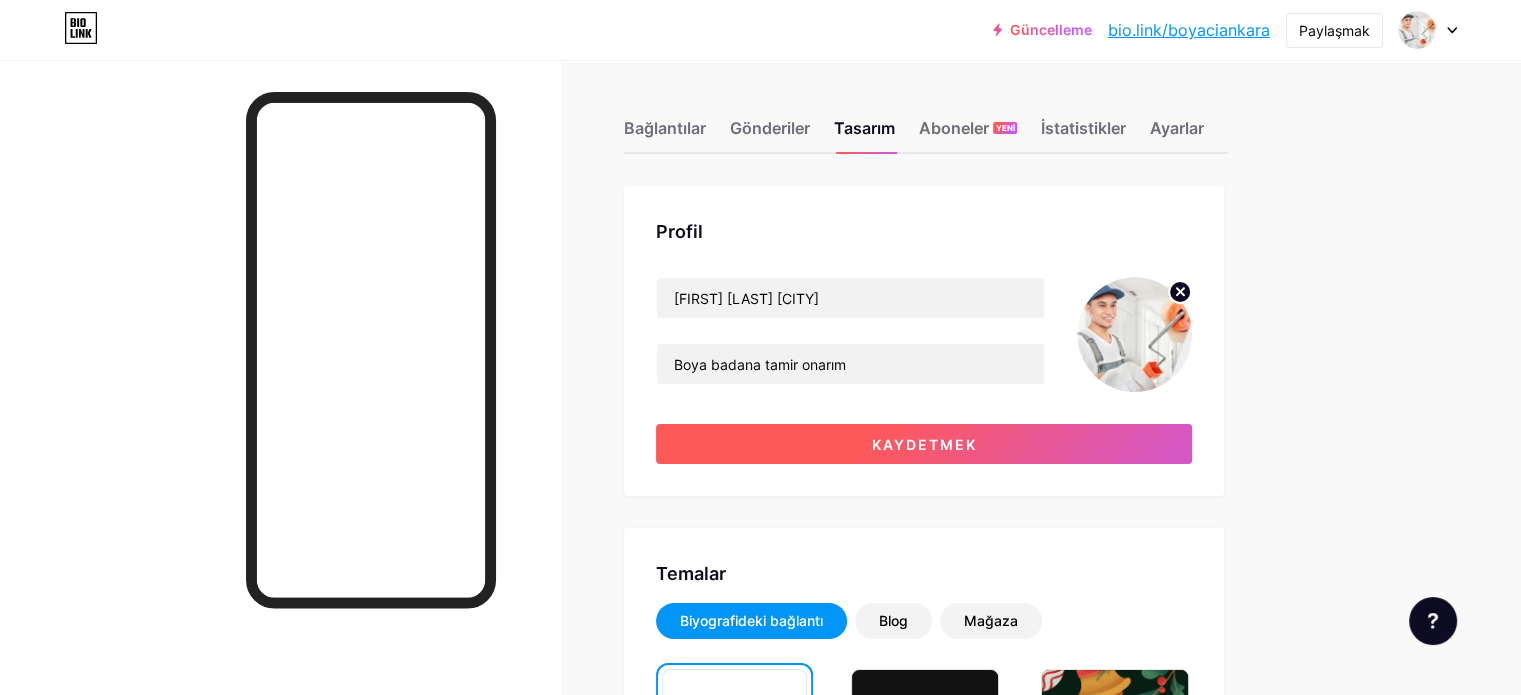 click on "Kaydetmek" at bounding box center (924, 444) 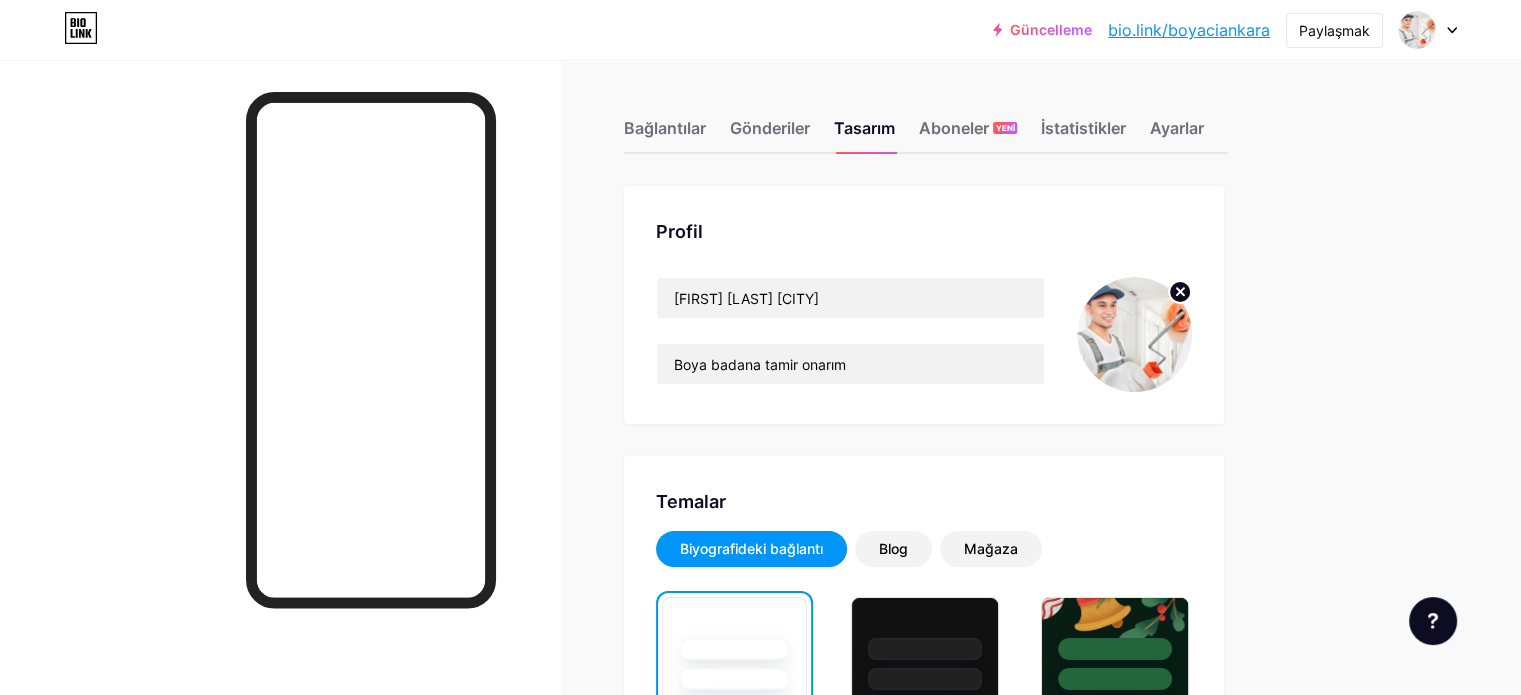 click at bounding box center (1134, 334) 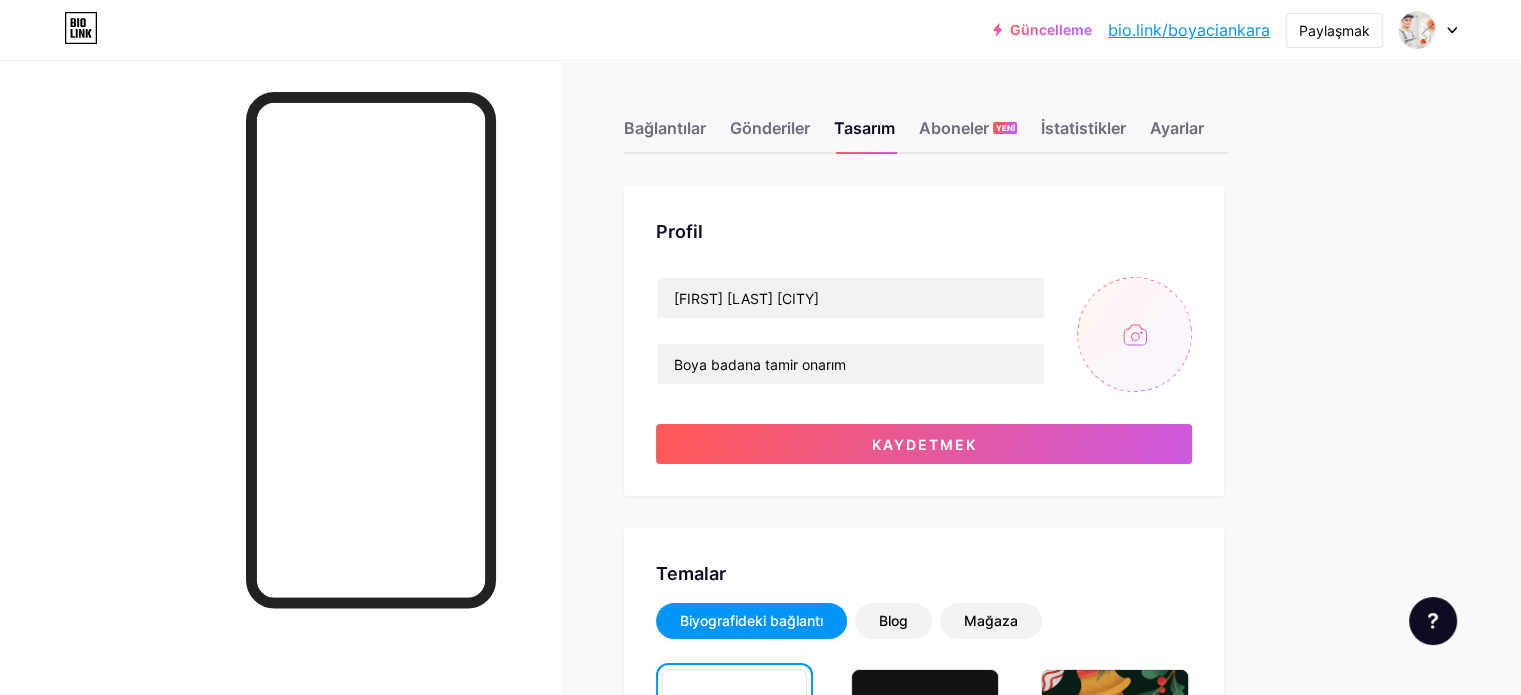click at bounding box center [1134, 334] 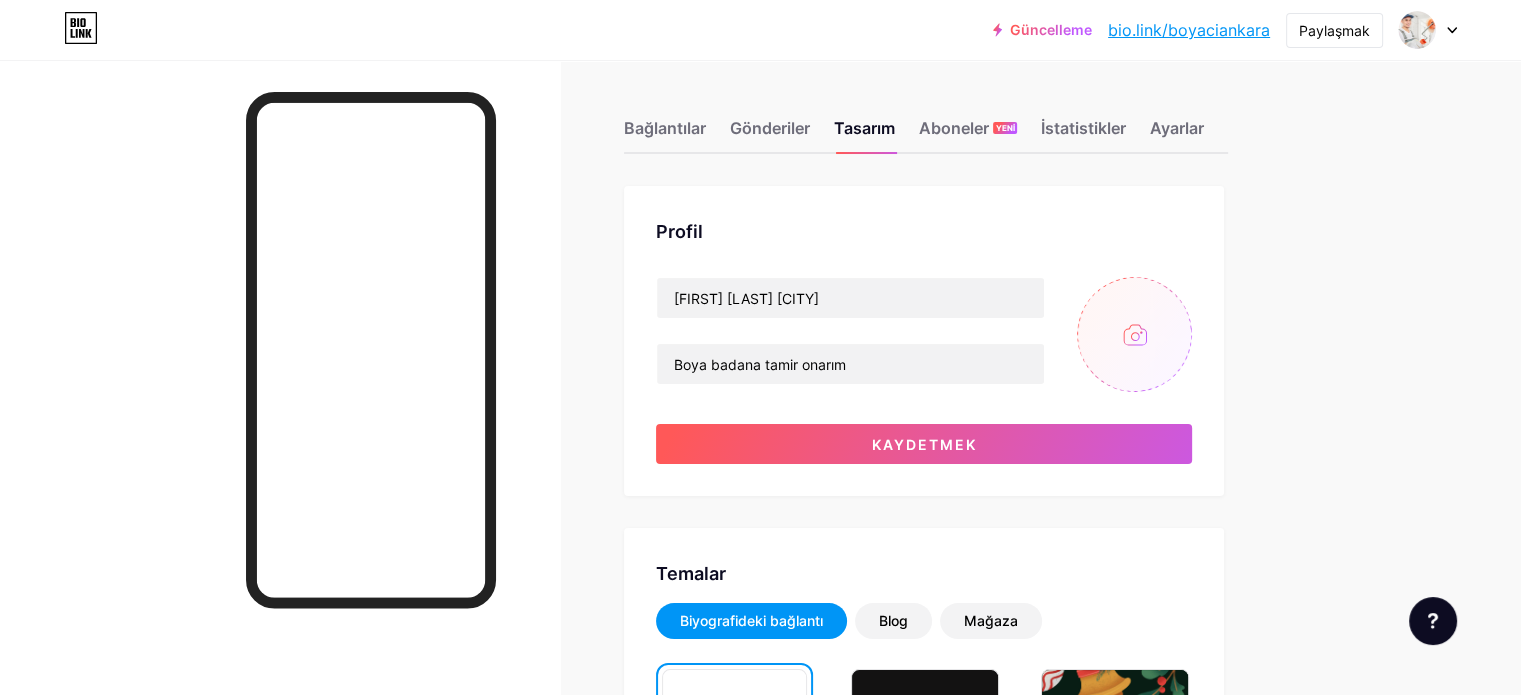 type on "[PATH][EMAIL].jpg" 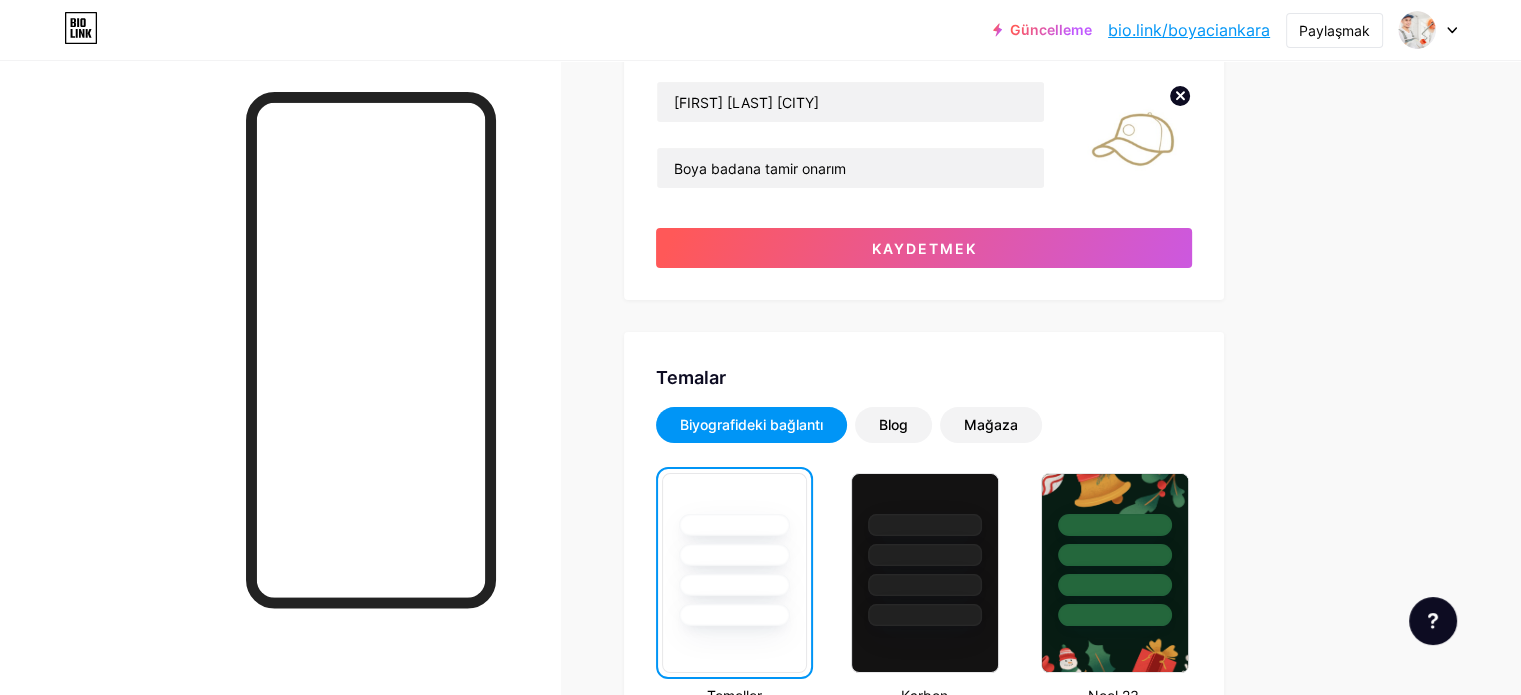 scroll, scrollTop: 200, scrollLeft: 0, axis: vertical 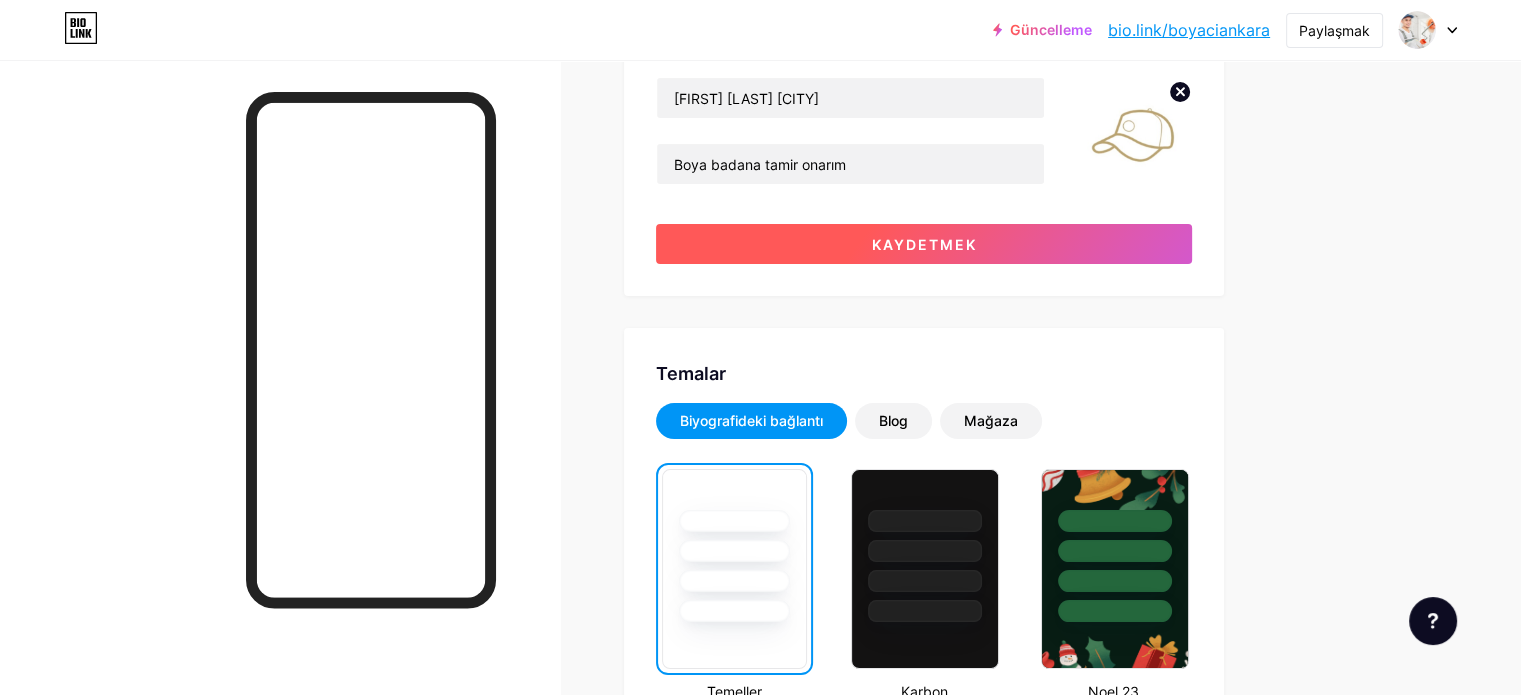 click on "Kaydetmek" at bounding box center [924, 244] 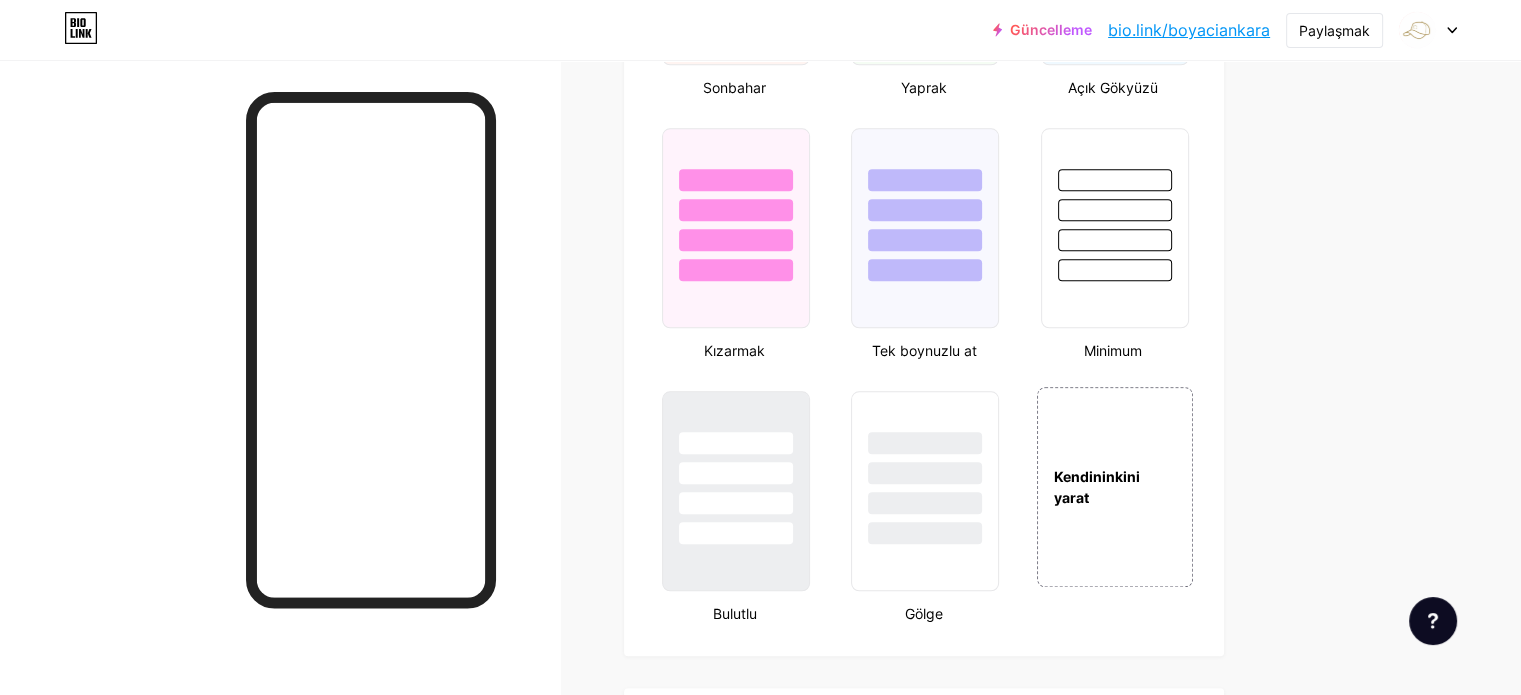 scroll, scrollTop: 2100, scrollLeft: 0, axis: vertical 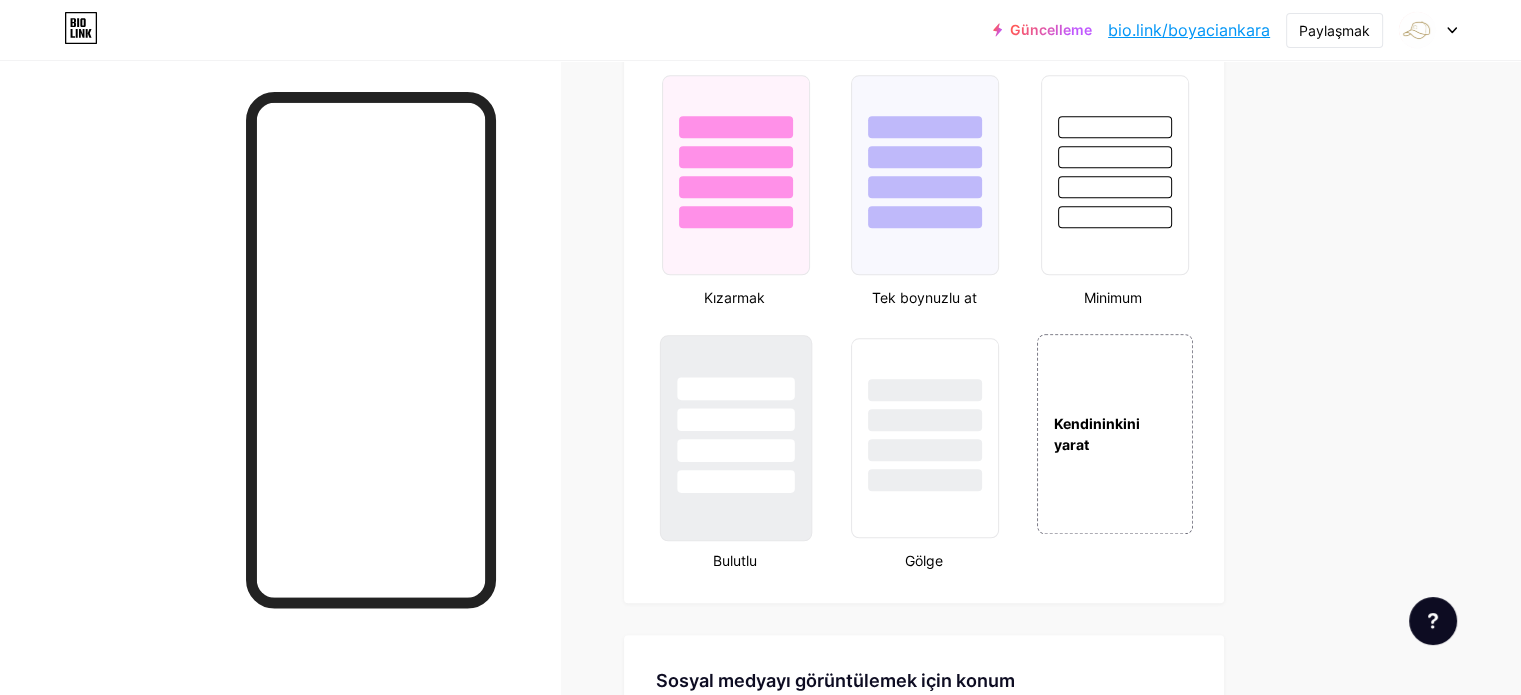 click at bounding box center (735, 450) 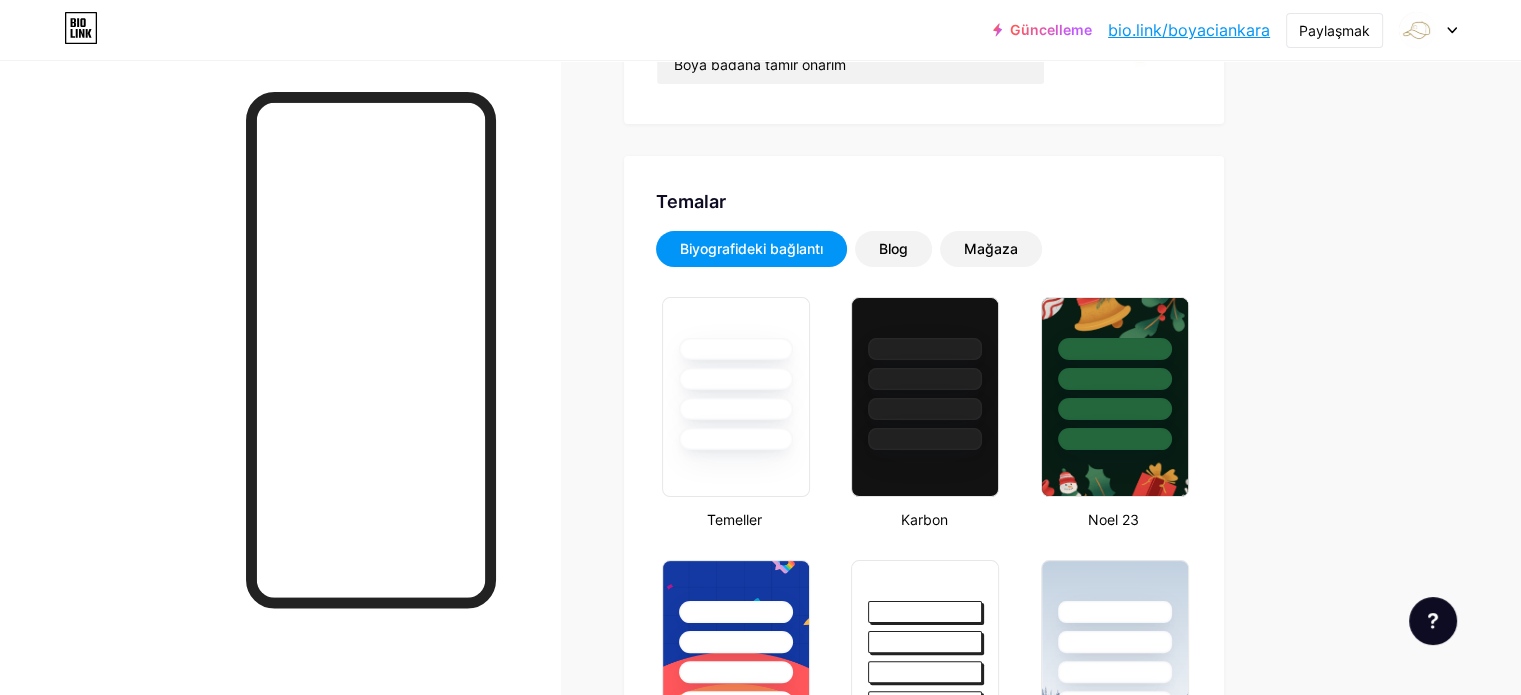 scroll, scrollTop: 0, scrollLeft: 0, axis: both 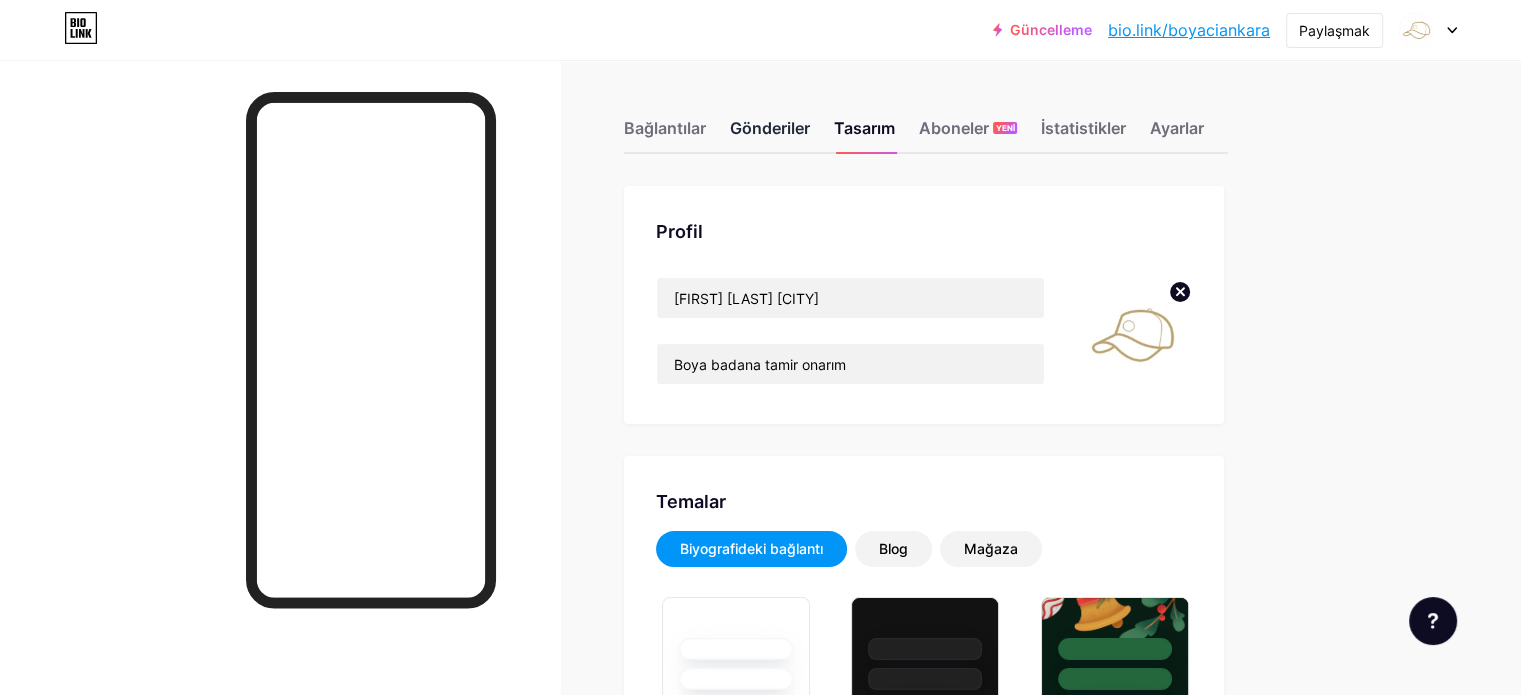 click on "Gönderiler" at bounding box center [770, 128] 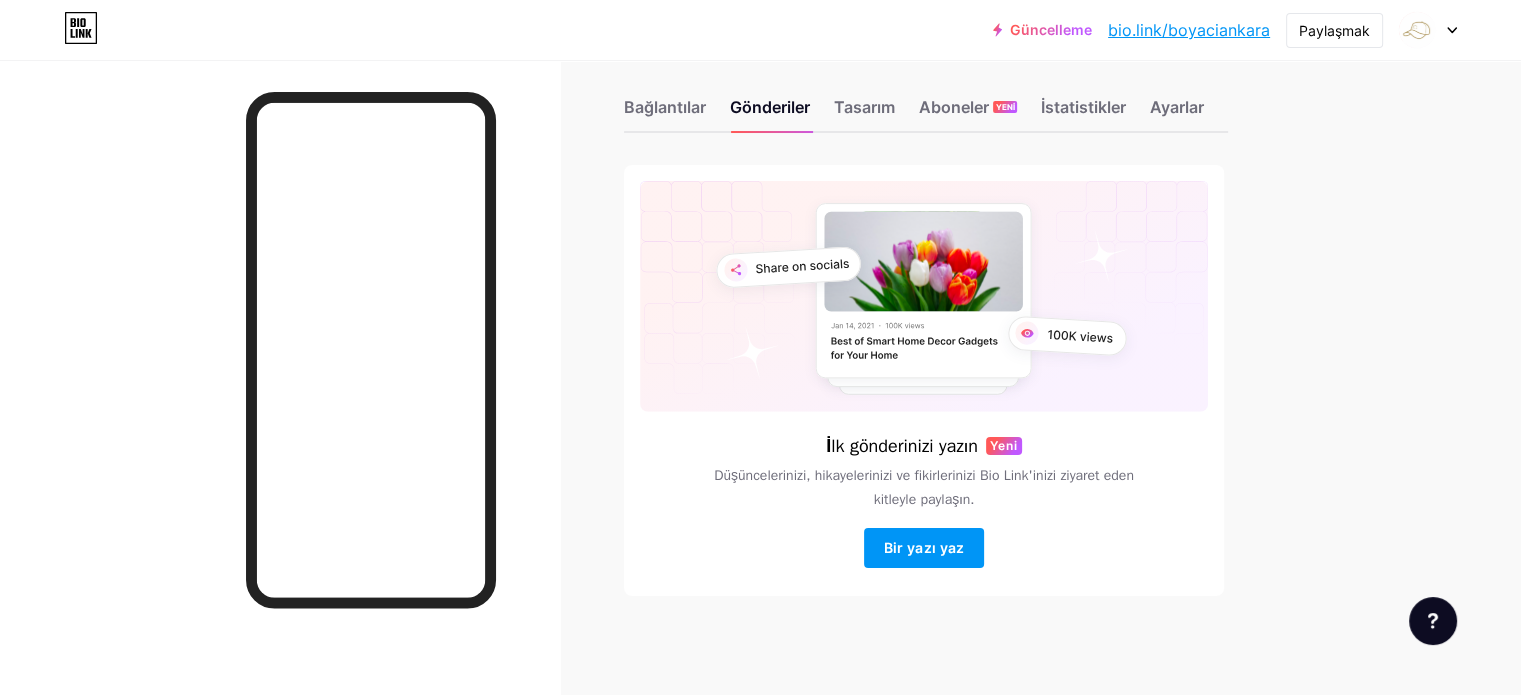 scroll, scrollTop: 0, scrollLeft: 0, axis: both 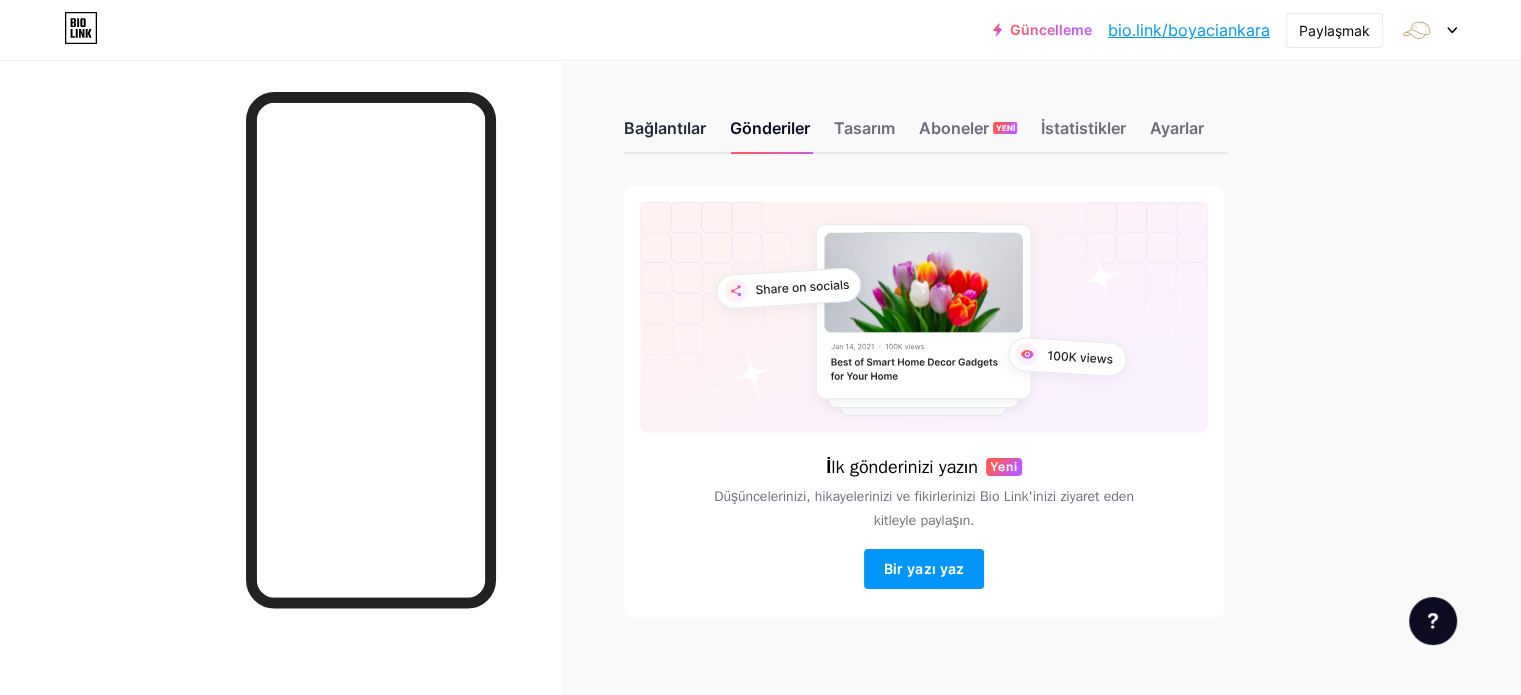 click on "Bağlantılar" at bounding box center (665, 128) 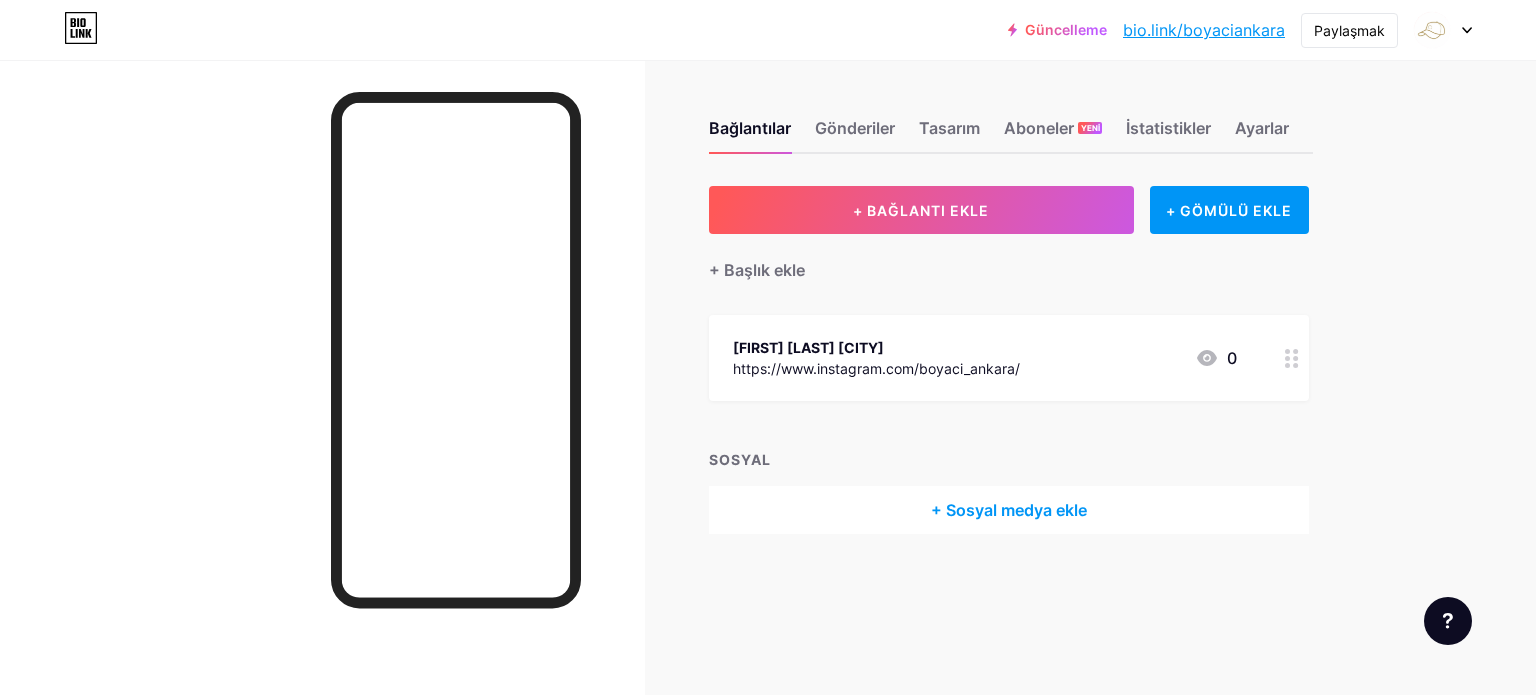click on "[LINKS]
[POSTS]
[DESIGN]
[SUBSCRIBERS]
[NEW]
[STATISTICS]
[SETTINGS]       + [ADD_LINK]     + [EMBED]
+ [ADD_HEADER]
[FIRST] [LAST] [CITY]
[URL]
0
[SOCIAL]     + [ADD_SOCIAL_MEDIA]                       [FEATURE_REQUESTS]             [HELP_CENTER]         [CONTACT_SUPPORT_TEAM]" at bounding box center (698, 347) 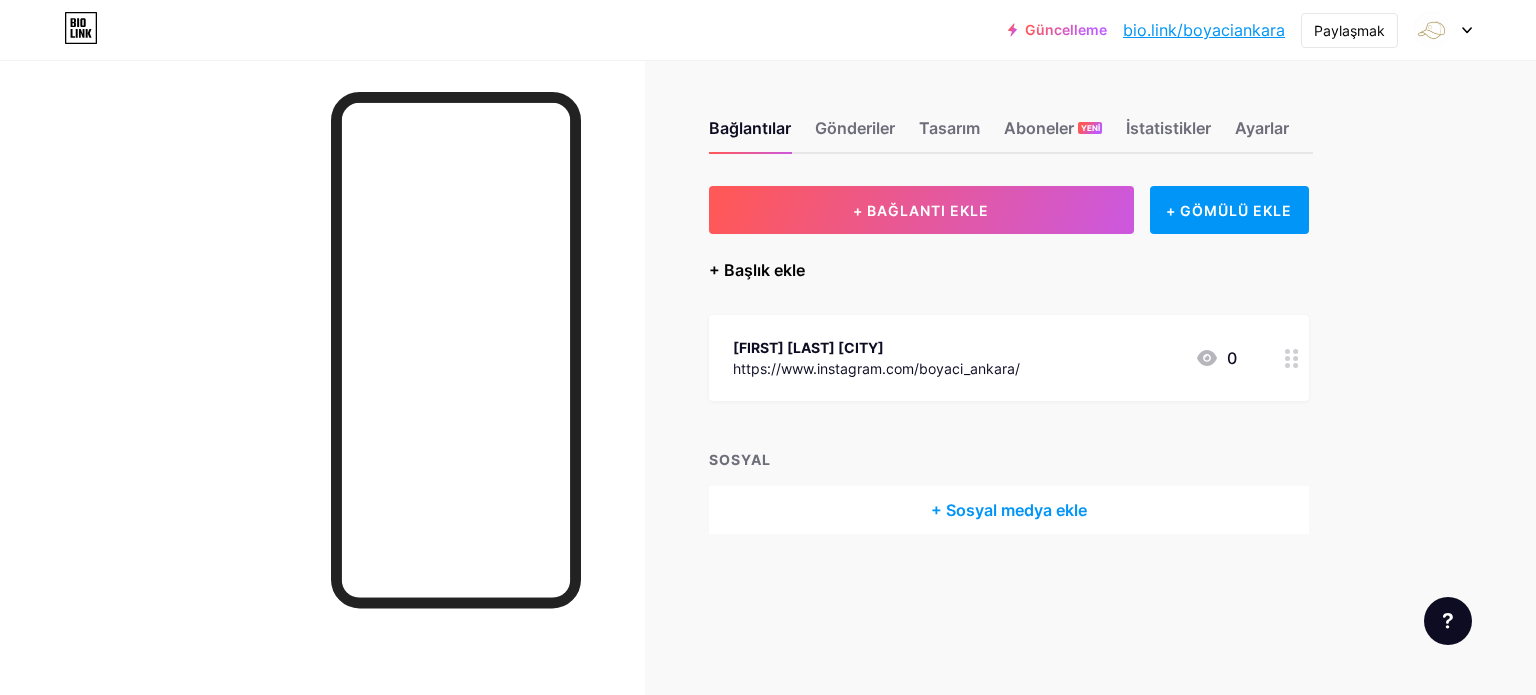 click on "+ Başlık ekle" at bounding box center (757, 270) 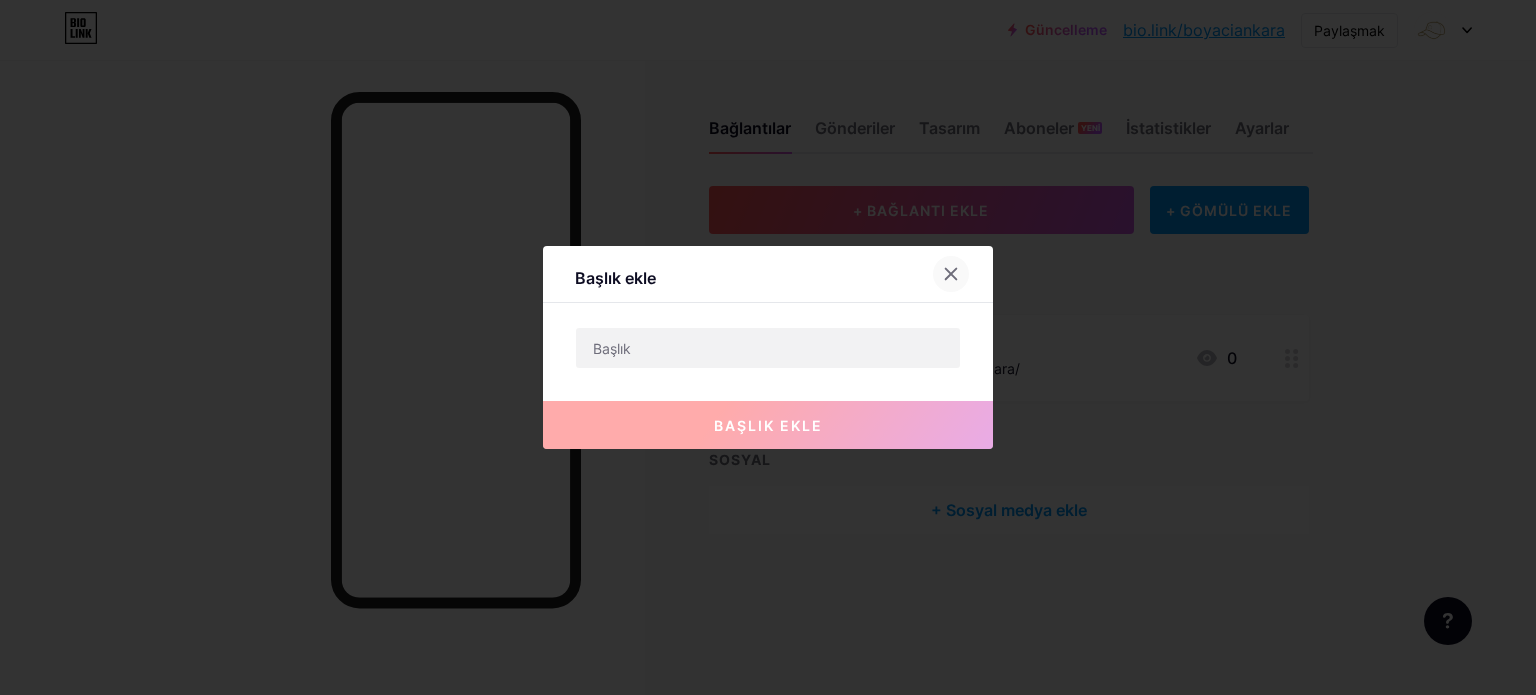 click at bounding box center (951, 274) 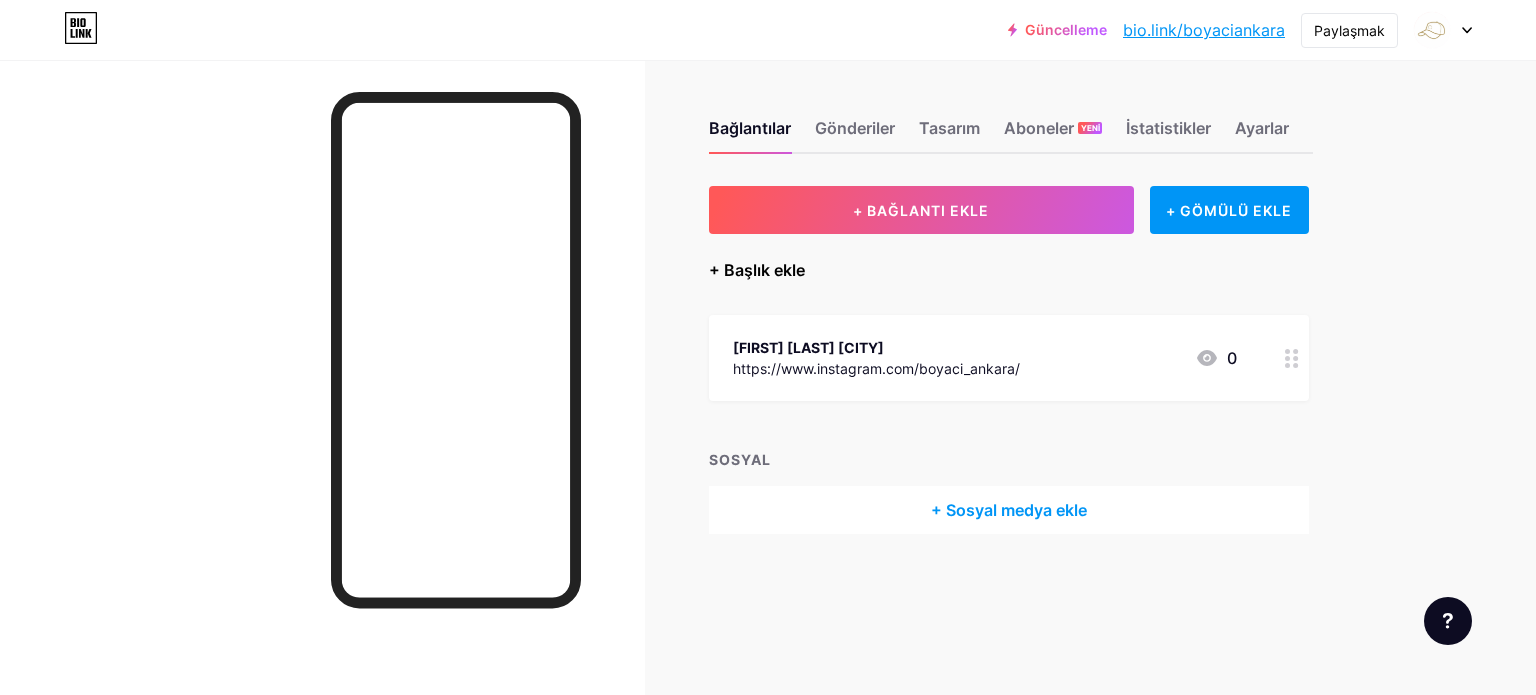 click on "+ Başlık ekle" at bounding box center [757, 270] 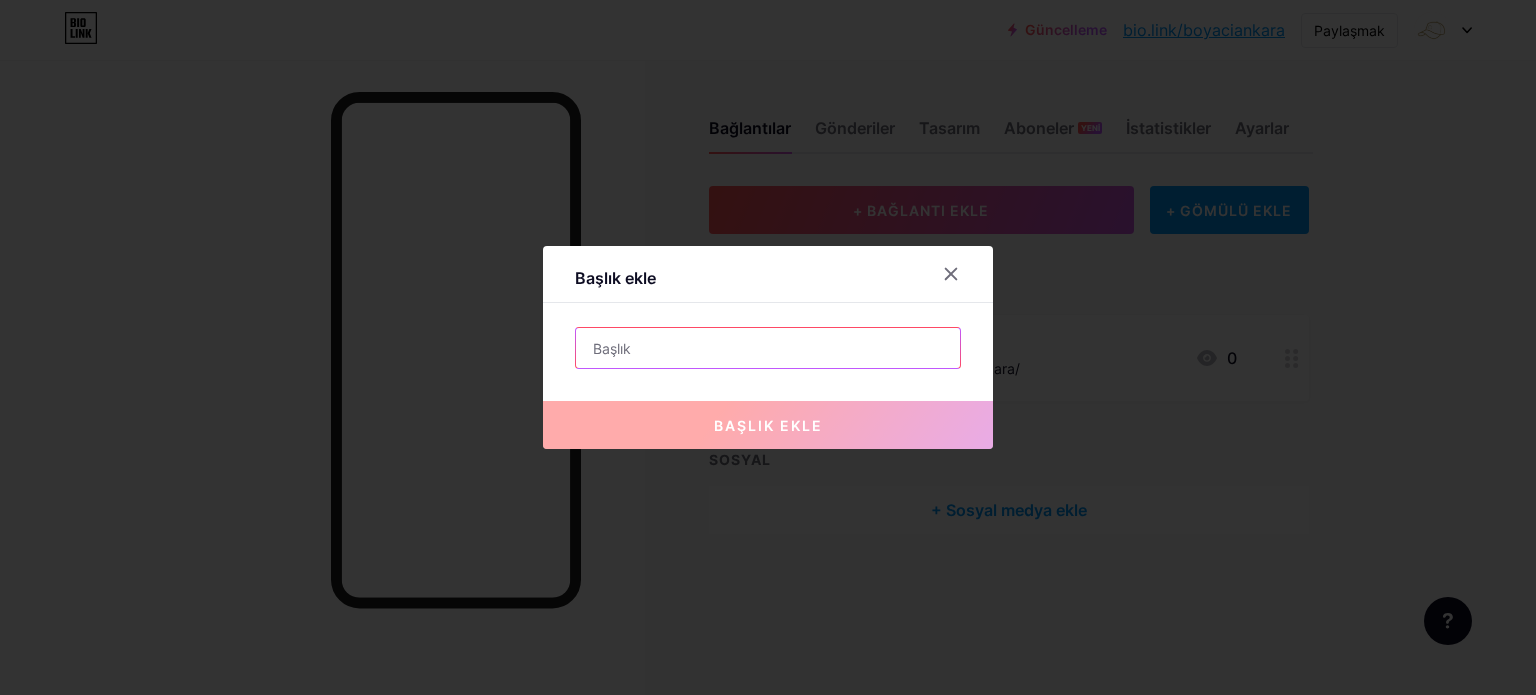 click at bounding box center [768, 348] 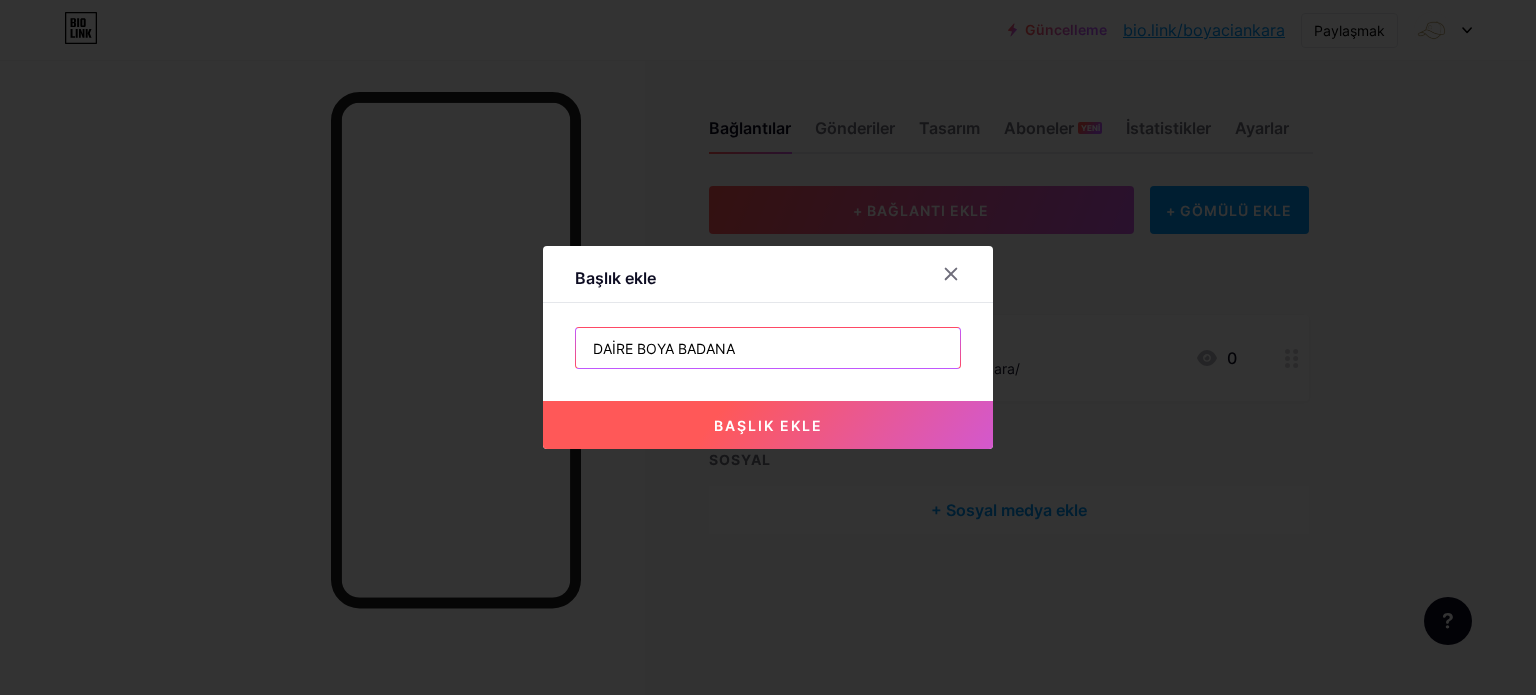 type on "DAİRE BOYA BADANA" 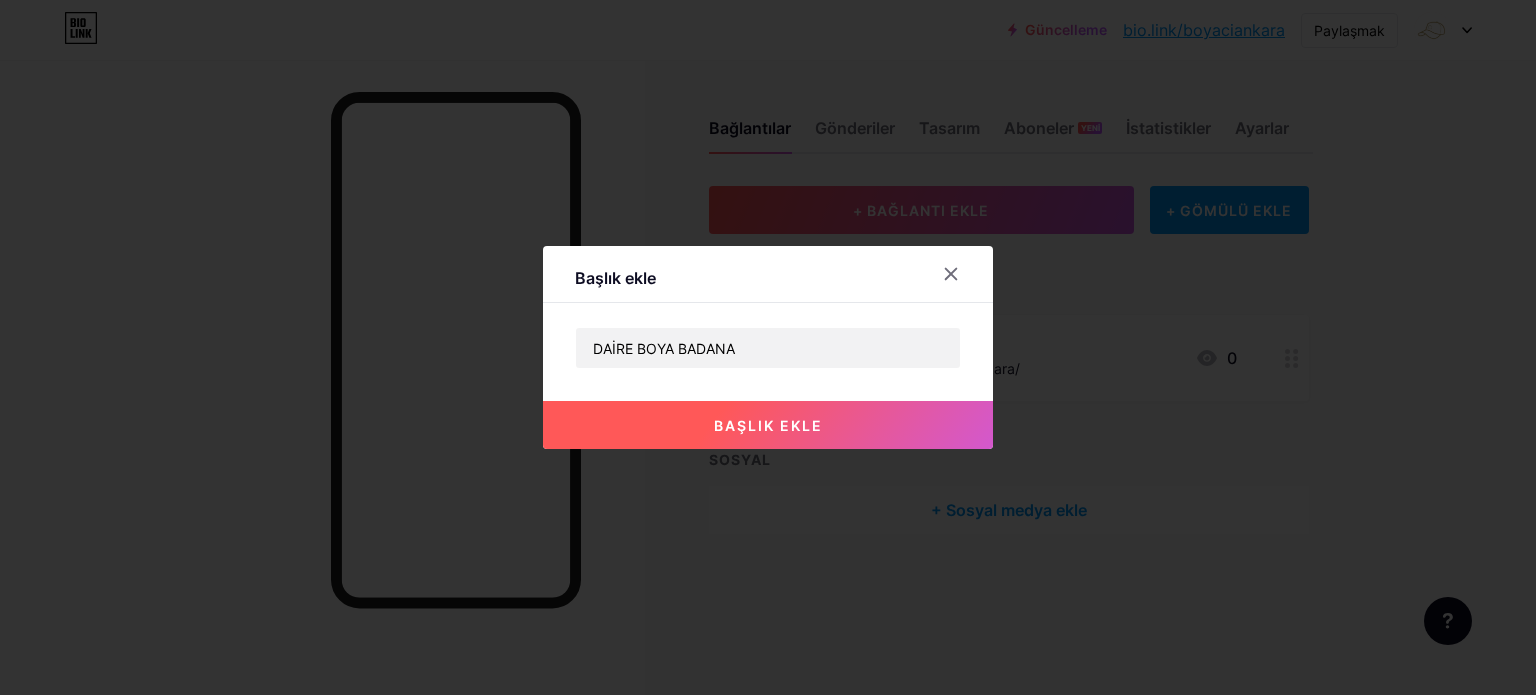 click on "başlık ekle" at bounding box center (768, 425) 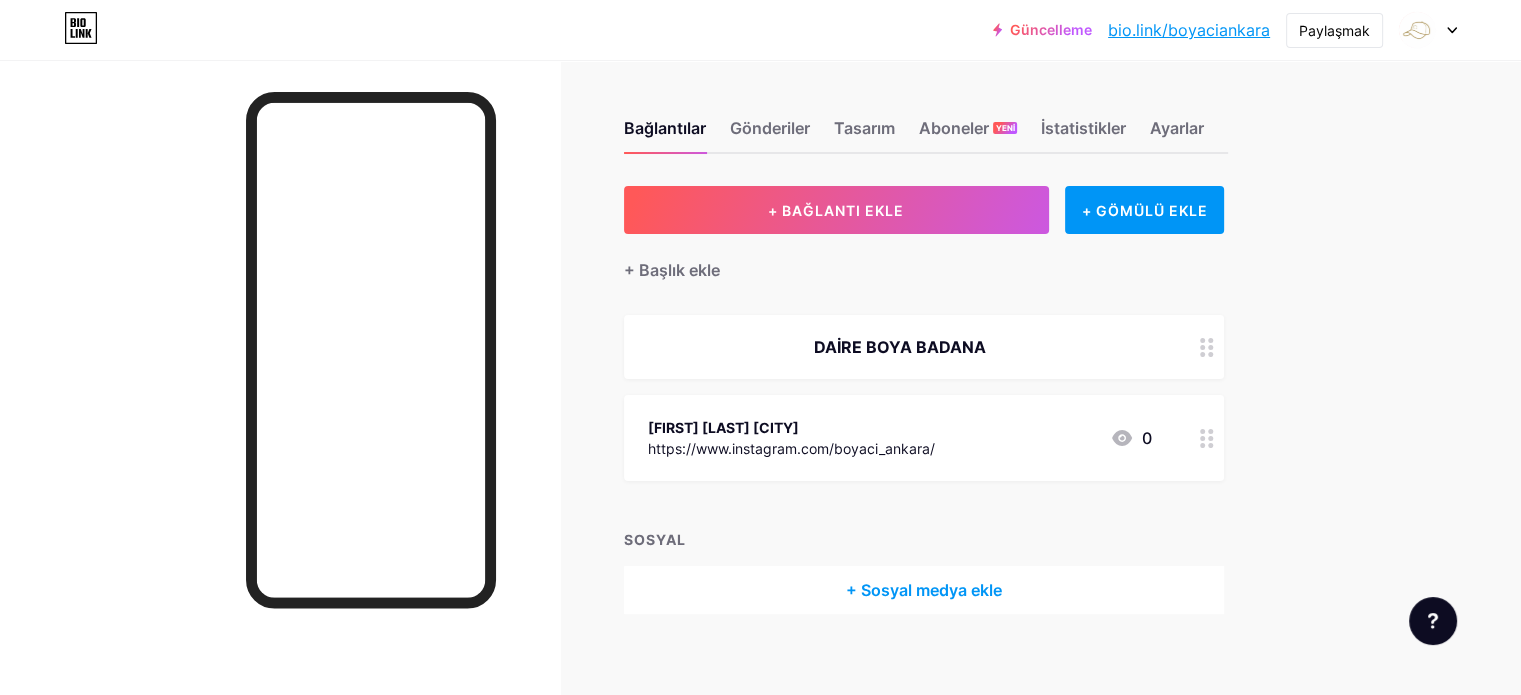 type 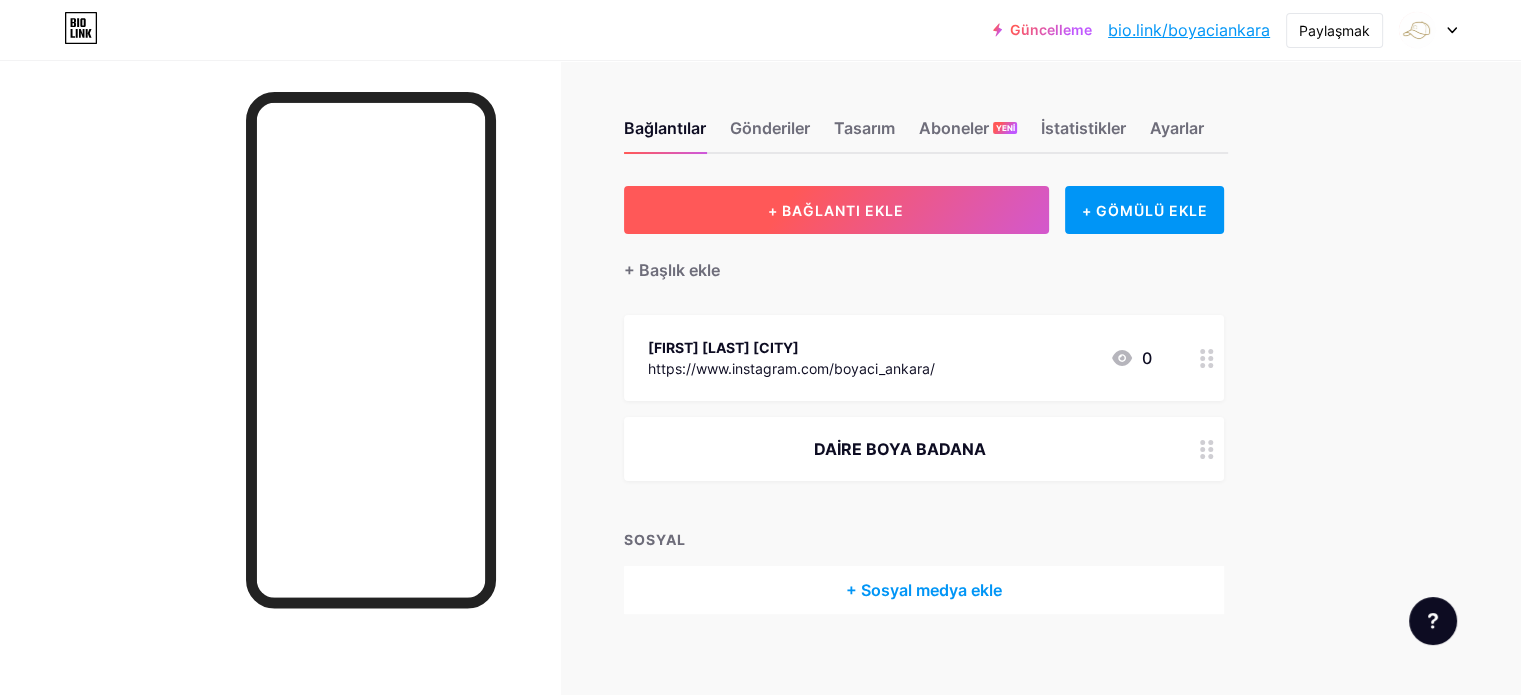 click on "+ BAĞLANTI EKLE" at bounding box center (836, 210) 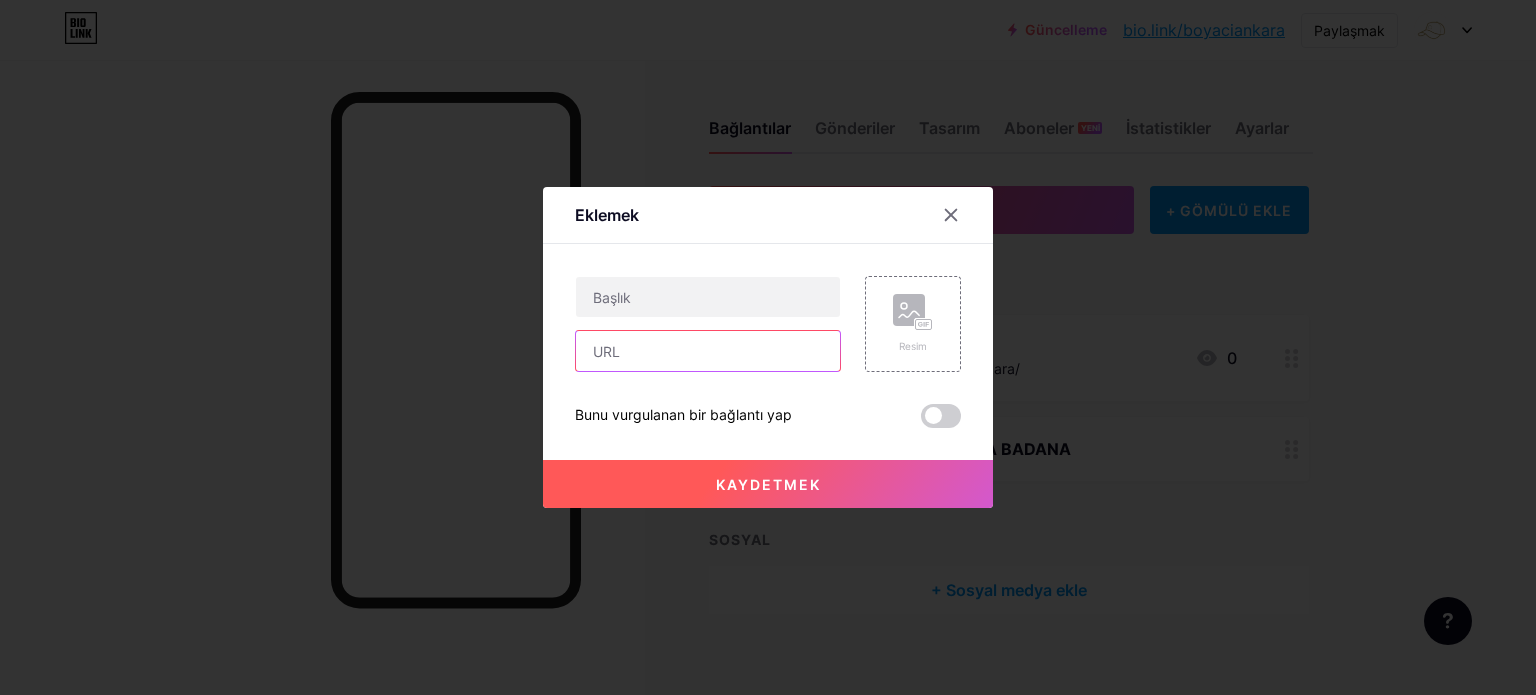 click at bounding box center [708, 351] 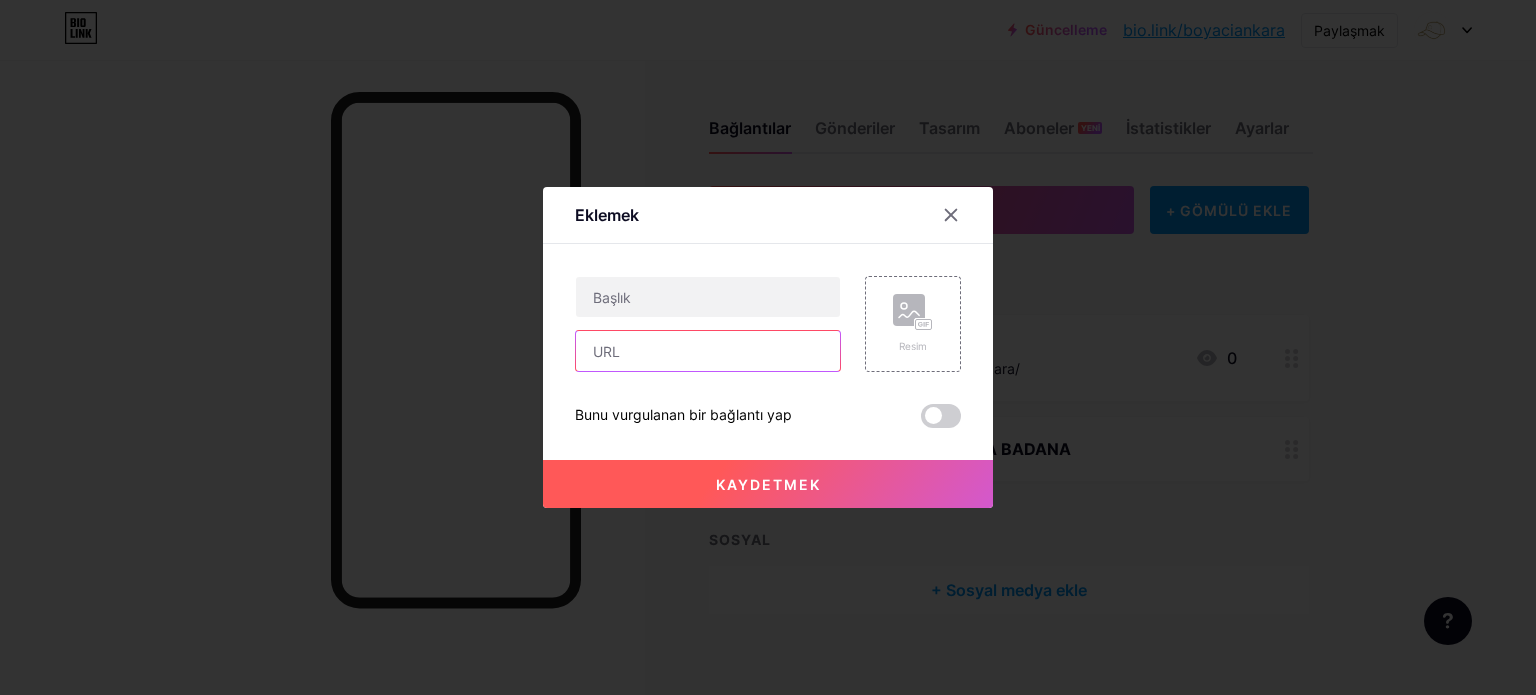 paste on "https://www.boyaciankara.com/" 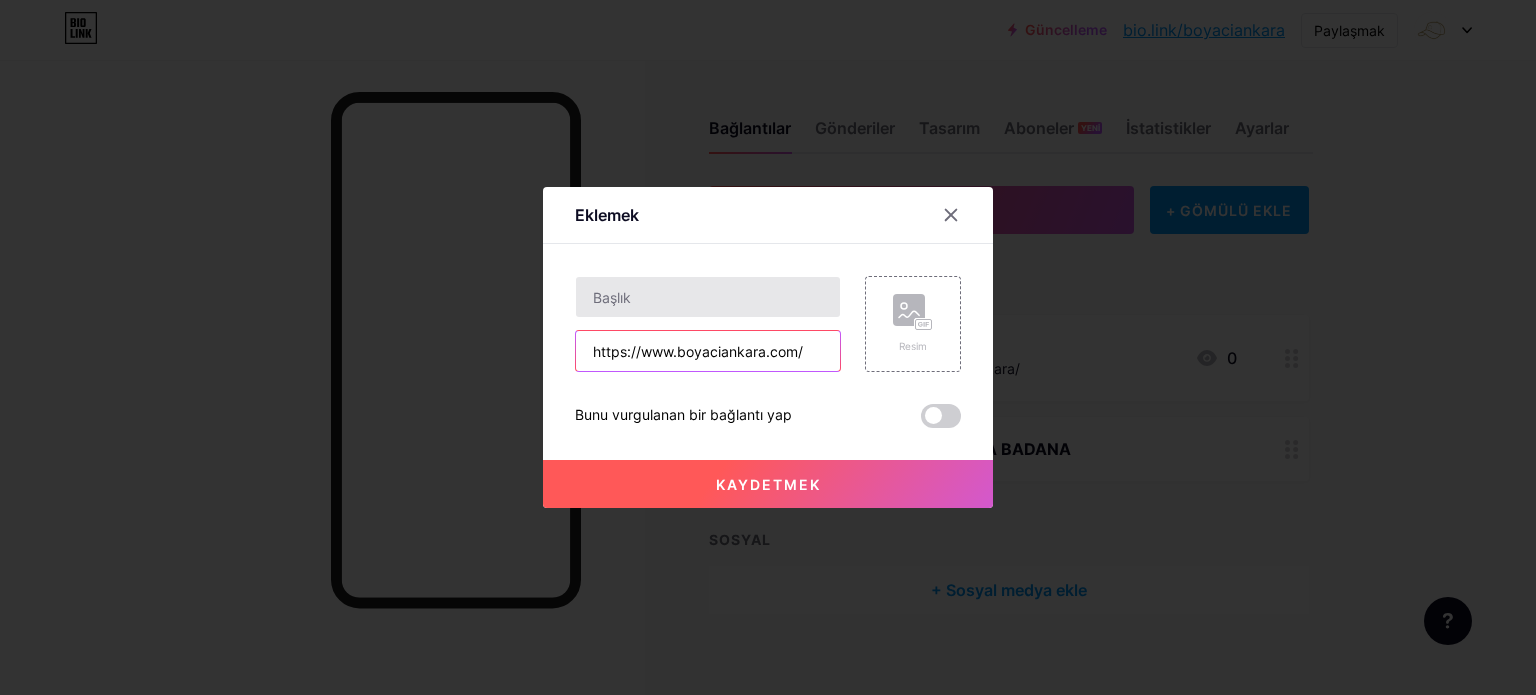 type on "https://www.boyaciankara.com/" 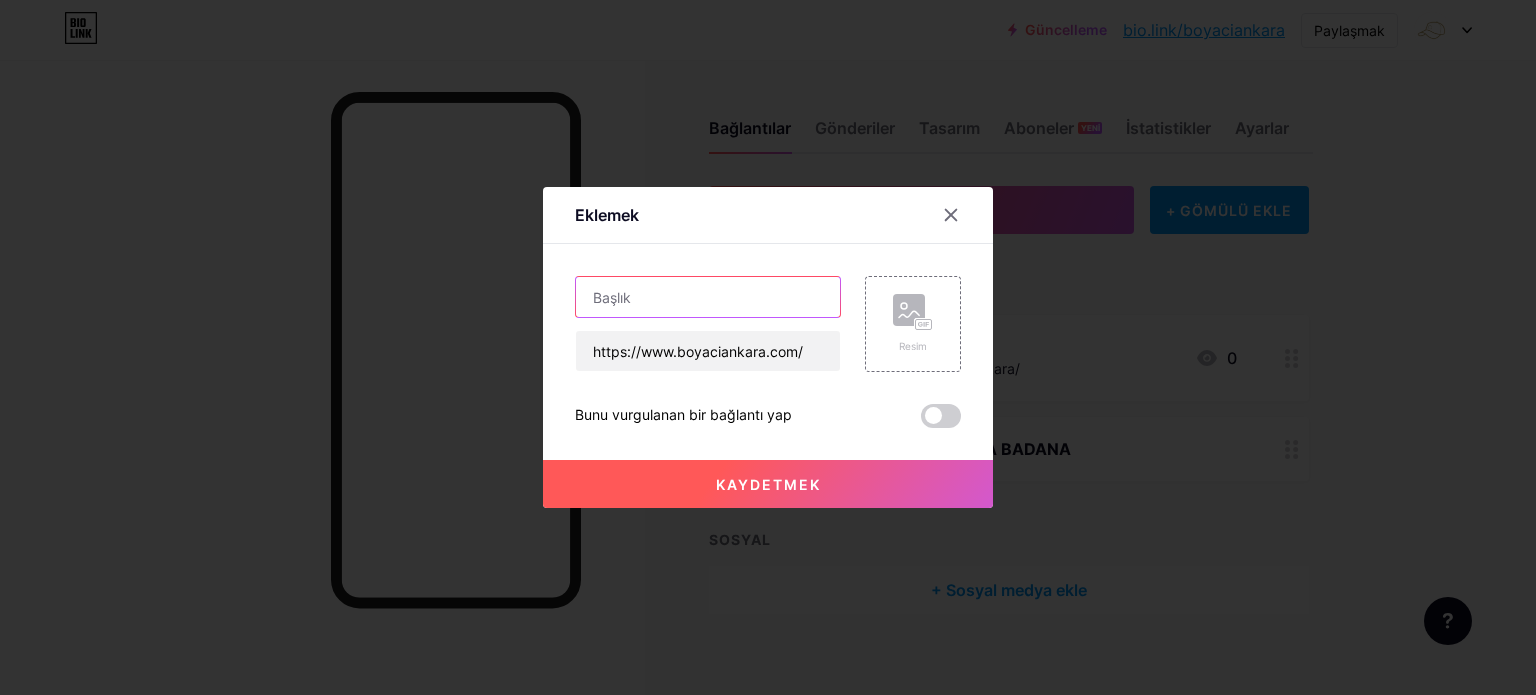 click at bounding box center (708, 297) 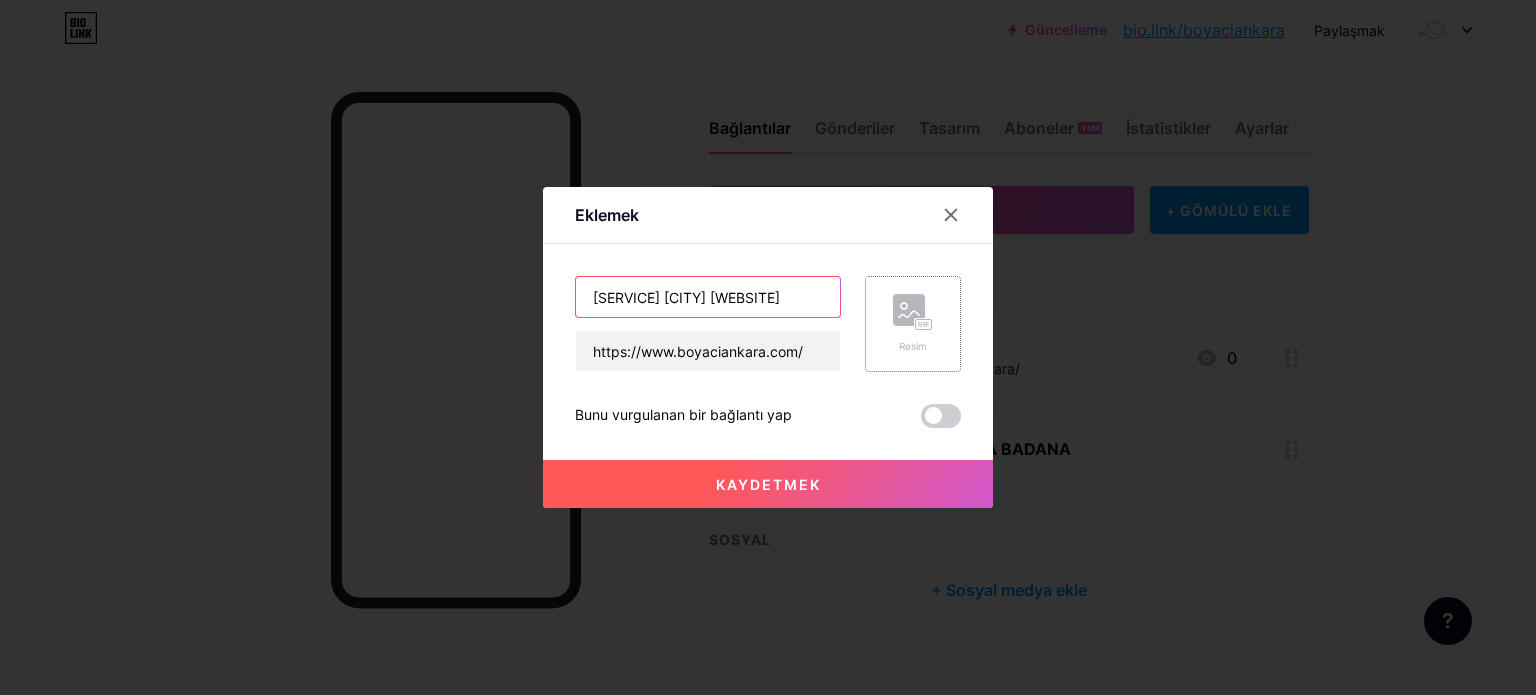type on "[SERVICE] [CITY] [WEBSITE]" 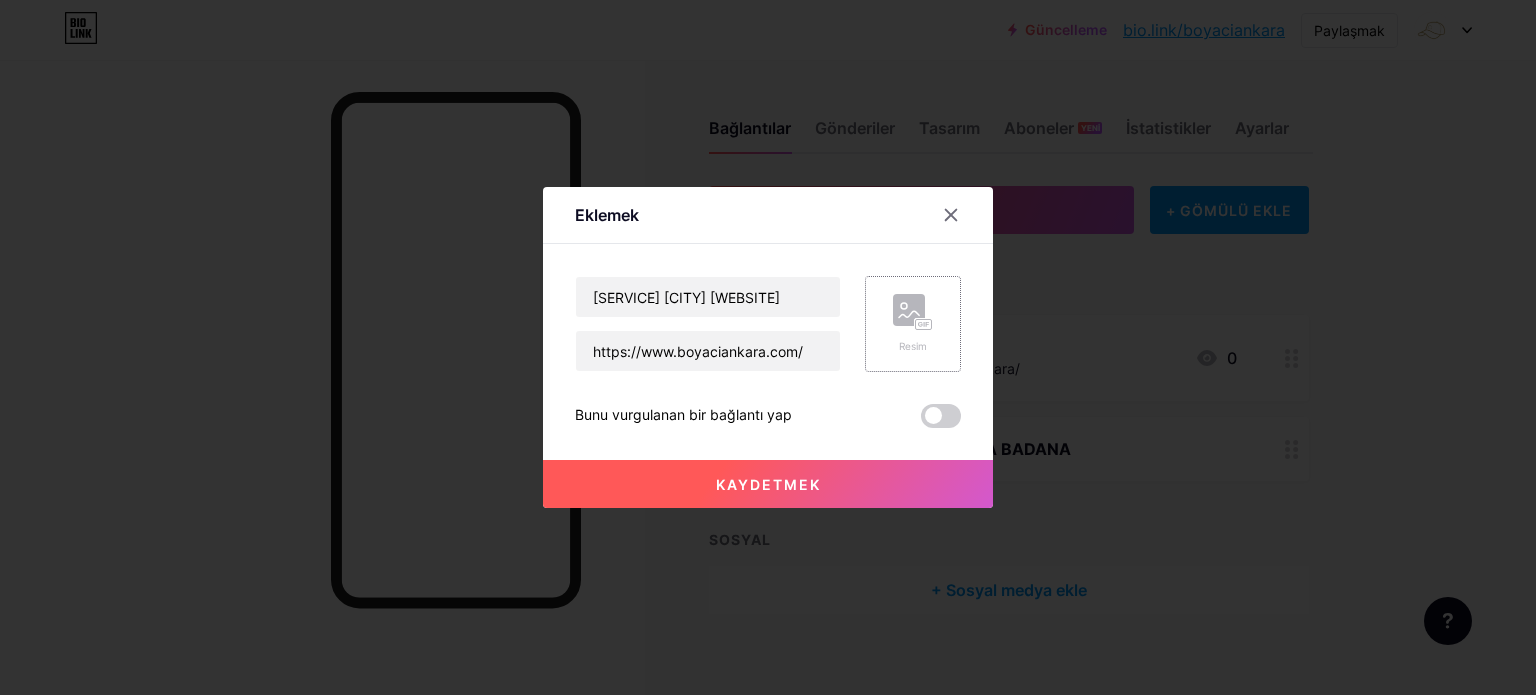 click 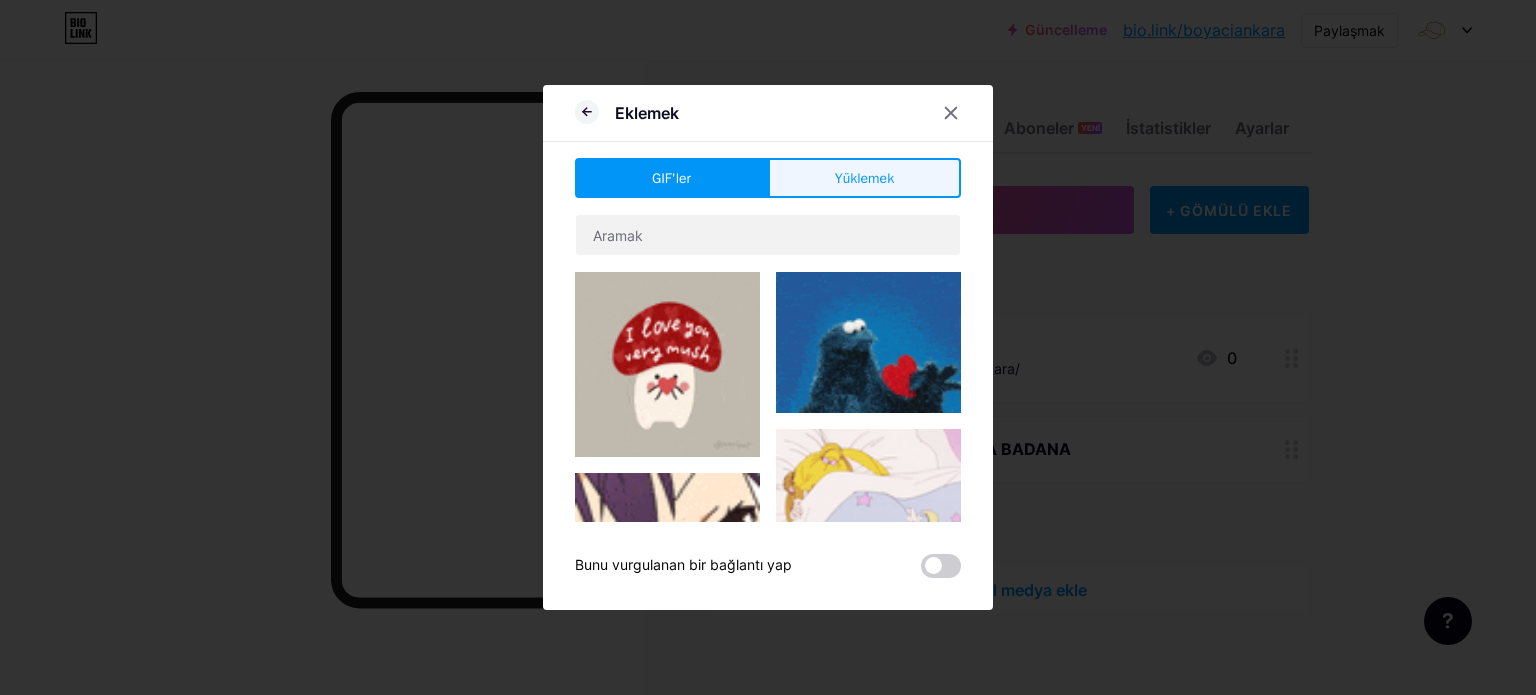 click on "Yüklemek" at bounding box center (864, 178) 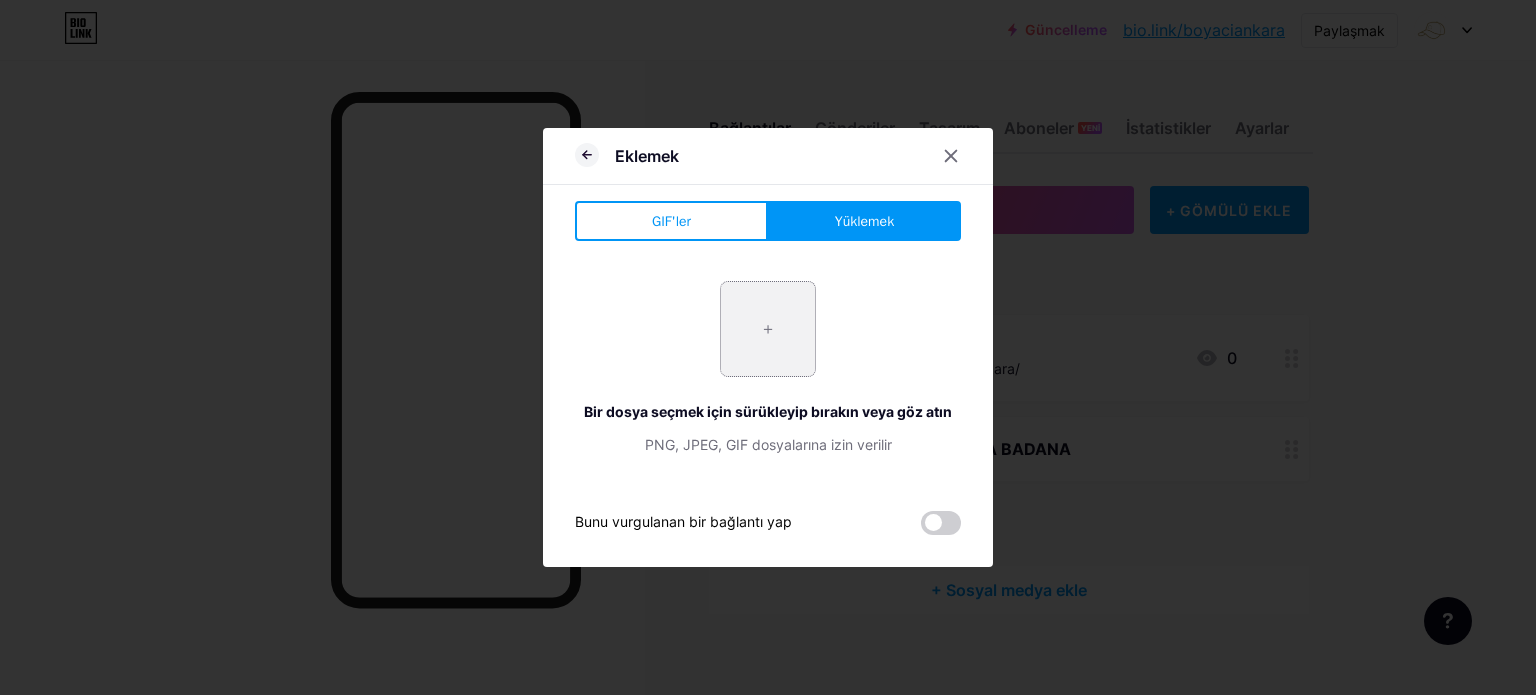 click at bounding box center (768, 329) 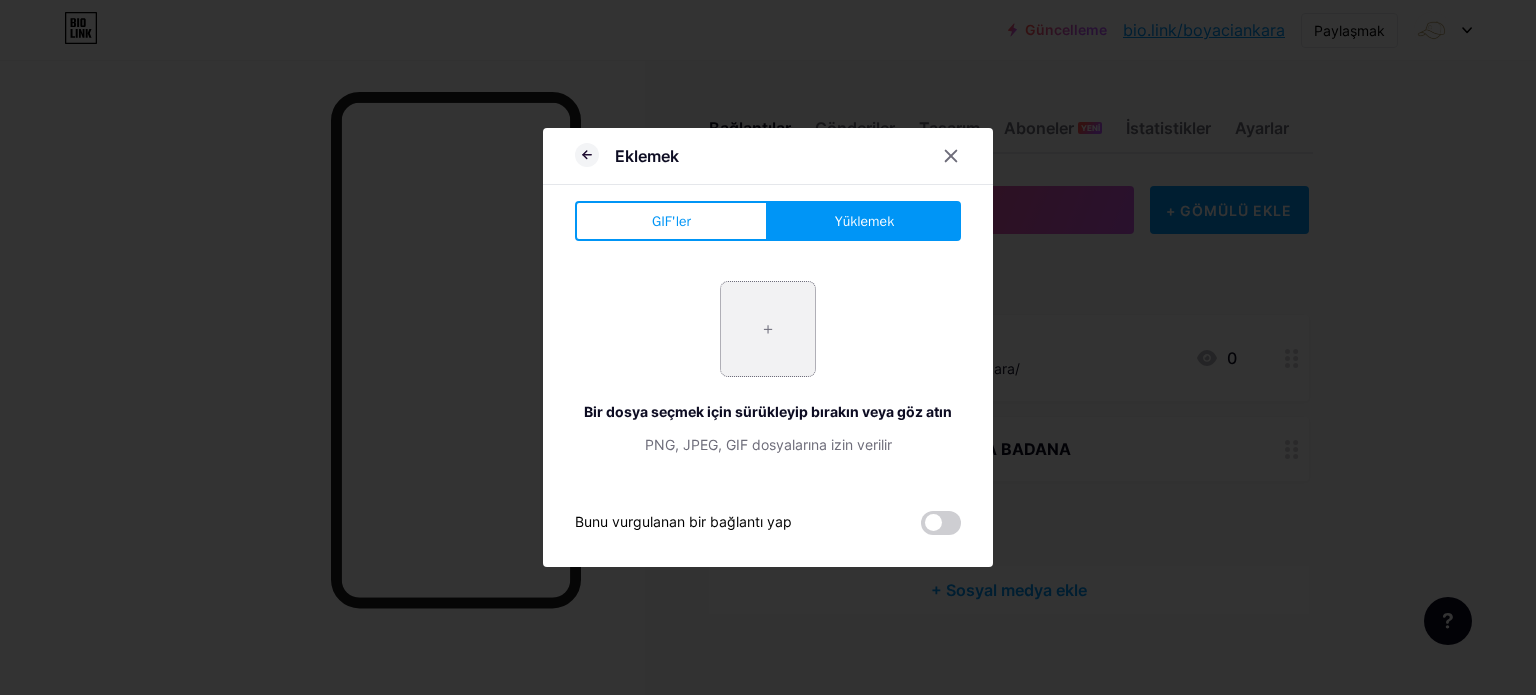 type on "[PATH][EMAIL].jpg" 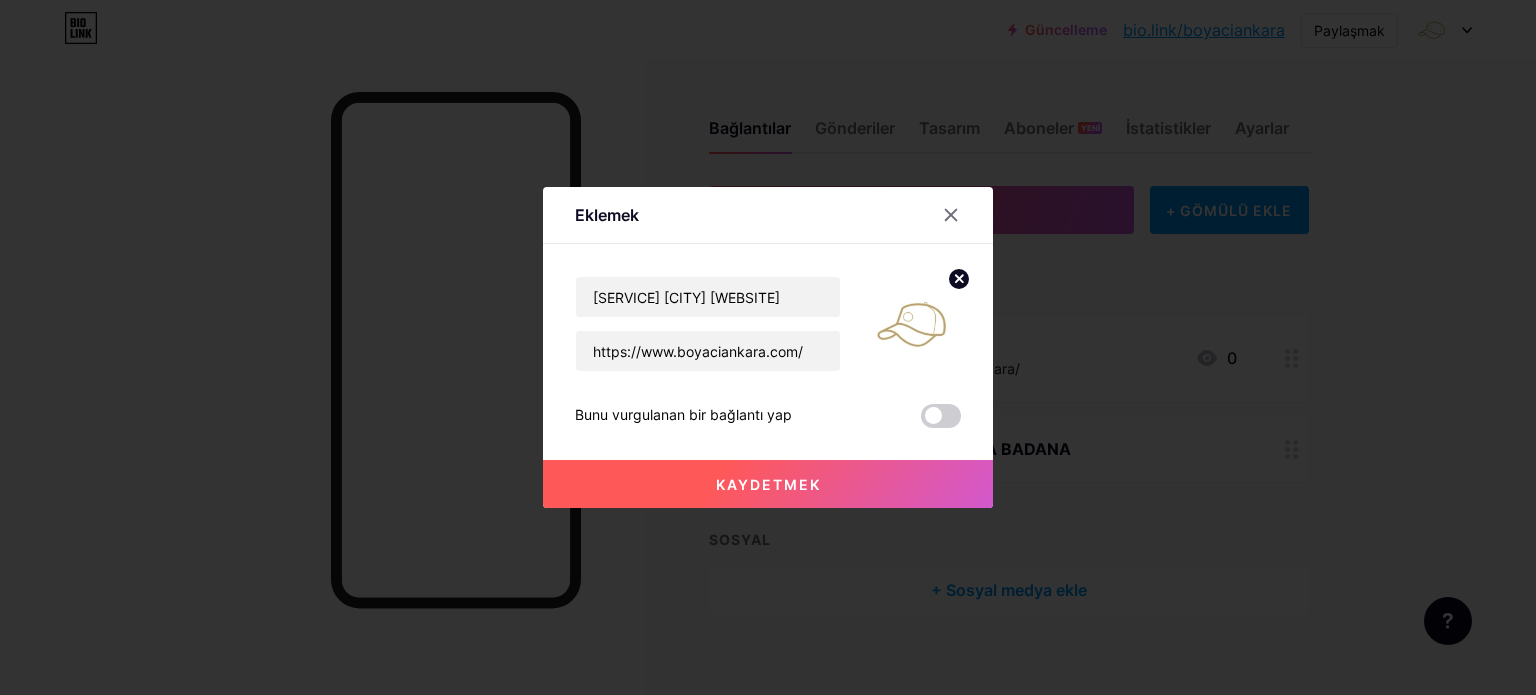 click on "Kaydetmek" at bounding box center [768, 484] 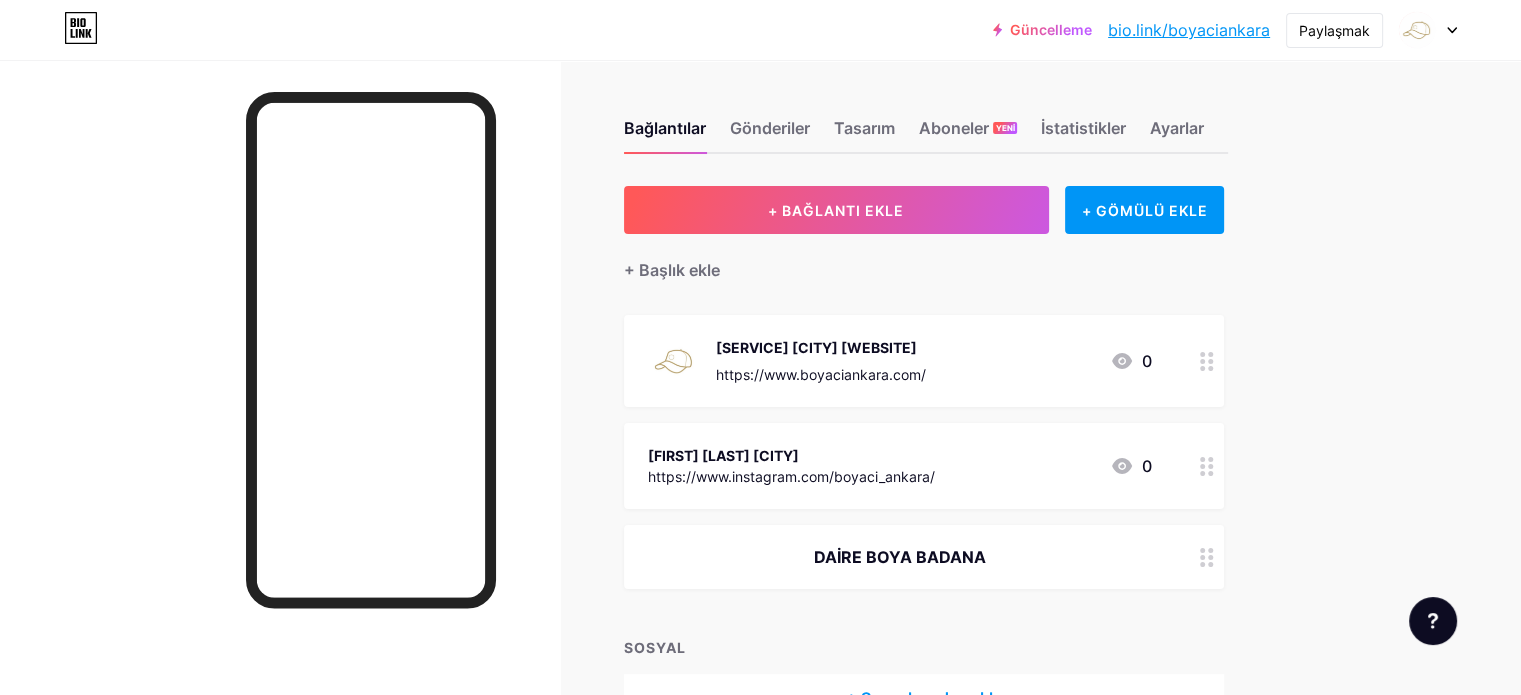 click 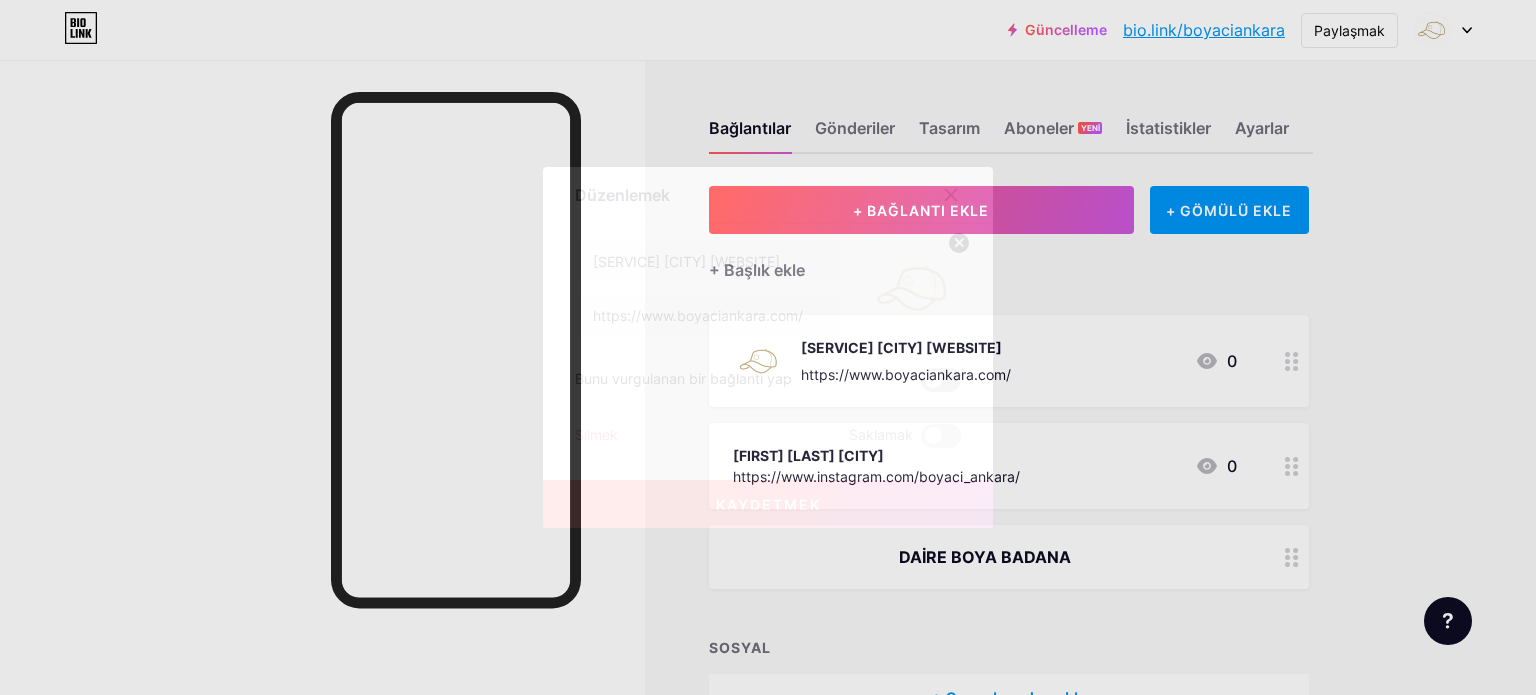 click at bounding box center (941, 380) 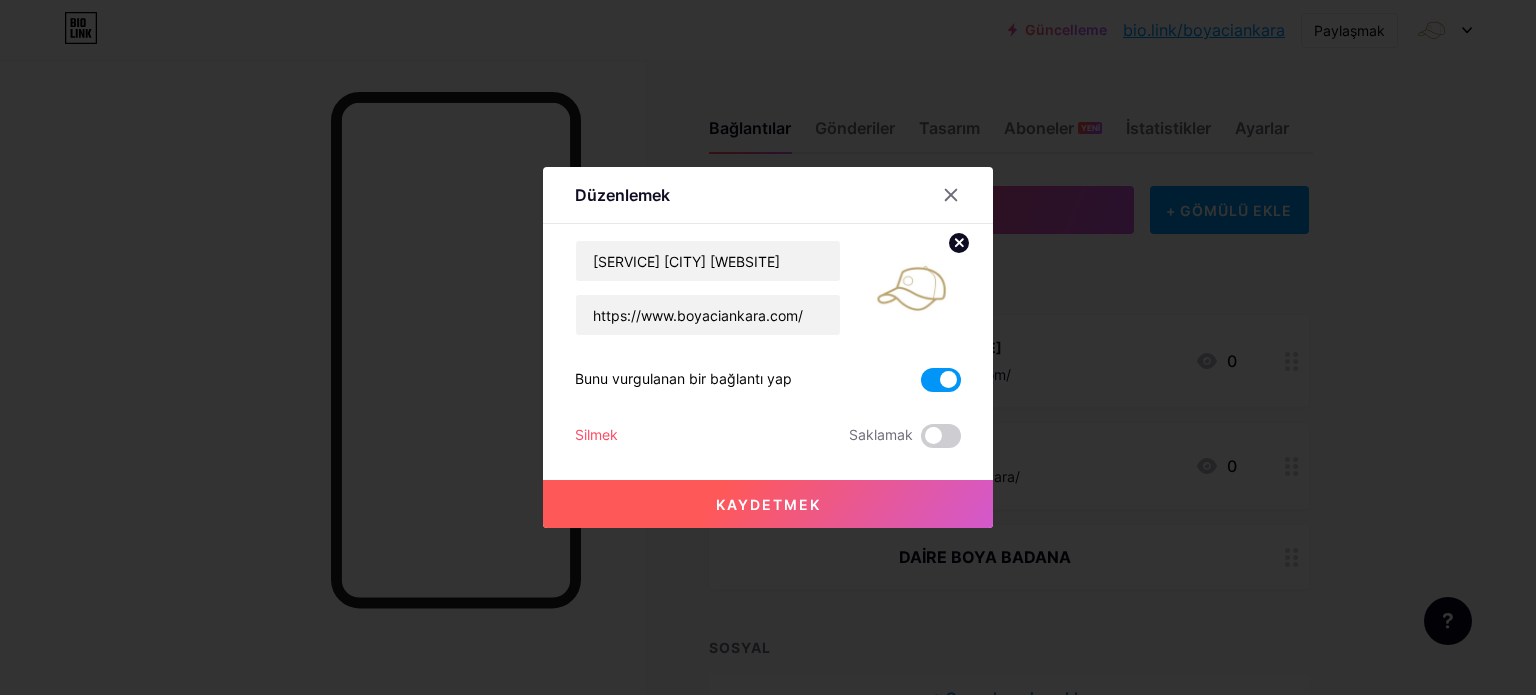 click on "Kaydetmek" at bounding box center (768, 504) 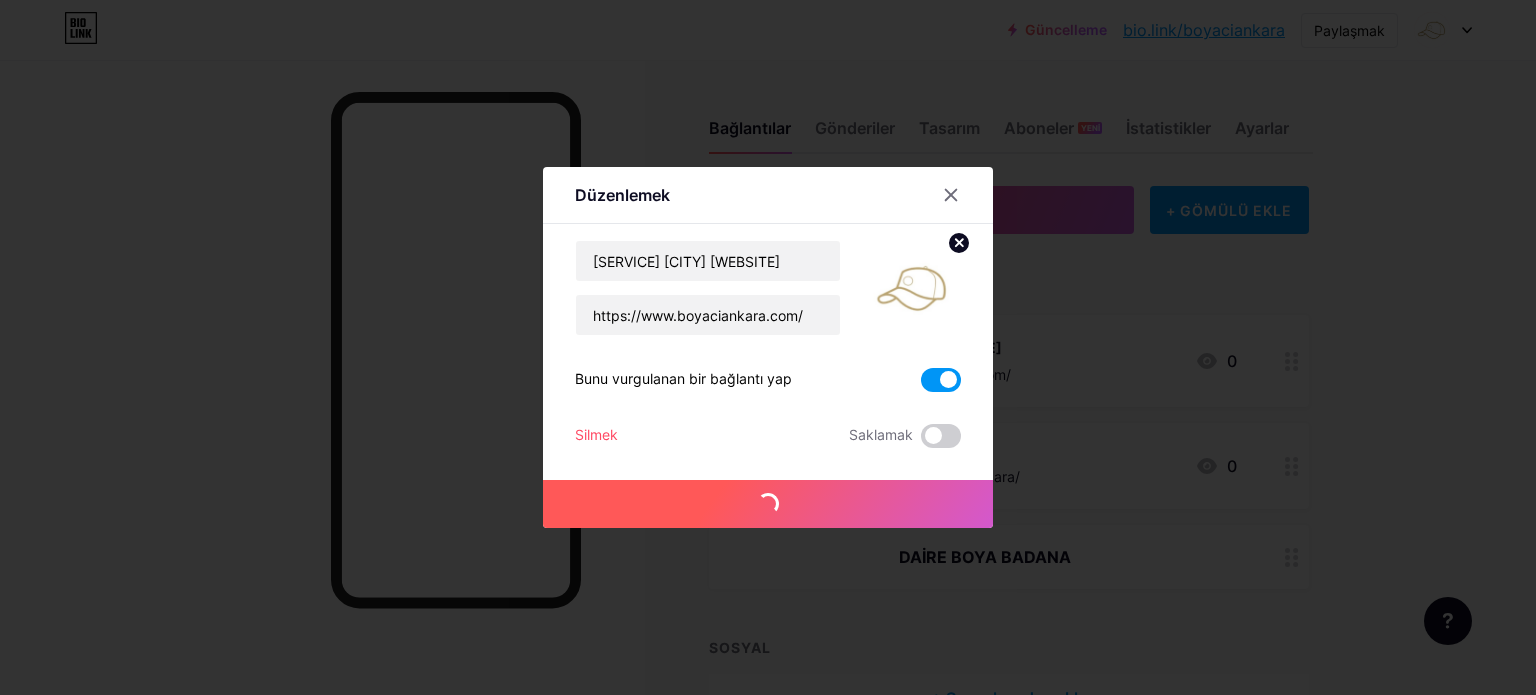 click at bounding box center (768, 347) 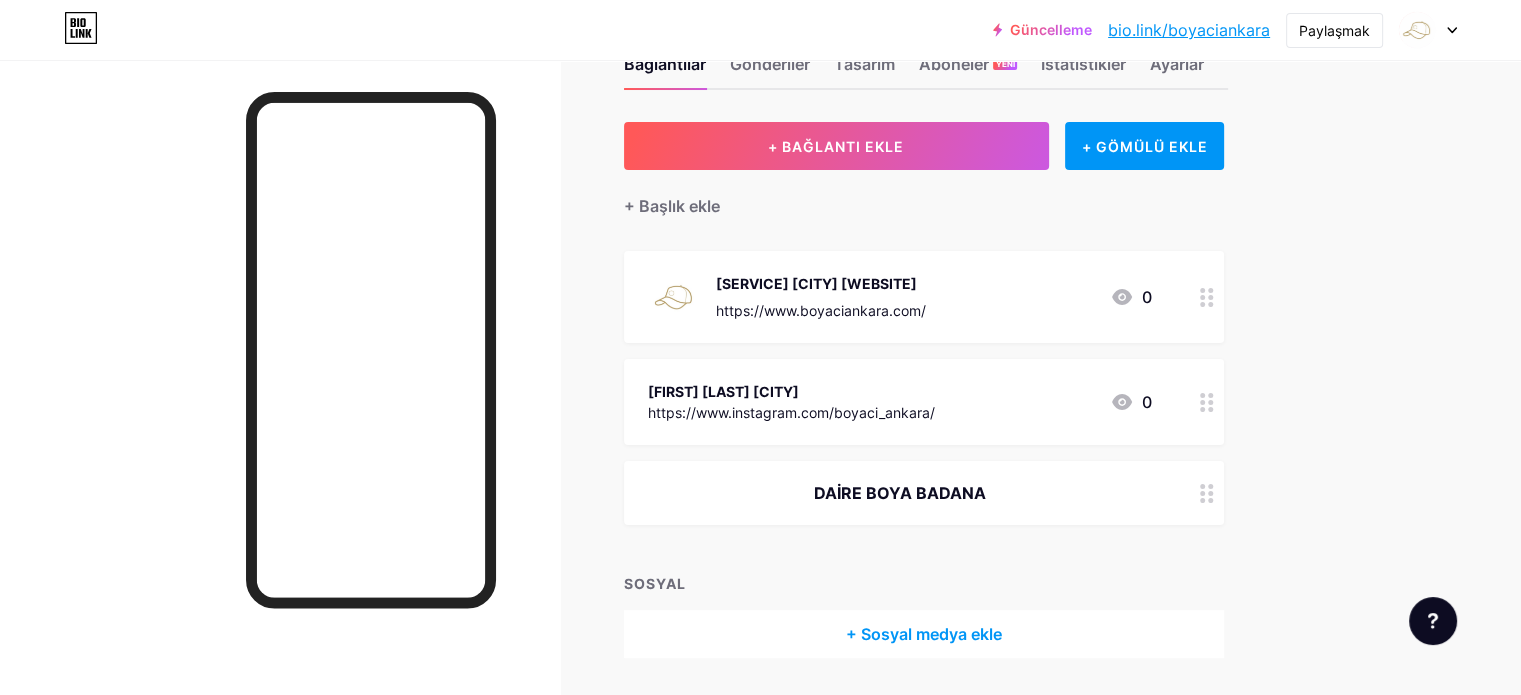 scroll, scrollTop: 100, scrollLeft: 0, axis: vertical 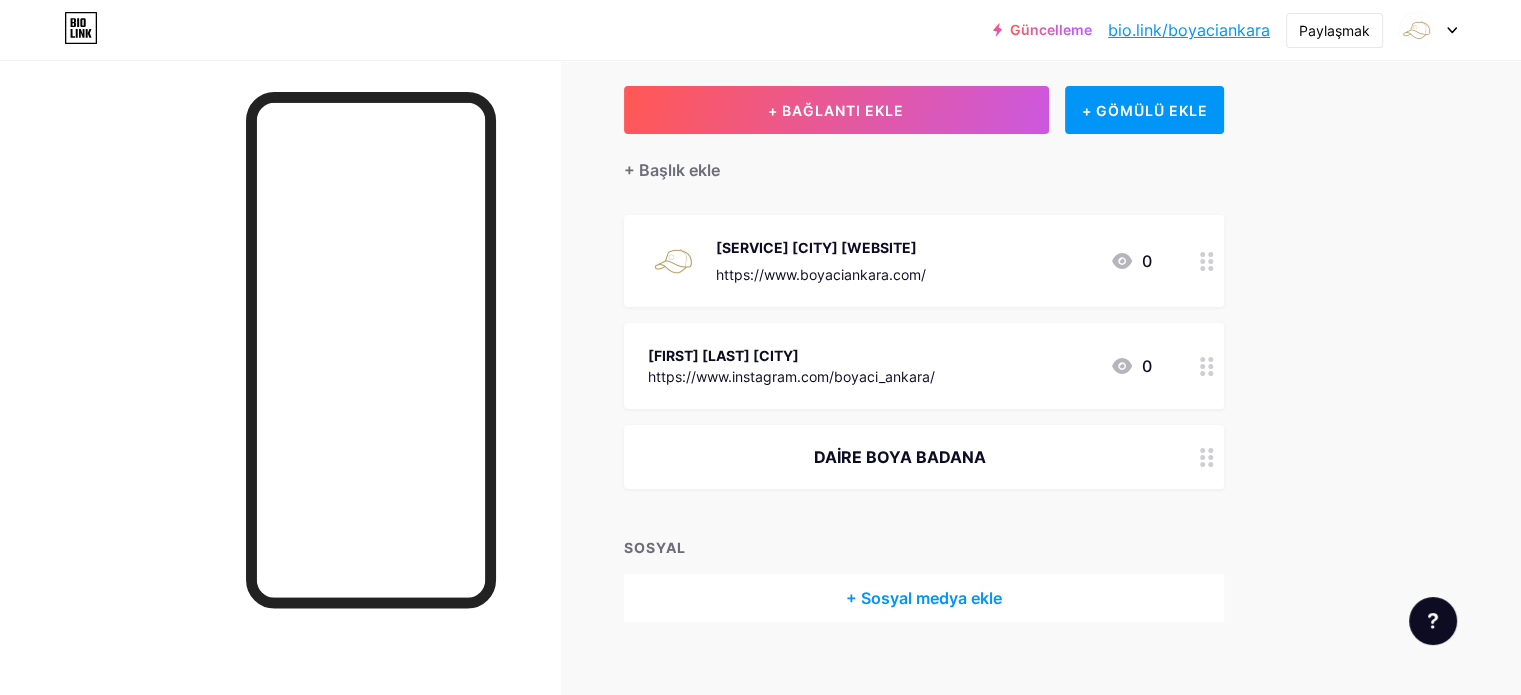 drag, startPoint x: 996, startPoint y: 447, endPoint x: 983, endPoint y: 379, distance: 69.2315 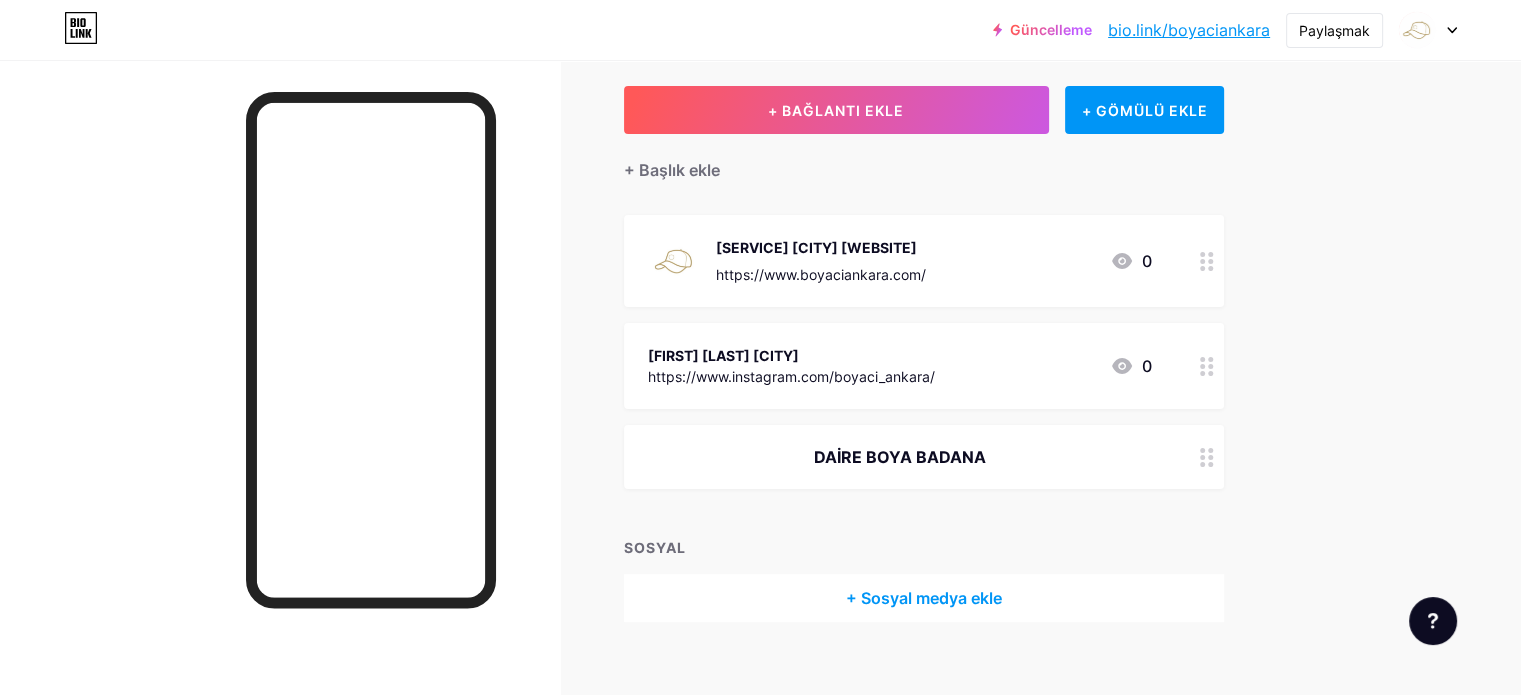 click on "[SERVICE] [CITY] [WEBSITE]
[URL]
0
[FIRST] [LAST] [CITY]
[URL]
0
[RESIDENTIAL_TYPE] [SERVICE] [RESIDENTIAL_TYPE]" at bounding box center [924, 352] 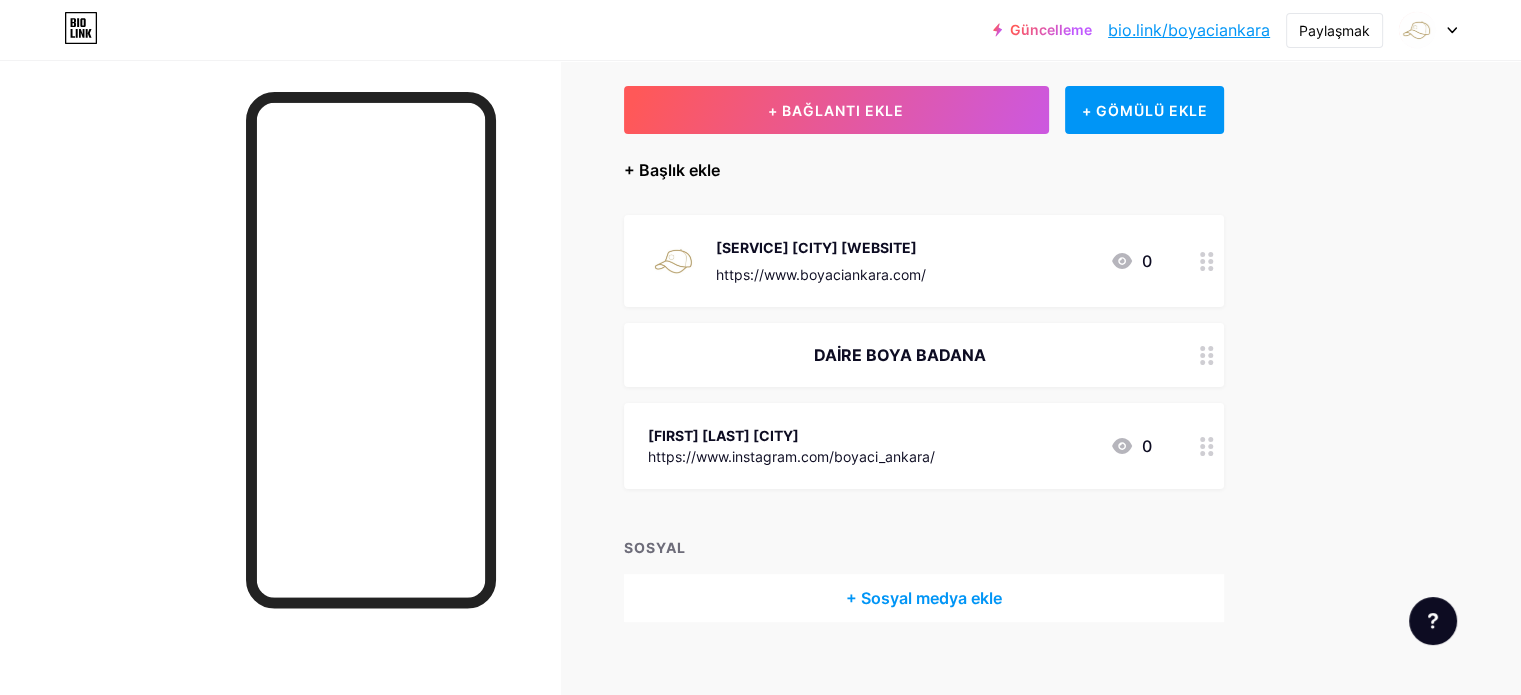 click on "+ Başlık ekle" at bounding box center [672, 170] 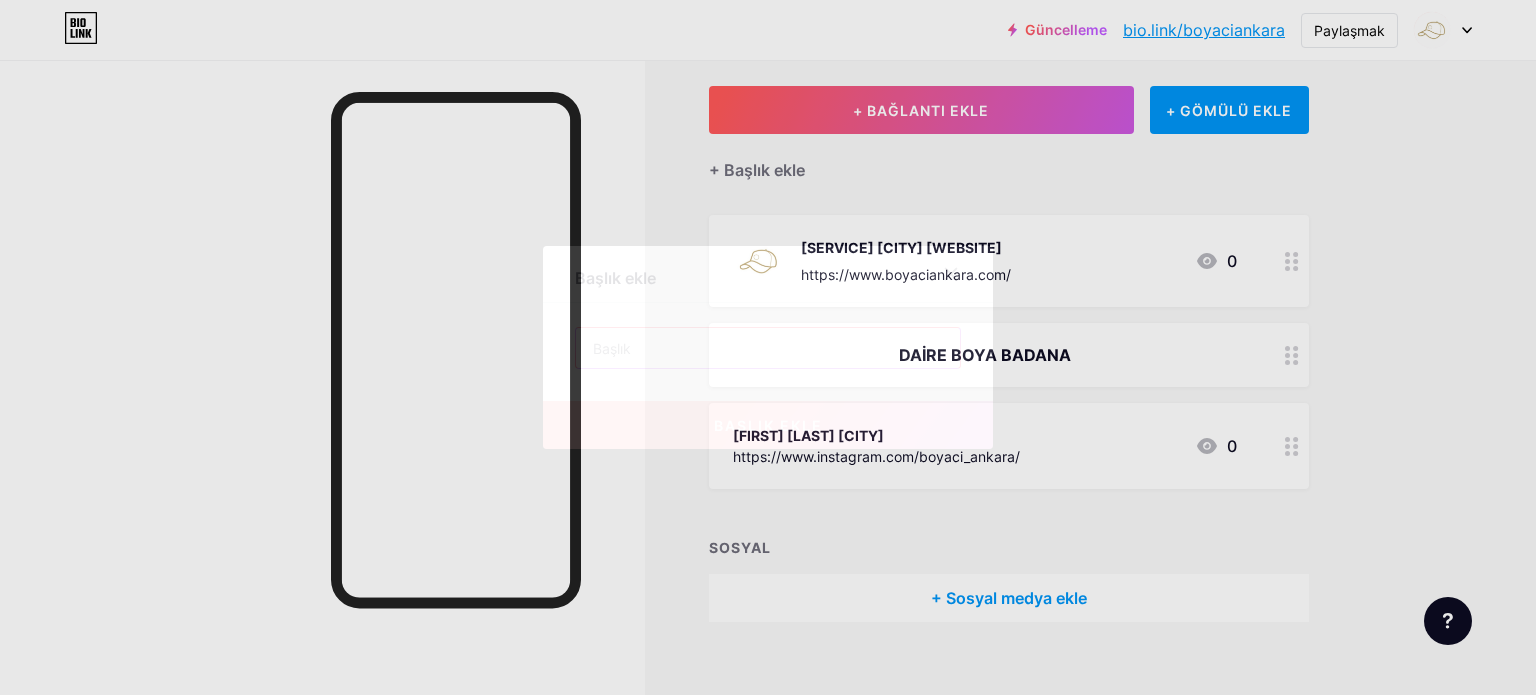 click at bounding box center [768, 348] 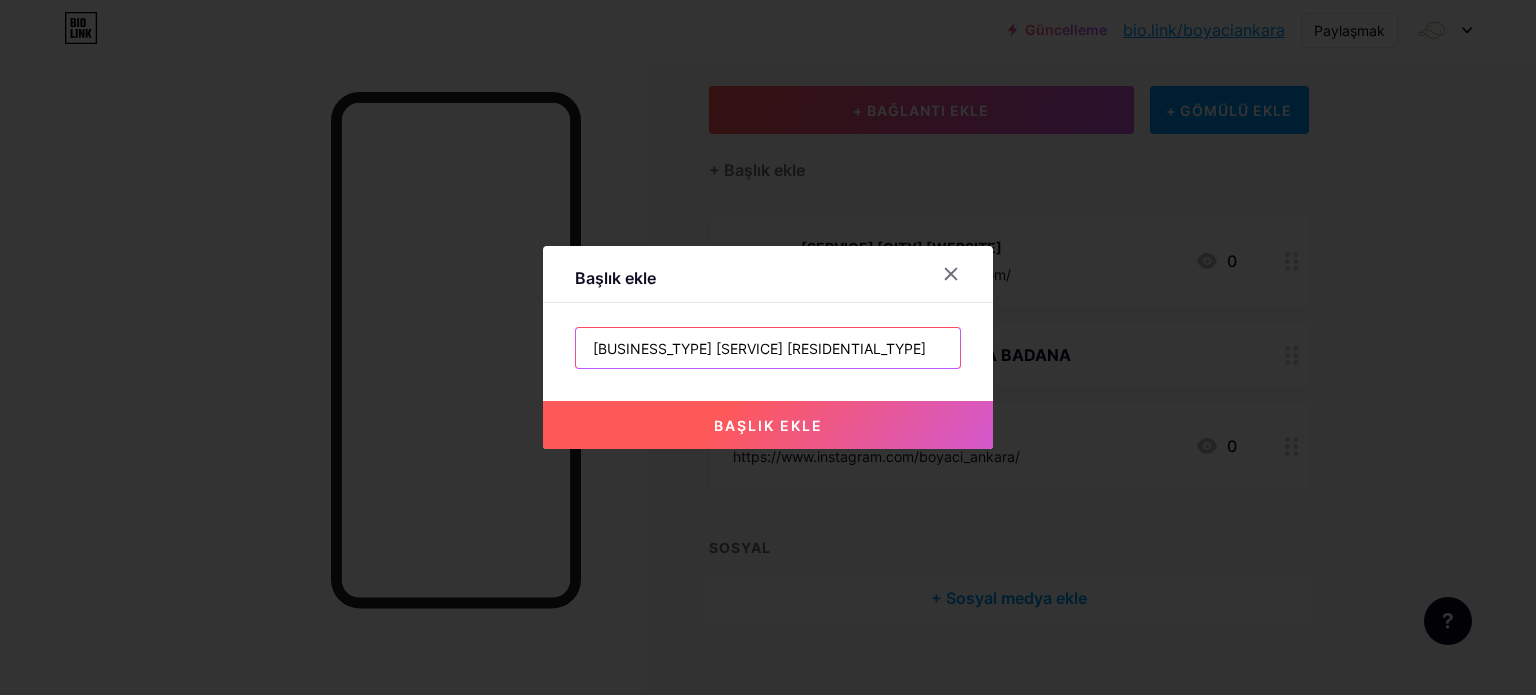 type on "[BUSINESS_TYPE] [SERVICE] [RESIDENTIAL_TYPE]" 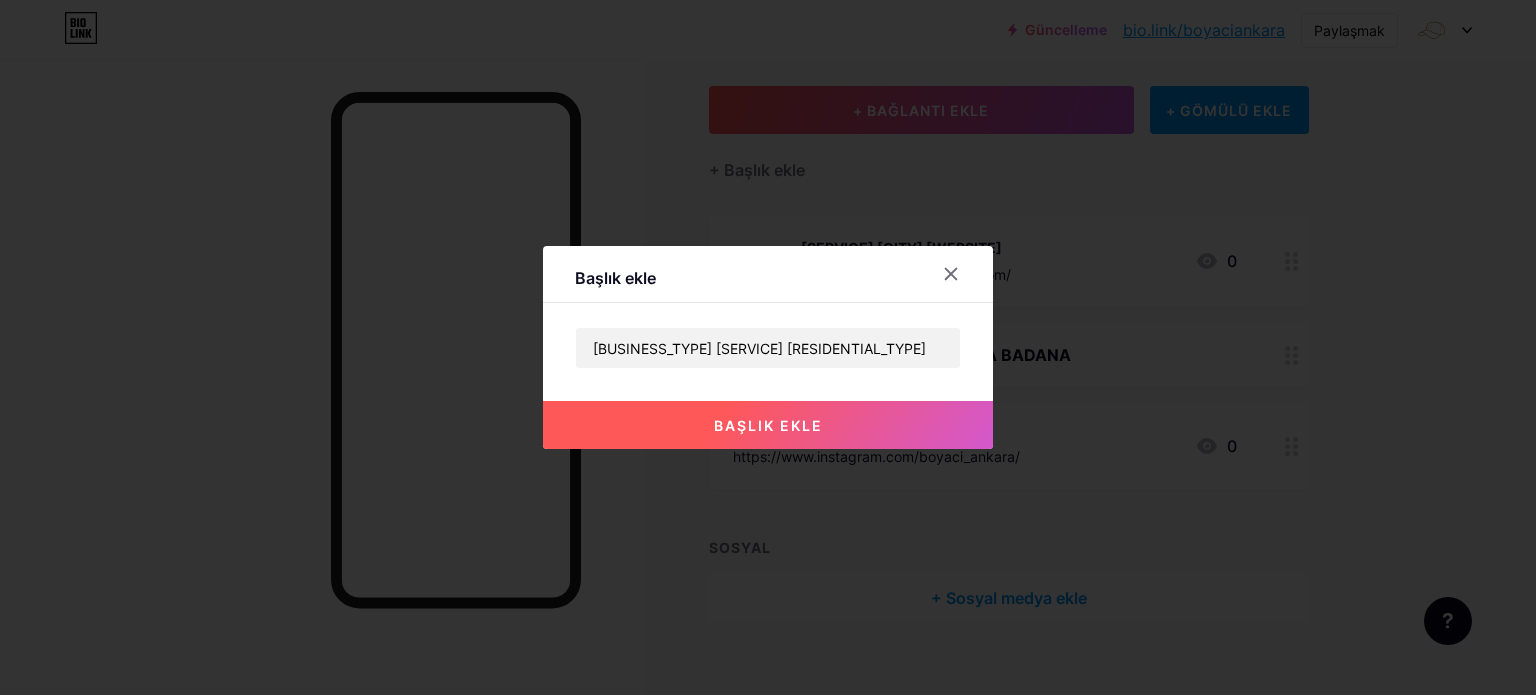 click on "başlık ekle" at bounding box center (768, 425) 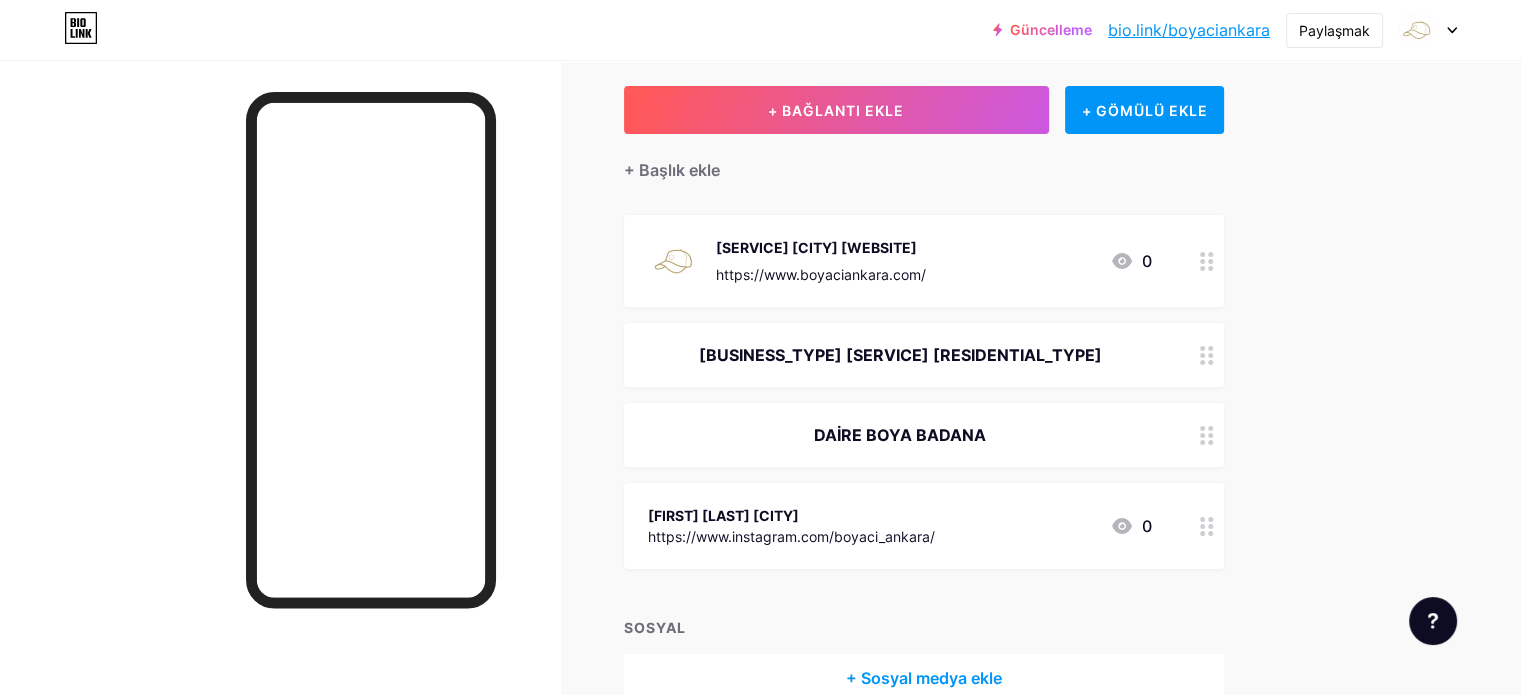 click on "[LINKS]
[POSTS]
[DESIGN]
[SUBSCRIBERS]
[NEW]
[STATISTICS]
[SETTINGS]       + [ADD_LINK]     + [EMBED]
+ [ADD_HEADER]
[SERVICE] [CITY] [WEBSITE]
[URL]
0
[BUSINESS_TYPE] [SERVICE] [RESIDENTIAL_TYPE]
[RESIDENTIAL_TYPE] [SERVICE] [RESIDENTIAL_TYPE]
[FIRST] [LAST] [CITY]
[URL]
0
[SOCIAL]     + [ADD_SOCIAL_MEDIA]                       [FEATURE_REQUESTS]             [HELP_CENTER]         [CONTACT_SUPPORT_TEAM]" at bounding box center (656, 381) 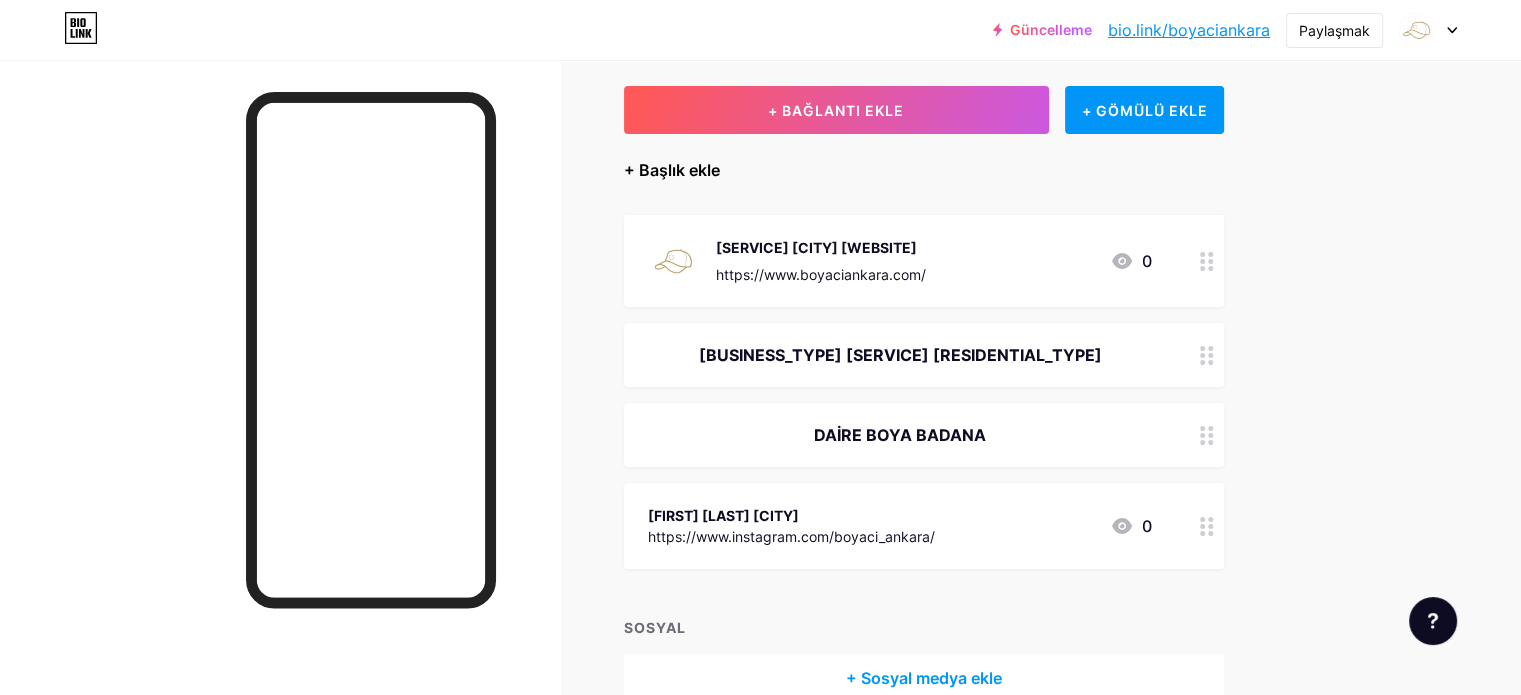 click on "+ Başlık ekle" at bounding box center [672, 170] 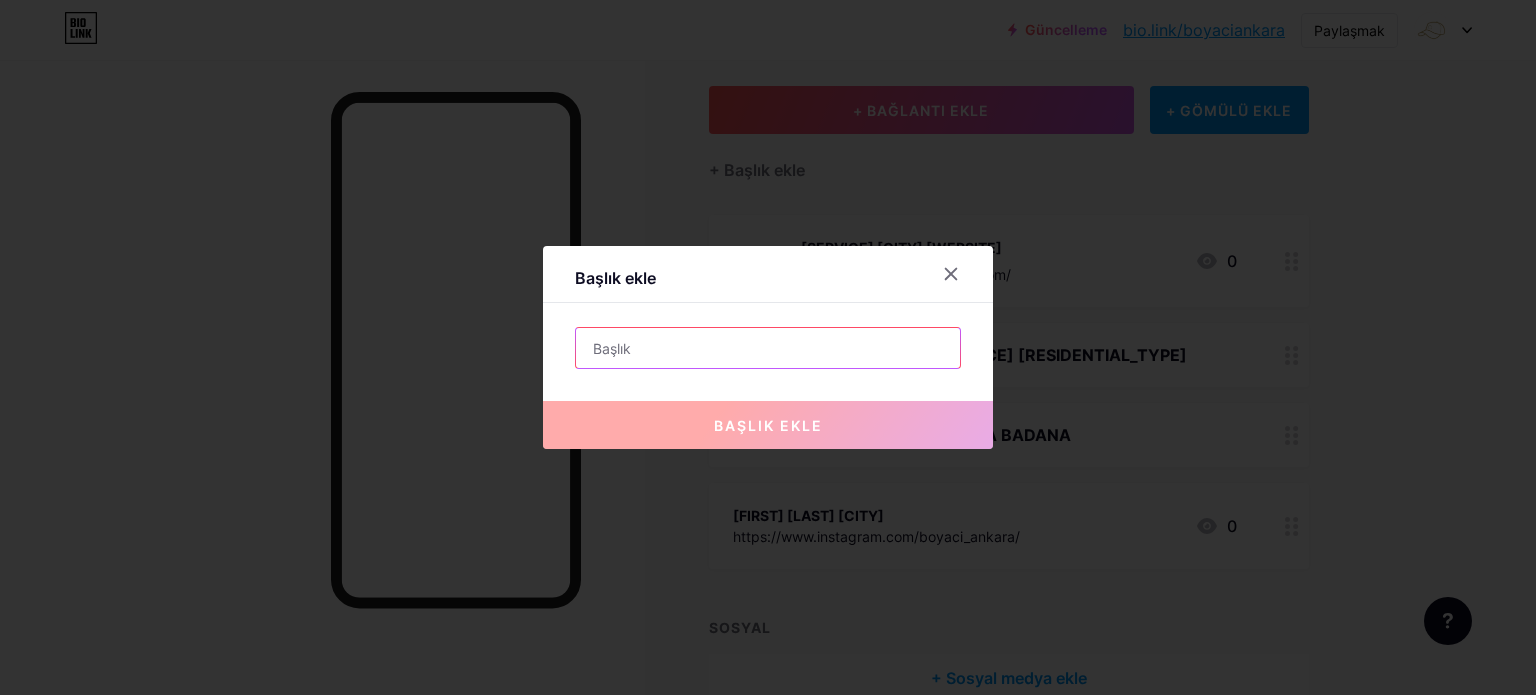 click at bounding box center [768, 348] 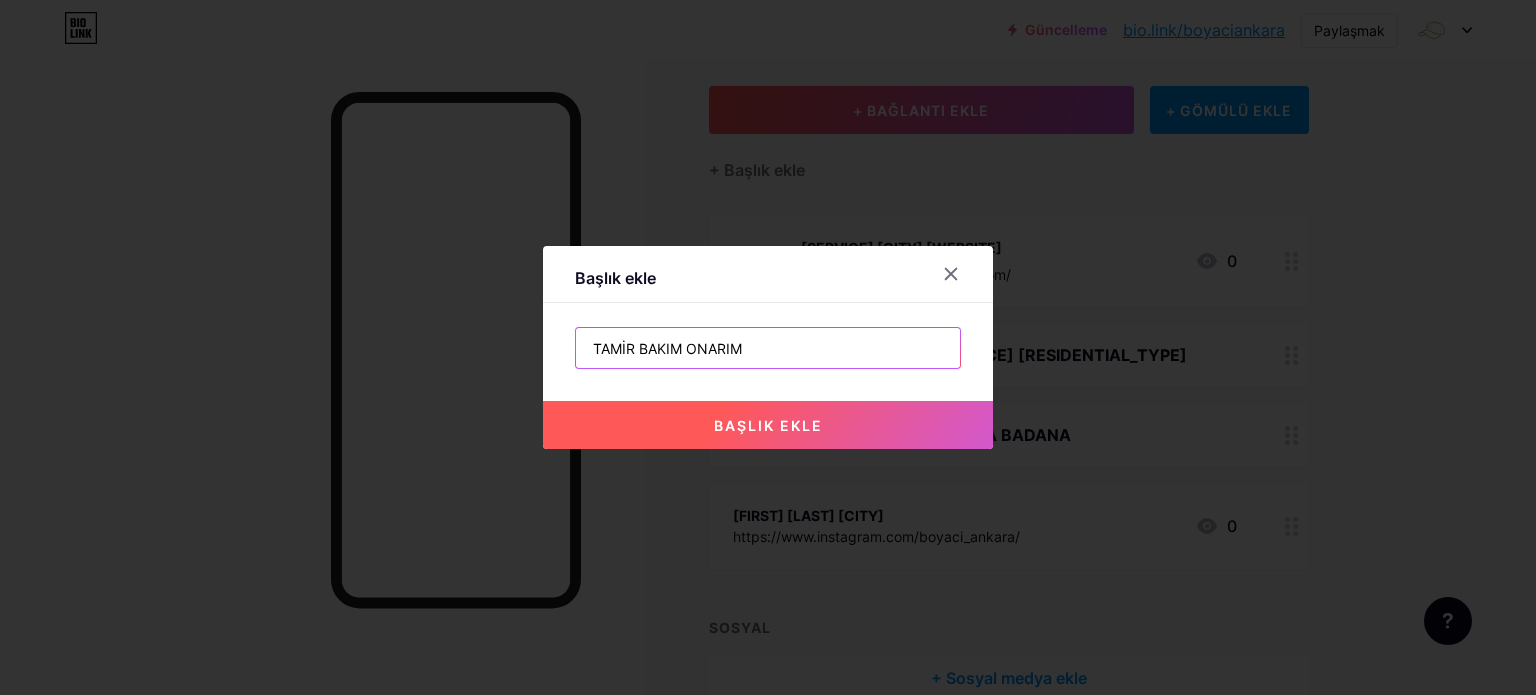 type on "TAMİR BAKIM ONARIM" 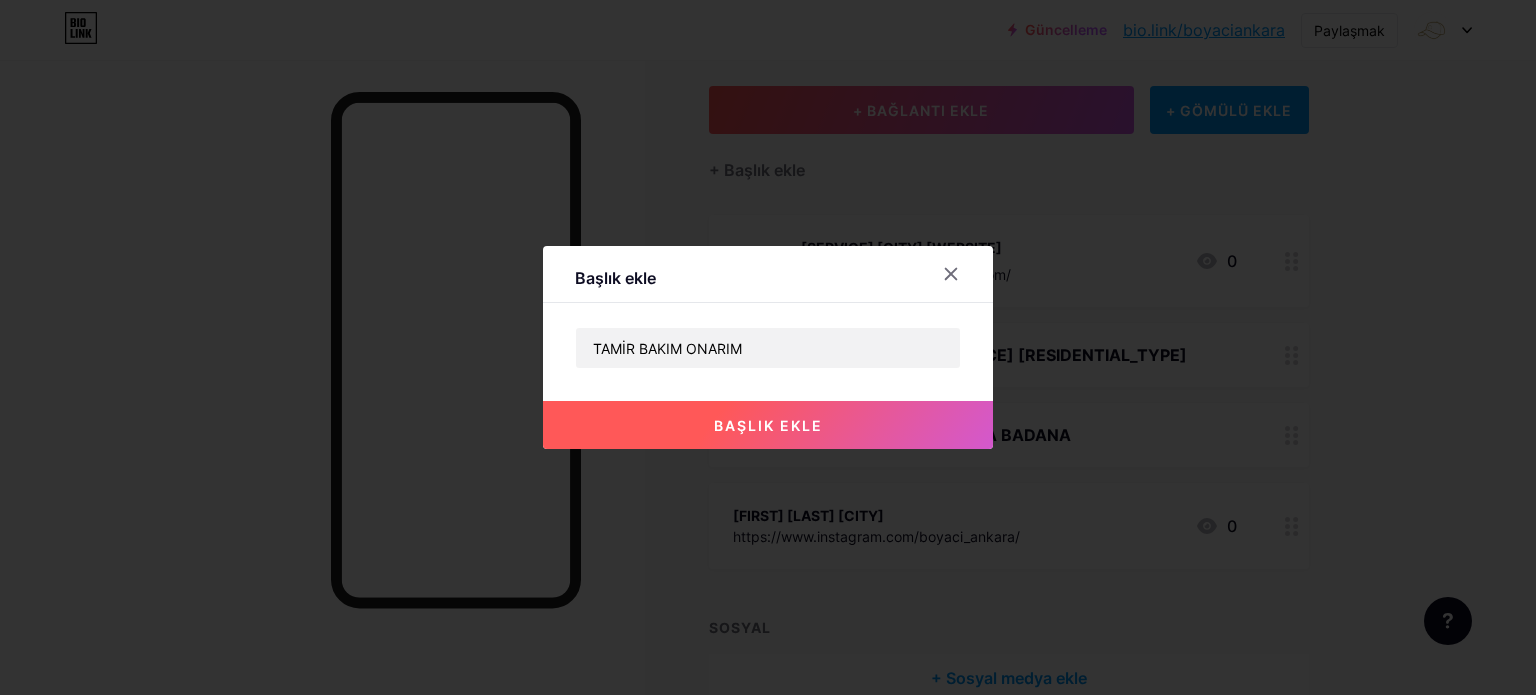 click on "başlık ekle" at bounding box center [768, 425] 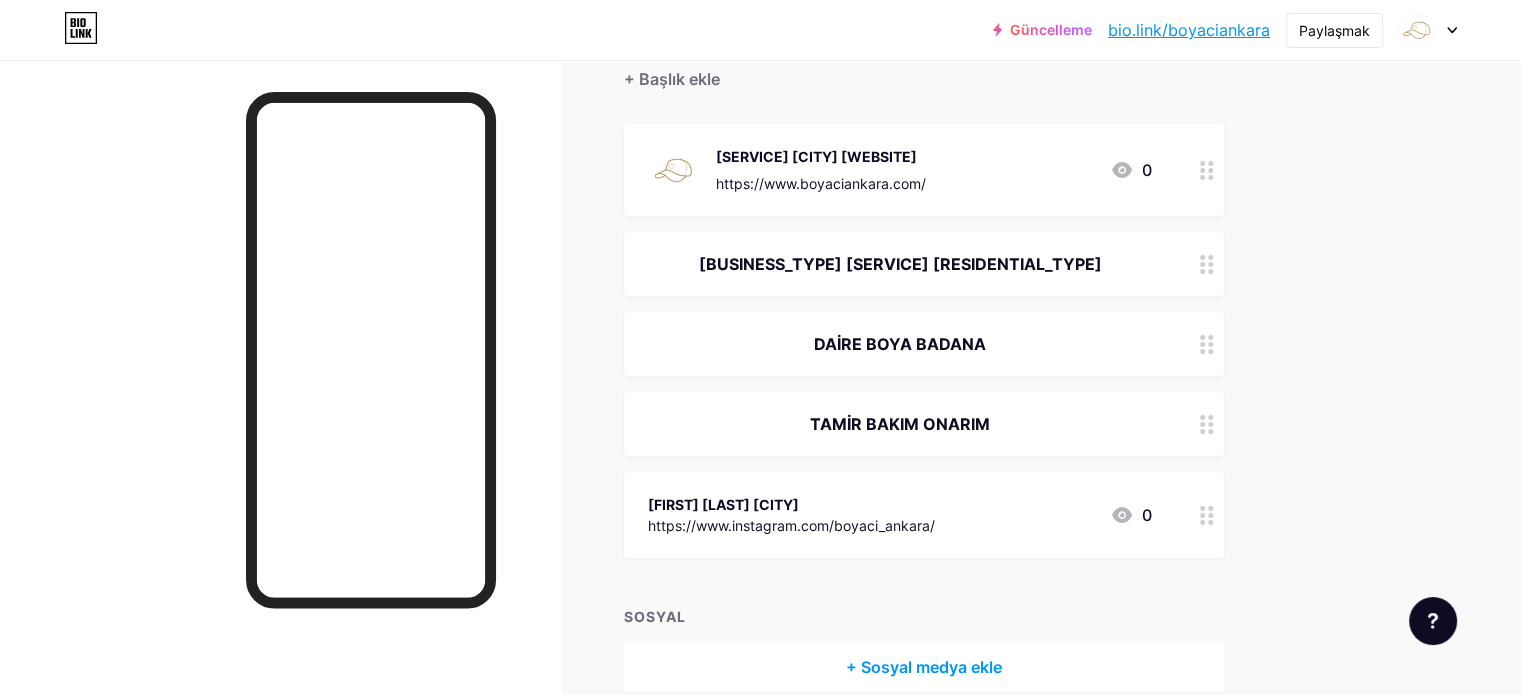scroll, scrollTop: 285, scrollLeft: 0, axis: vertical 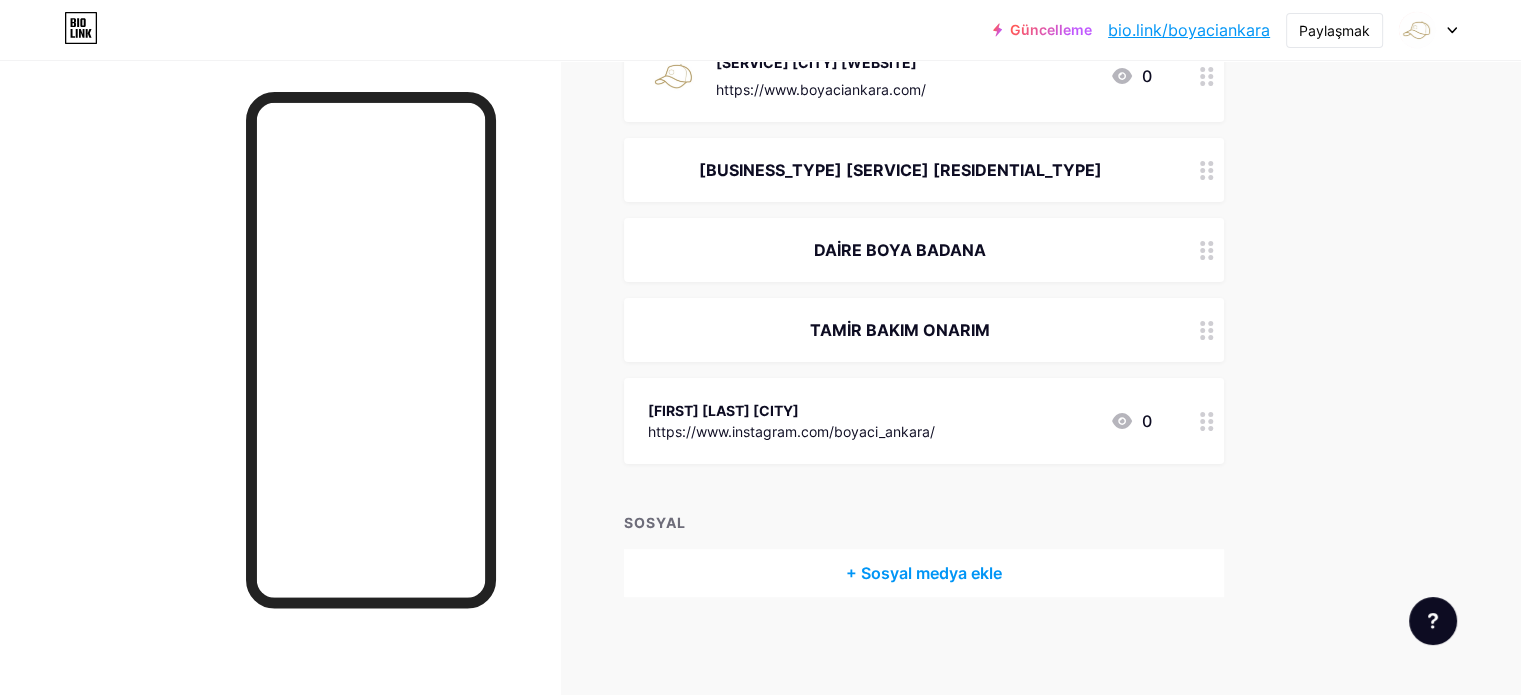 click on "[LINKS]
[POSTS]
[DESIGN]
[SUBSCRIBERS]
[NEW]
[STATISTICS]
[SETTINGS]       + [ADD_LINK]     + [EMBED]
+ [ADD_HEADER]
[SERVICE] [CITY] [WEBSITE]
[URL]
0
[BUSINESS_TYPE] [SERVICE] [RESIDENTIAL_TYPE]
[RESIDENTIAL_TYPE] [SERVICE] [RESIDENTIAL_TYPE]
[REPAIR_MAINTENANCE_REPAIR]
[FIRST] [LAST] [CITY]
[URL]
0
[SOCIAL]     + [ADD_SOCIAL_MEDIA]                       [FEATURE_REQUESTS]             [HELP_CENTER]         [CONTACT_SUPPORT_TEAM]" at bounding box center [656, 236] 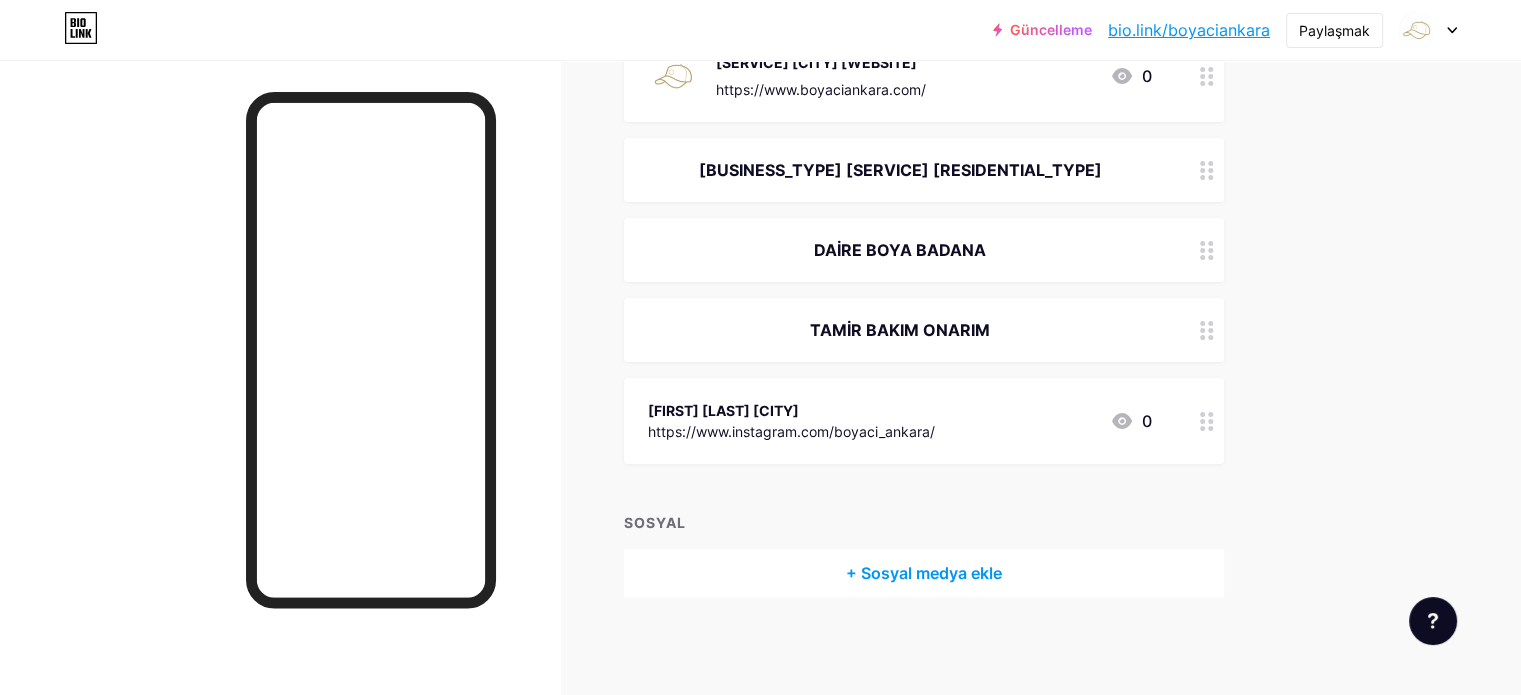 click on "[LINKS]
[POSTS]
[DESIGN]
[SUBSCRIBERS]
[NEW]
[STATISTICS]
[SETTINGS]       + [ADD_LINK]     + [EMBED]
+ [ADD_HEADER]
[SERVICE] [CITY] [WEBSITE]
[URL]
0
[BUSINESS_TYPE] [SERVICE] [RESIDENTIAL_TYPE]
[RESIDENTIAL_TYPE] [SERVICE] [RESIDENTIAL_TYPE]
[REPAIR_MAINTENANCE_REPAIR]
[FIRST] [LAST] [CITY]
[URL]
0
[SOCIAL]     + [ADD_SOCIAL_MEDIA]                       [FEATURE_REQUESTS]             [HELP_CENTER]         [CONTACT_SUPPORT_TEAM]" at bounding box center (656, 236) 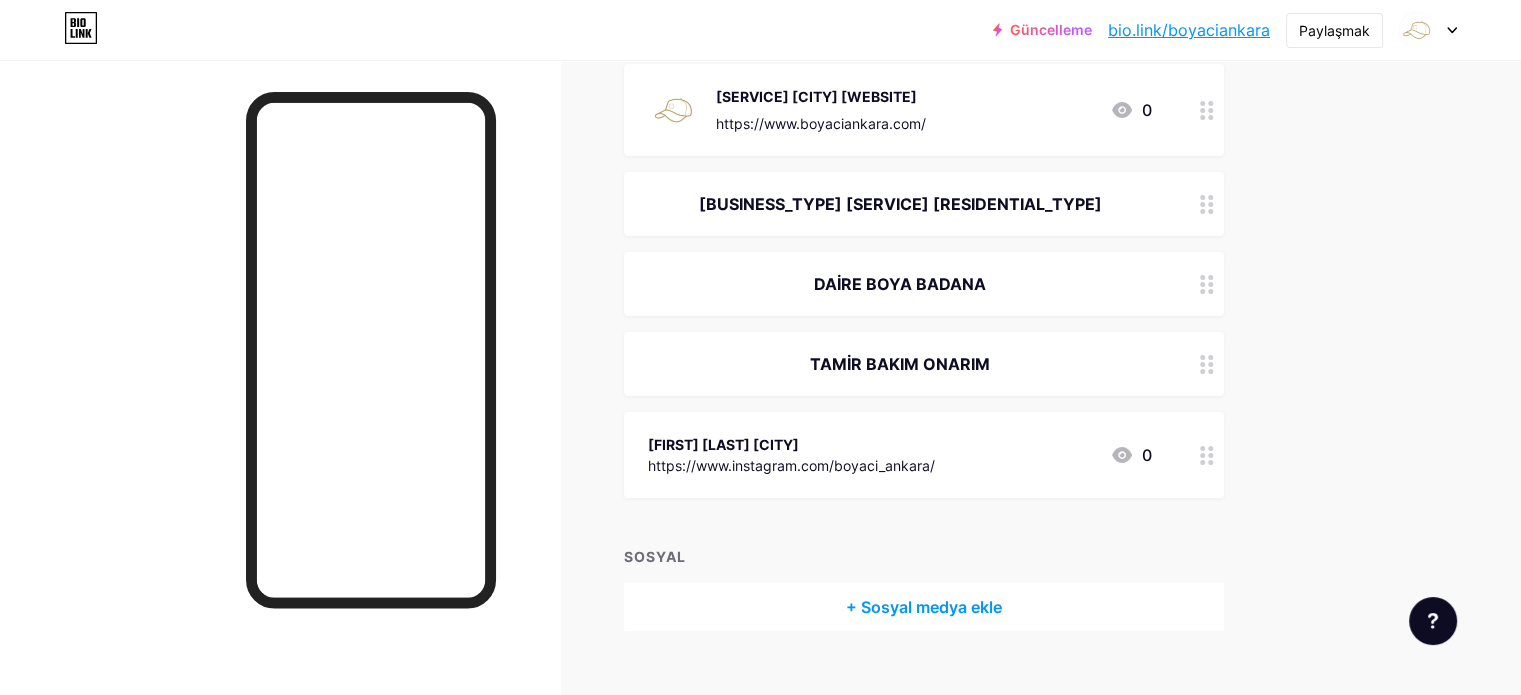 scroll, scrollTop: 285, scrollLeft: 0, axis: vertical 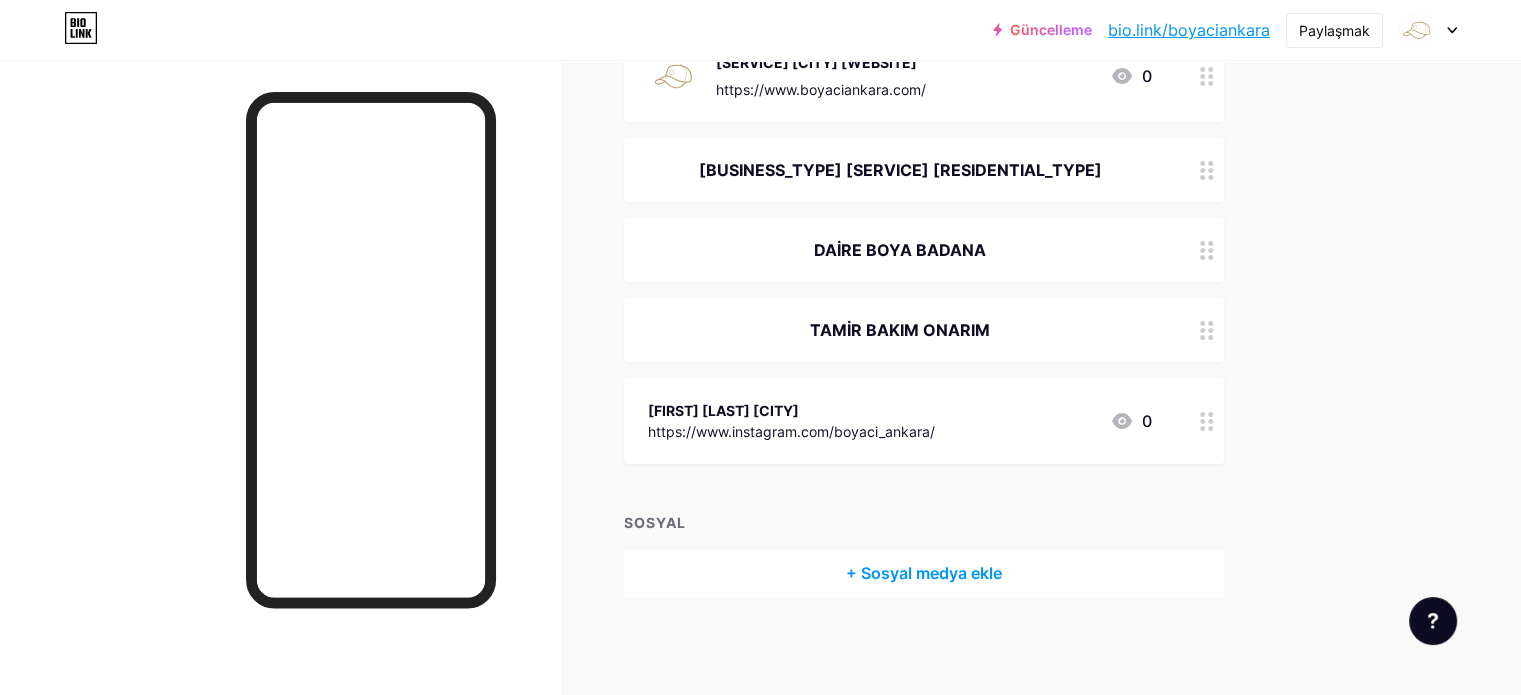 click on "+ Sosyal medya ekle" at bounding box center (924, 573) 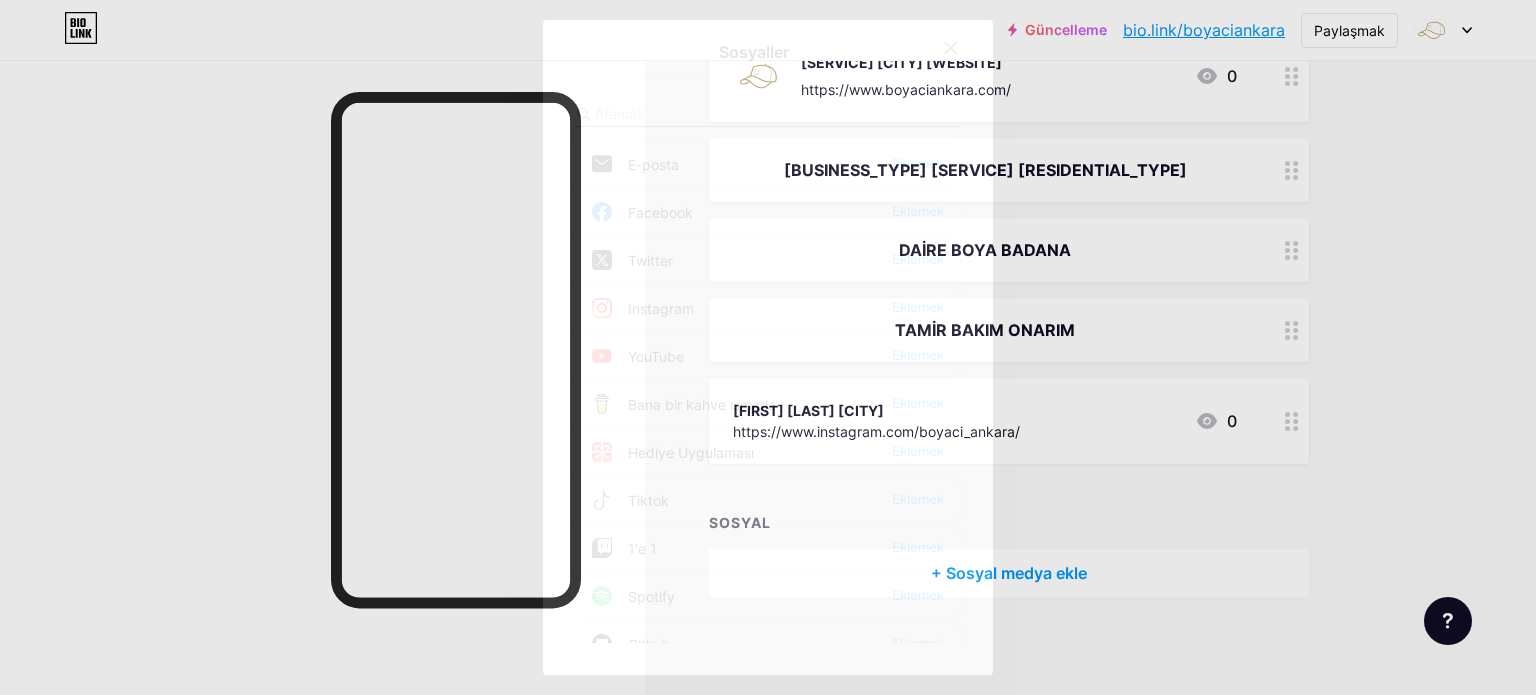 click on "E-posta
Eklemek" at bounding box center (768, 164) 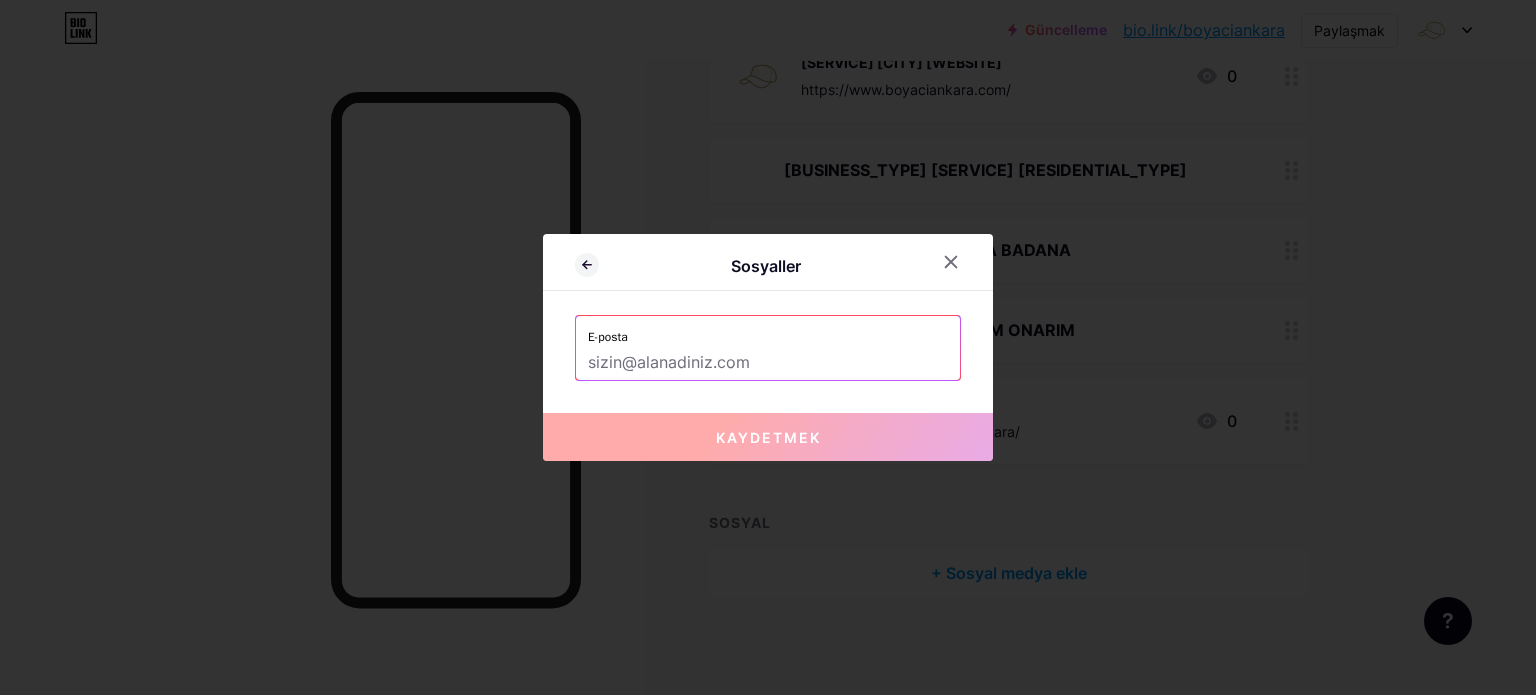click at bounding box center (768, 347) 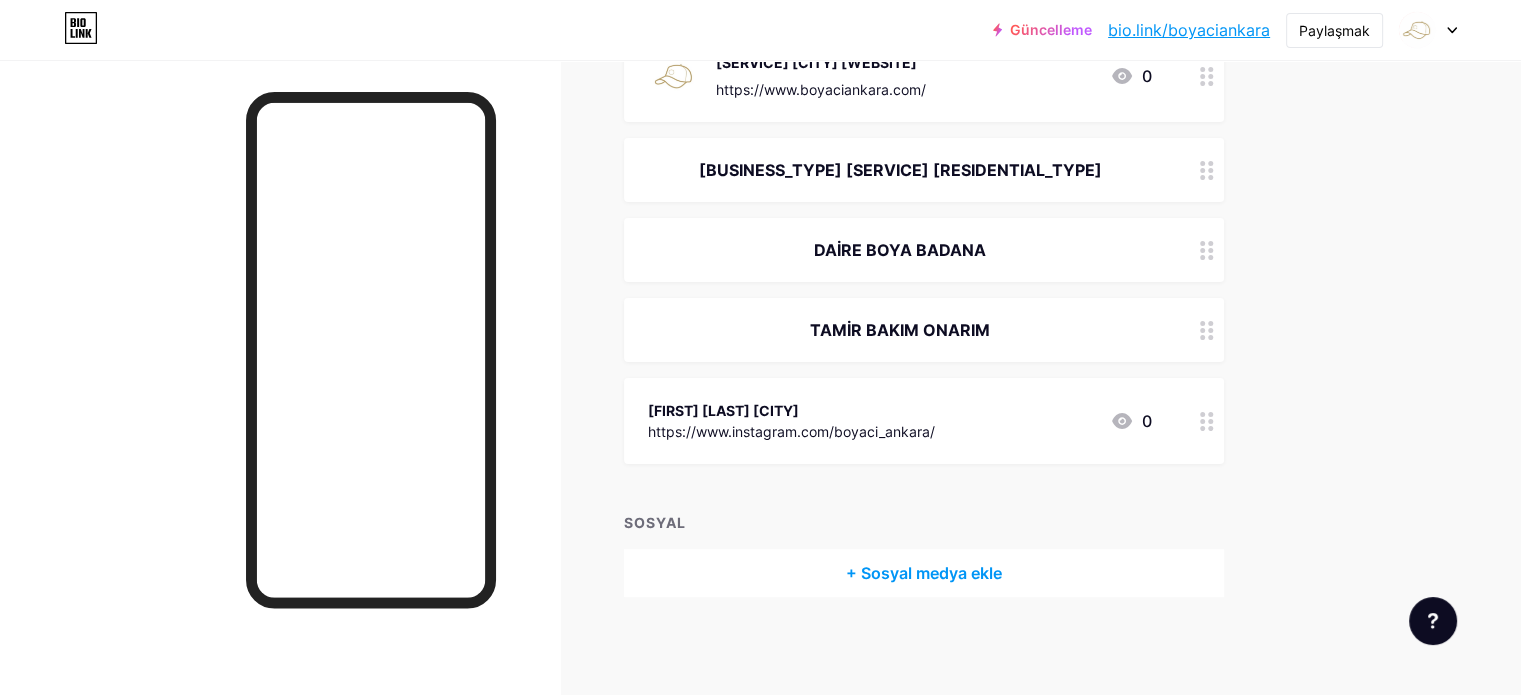 click on "+ Sosyal medya ekle" at bounding box center (924, 573) 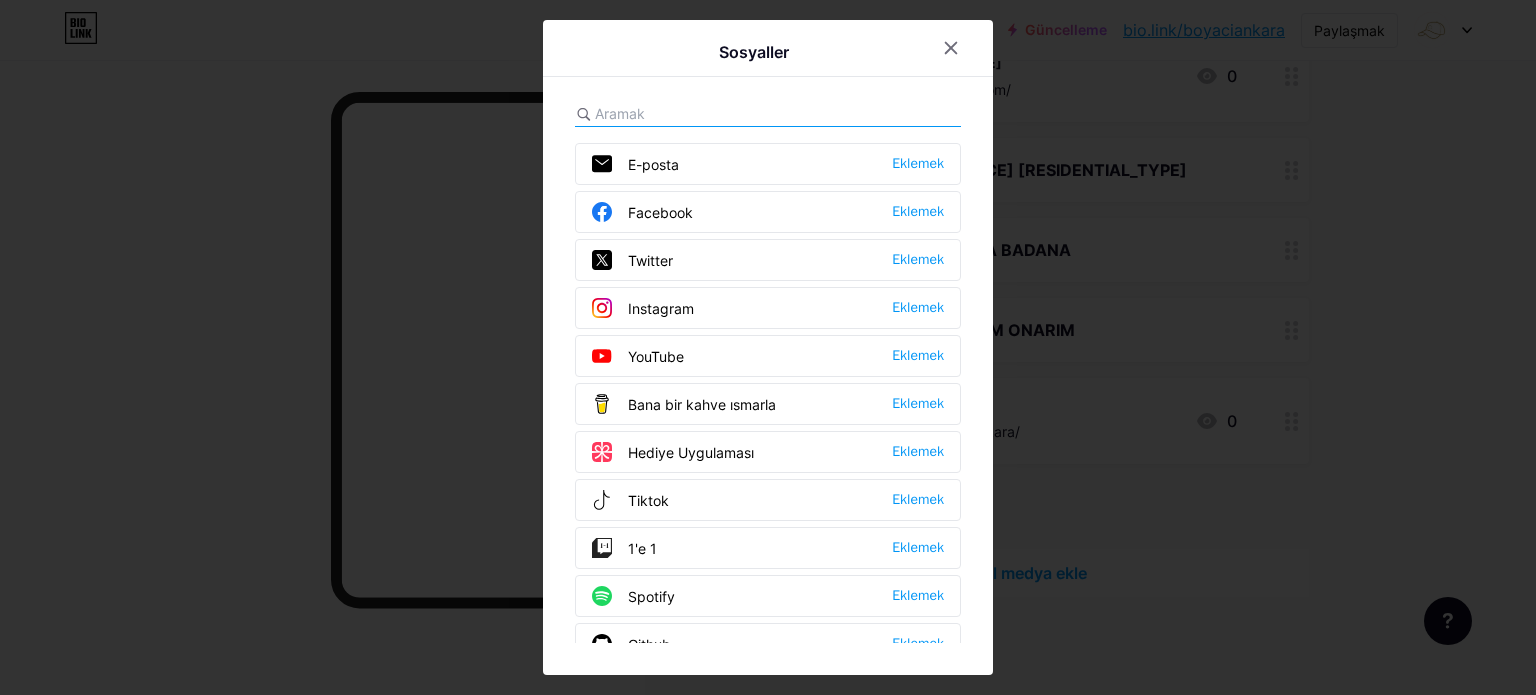 click on "E-posta
Eklemek" at bounding box center (768, 164) 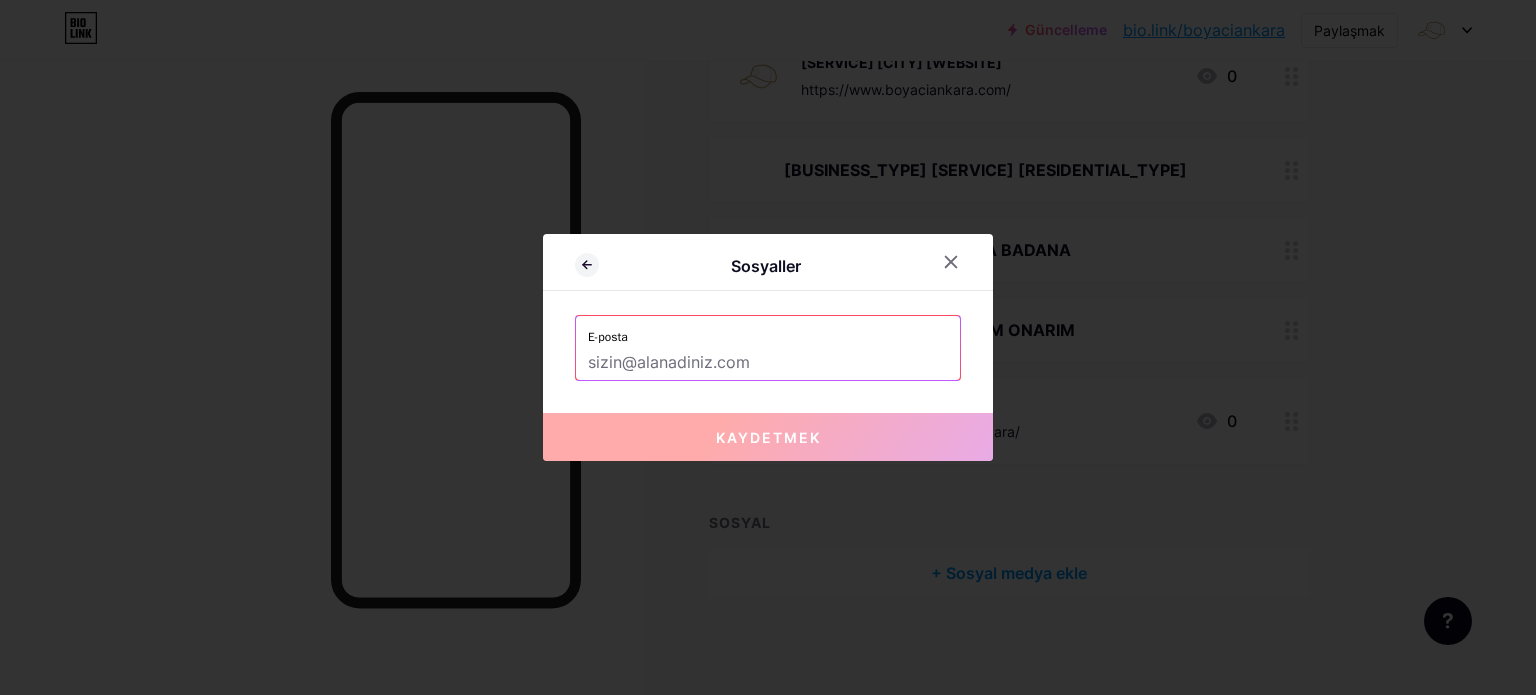 click at bounding box center [768, 363] 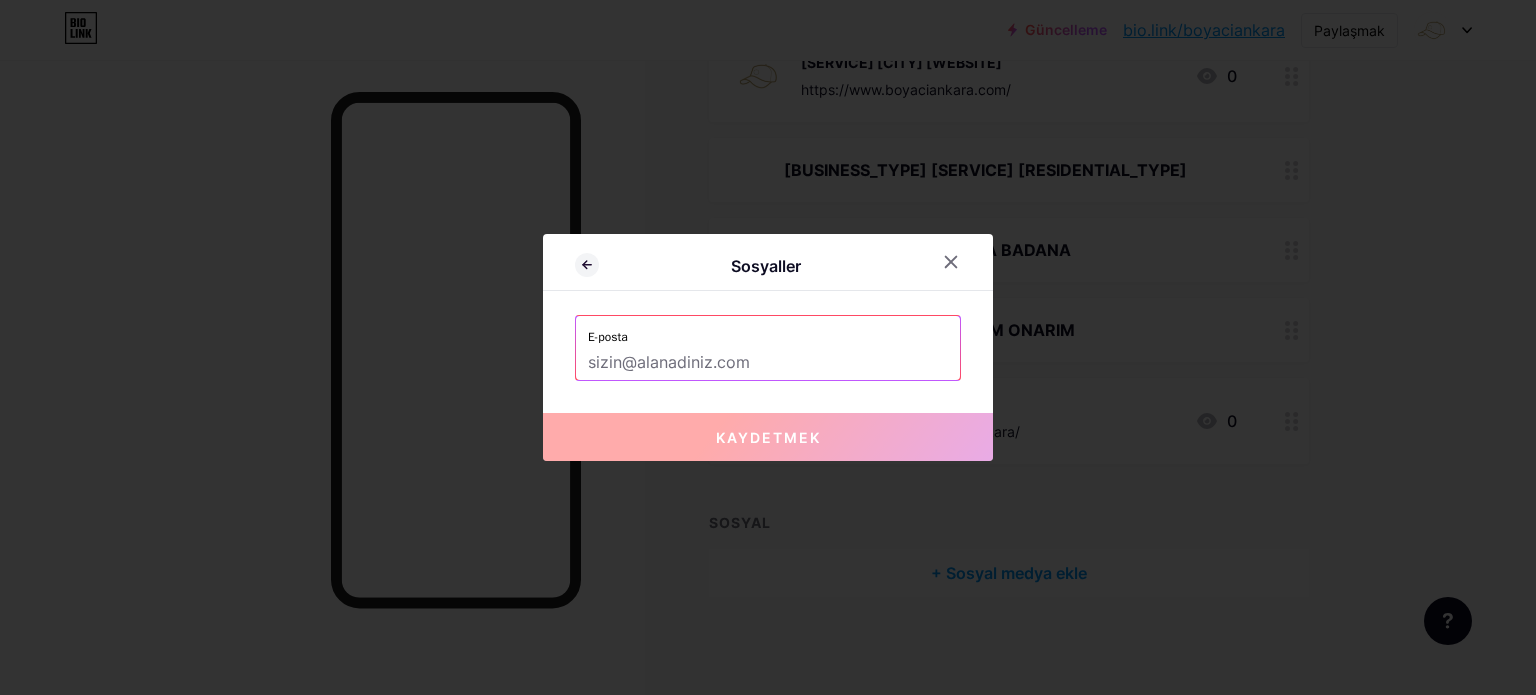 paste on "[EMAIL]" 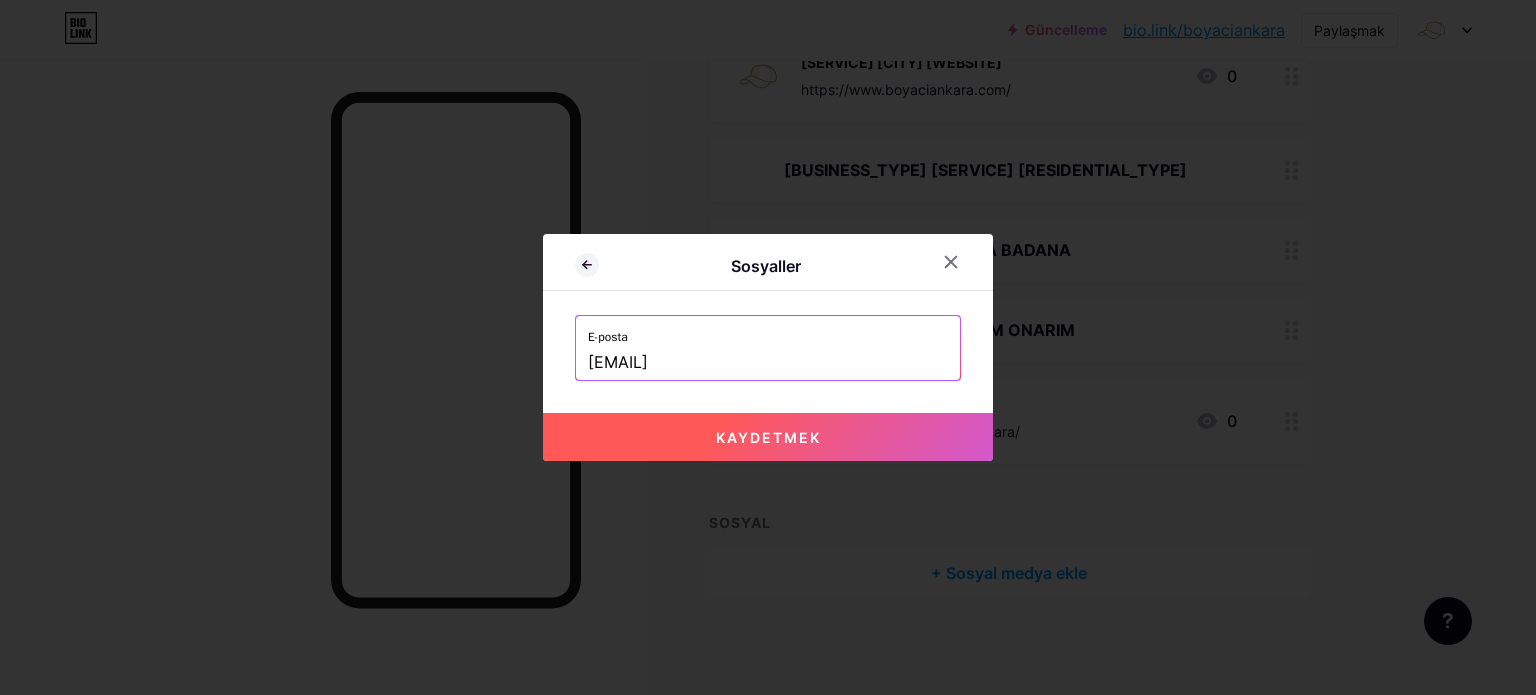click on "Kaydetmek" at bounding box center [768, 437] 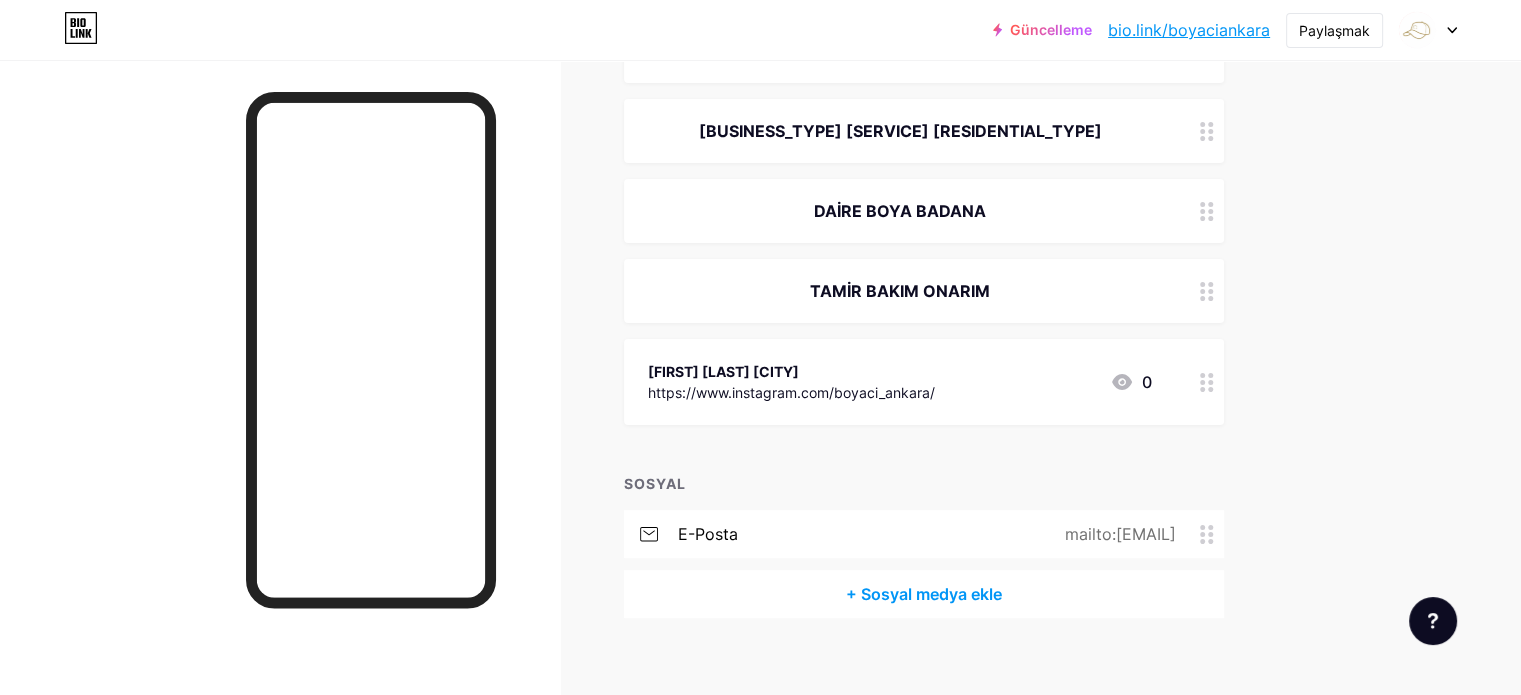 scroll, scrollTop: 345, scrollLeft: 0, axis: vertical 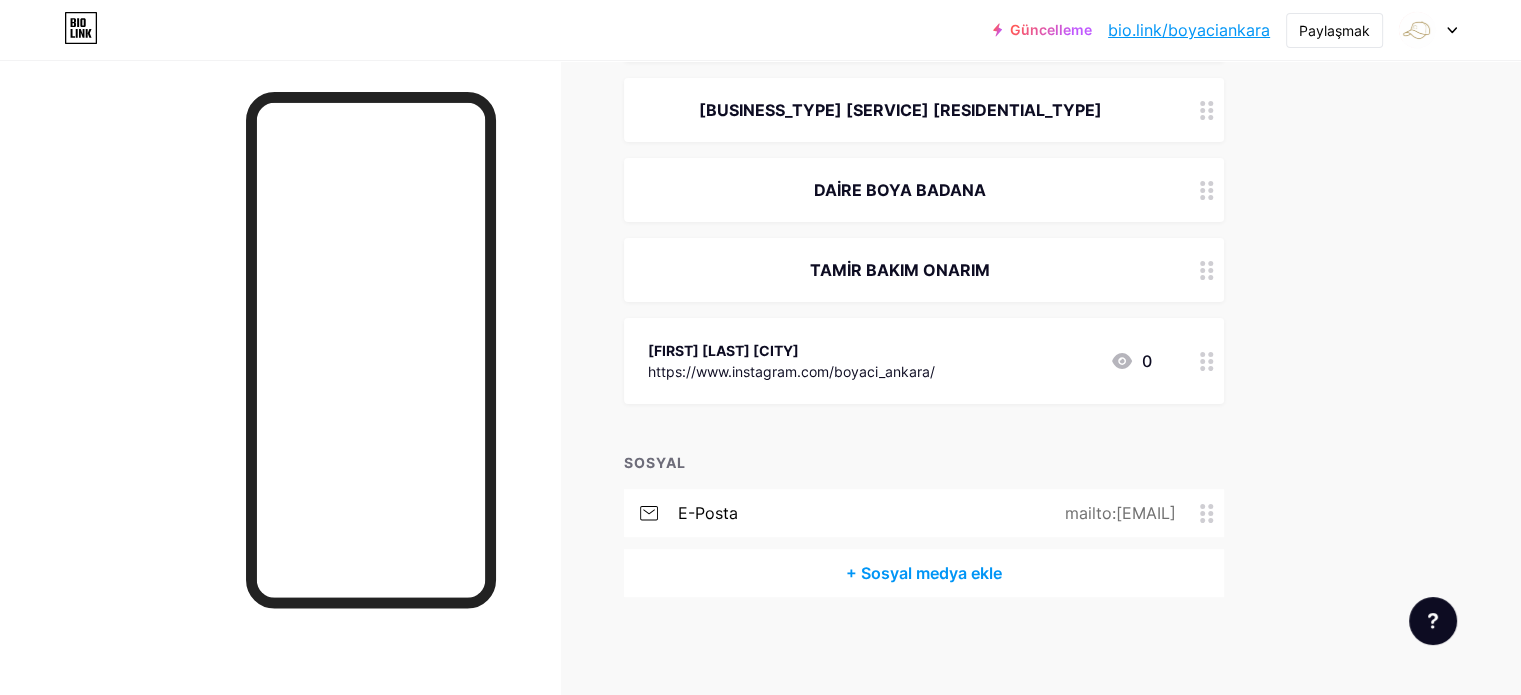 click on "+ Sosyal medya ekle" at bounding box center [924, 573] 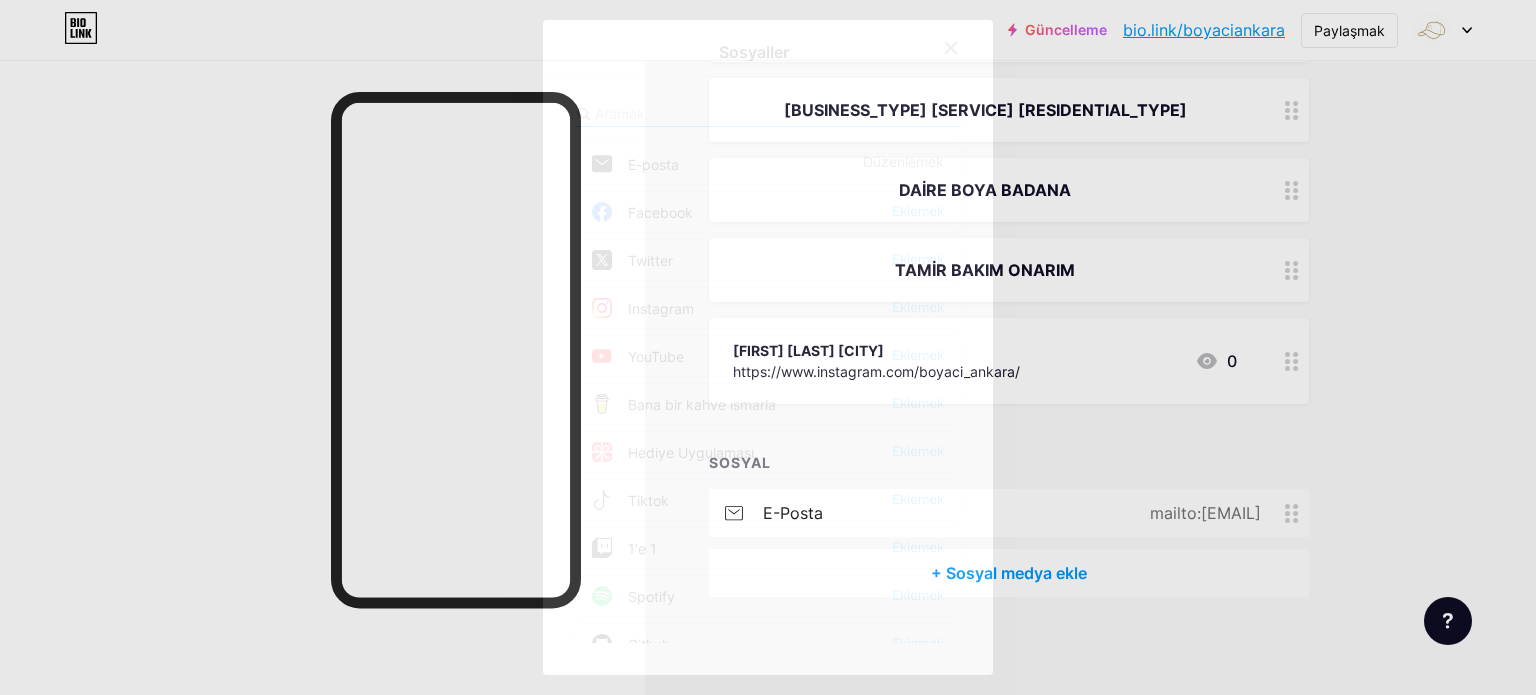 click on "Twitter
Eklemek" at bounding box center [768, 260] 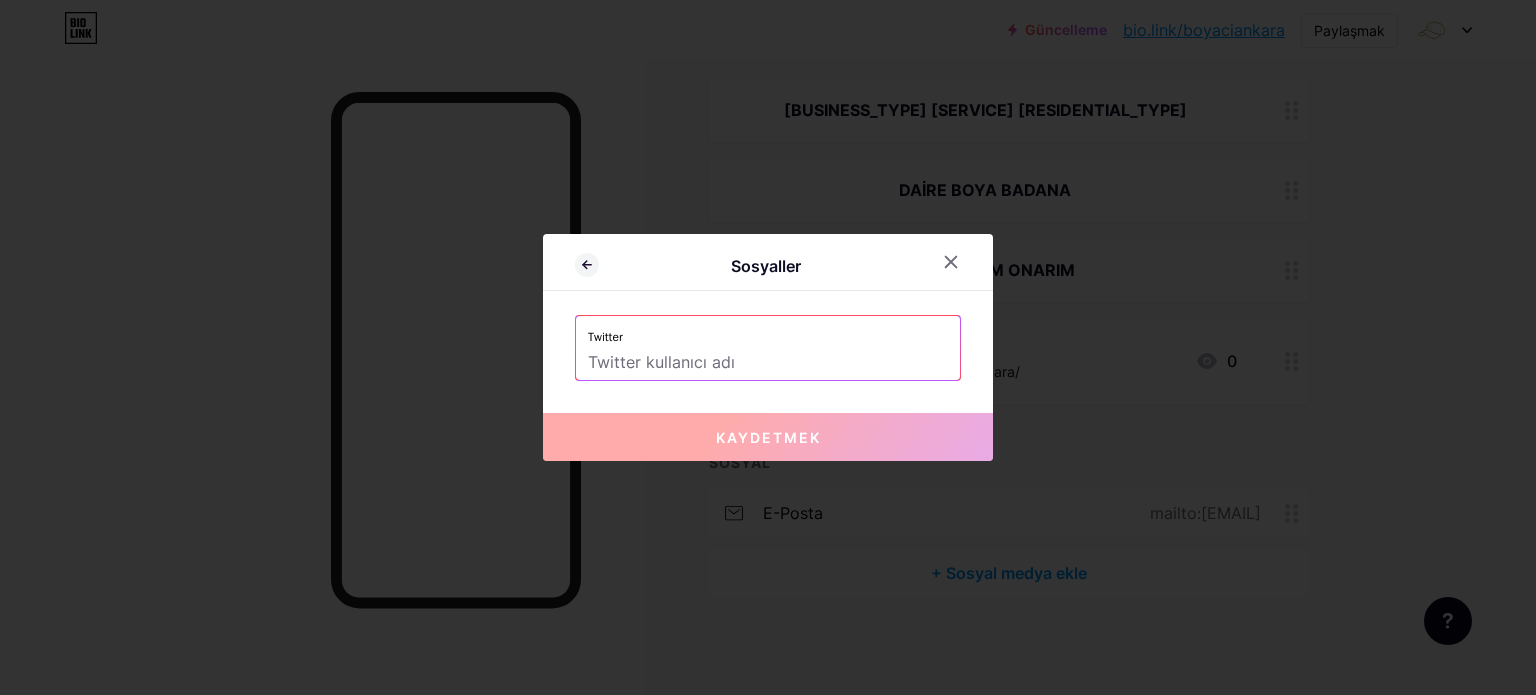 click at bounding box center (768, 347) 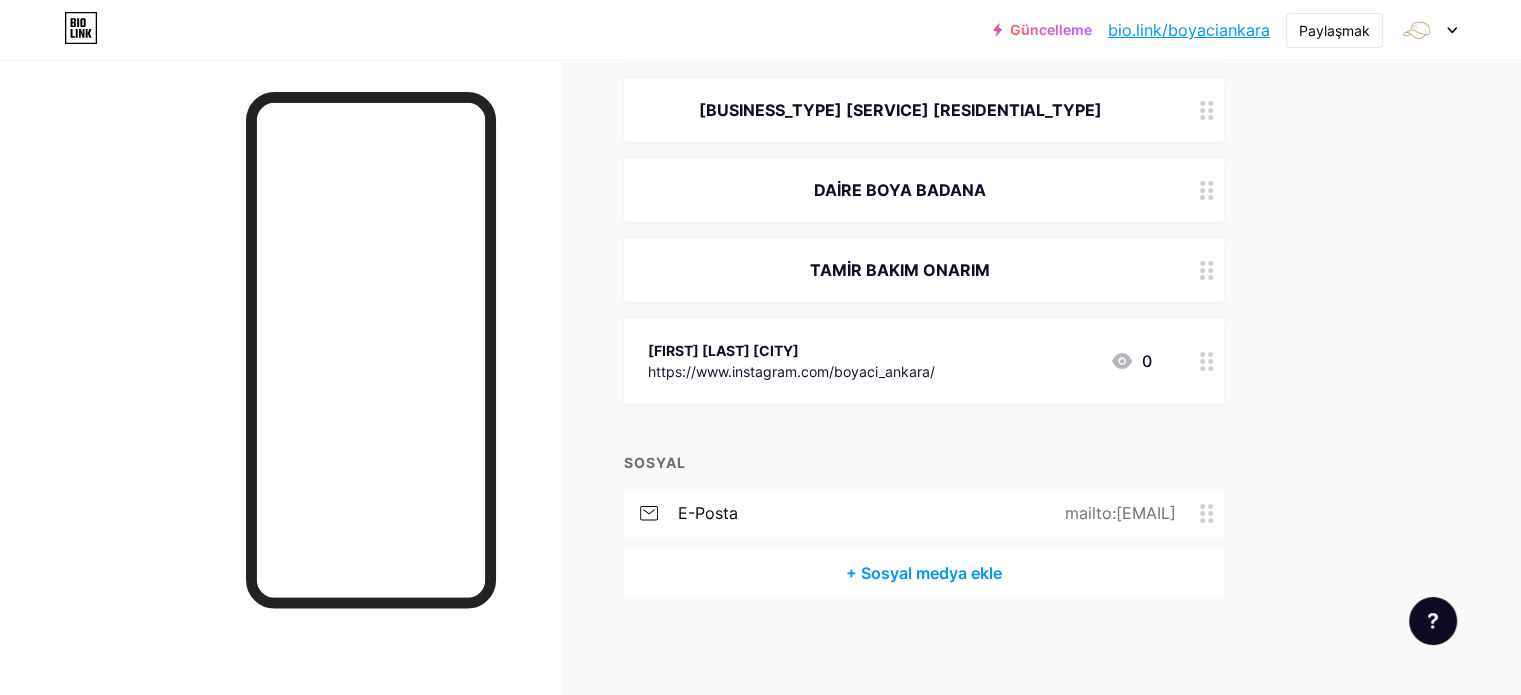 click on "+ Sosyal medya ekle" at bounding box center (924, 573) 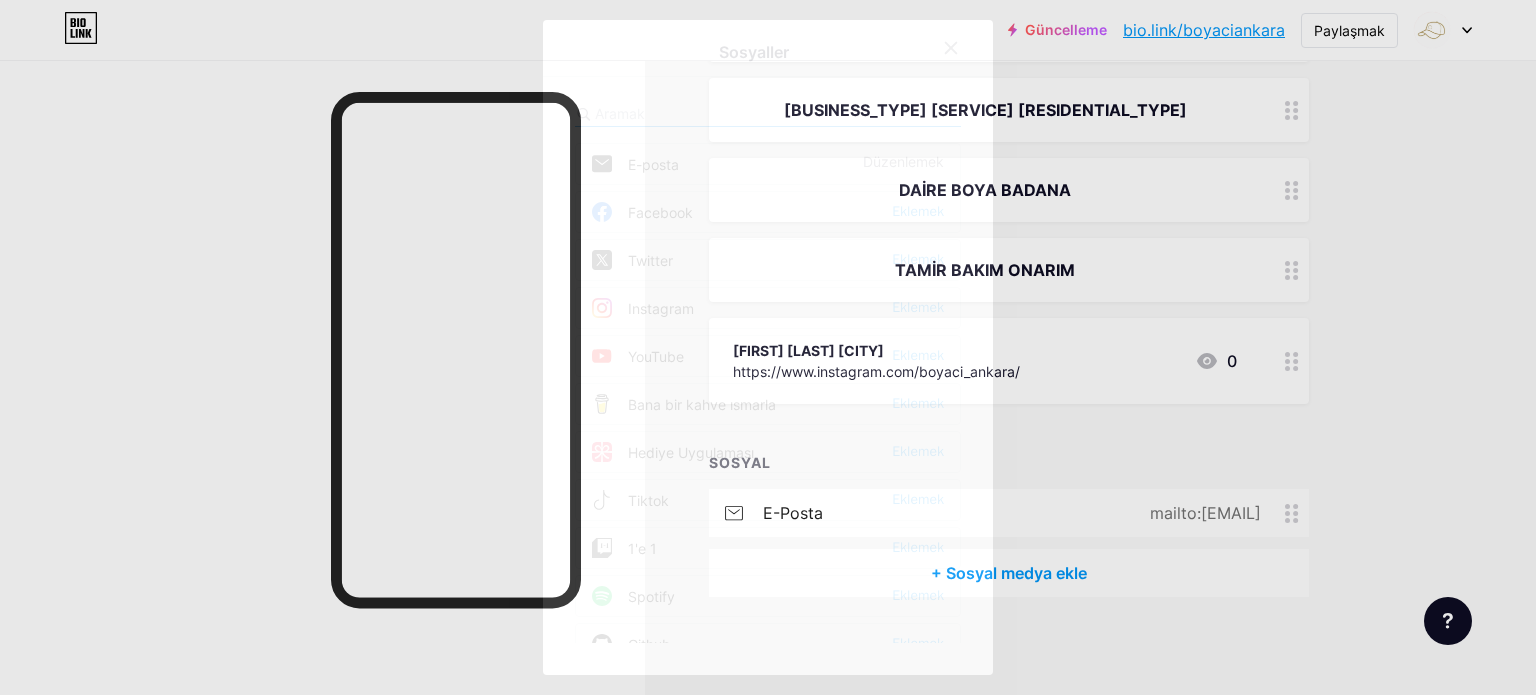 click on "Twitter
Eklemek" at bounding box center [768, 260] 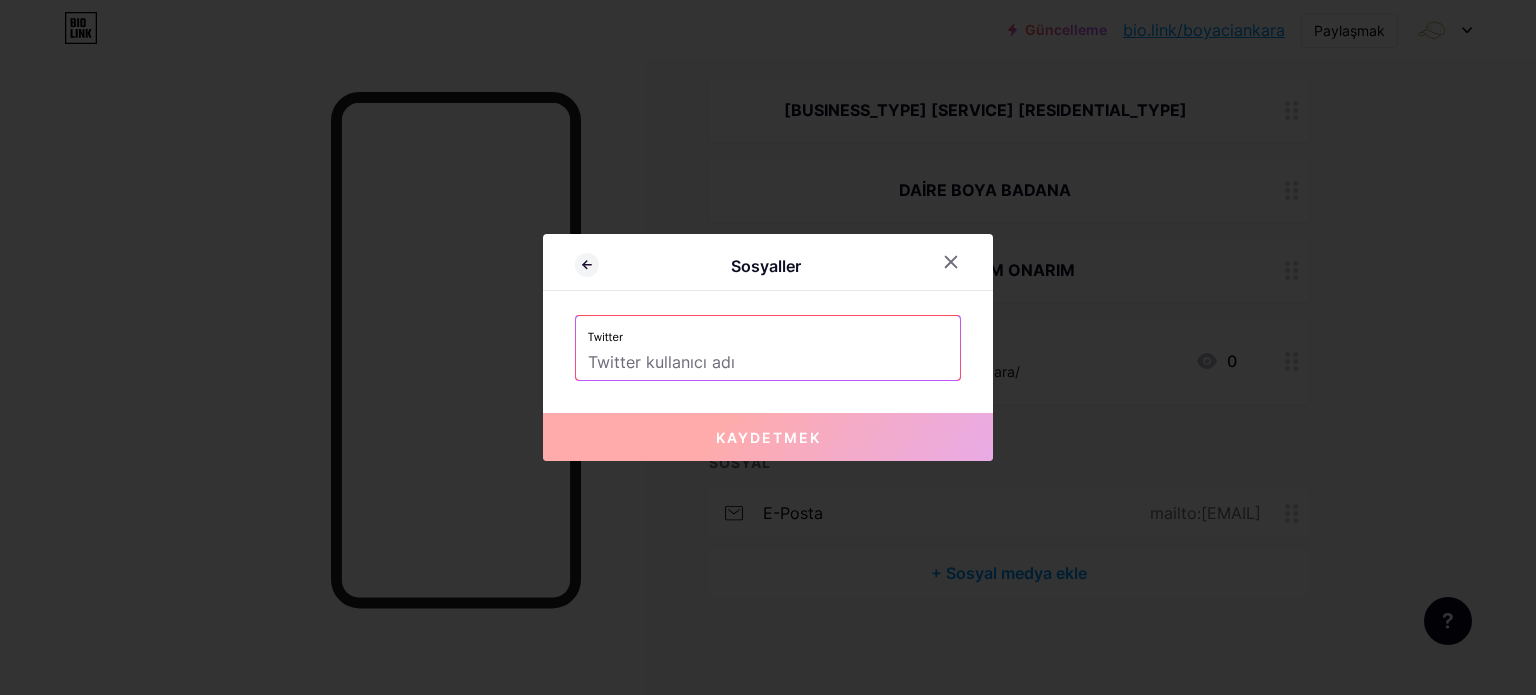 click at bounding box center (768, 363) 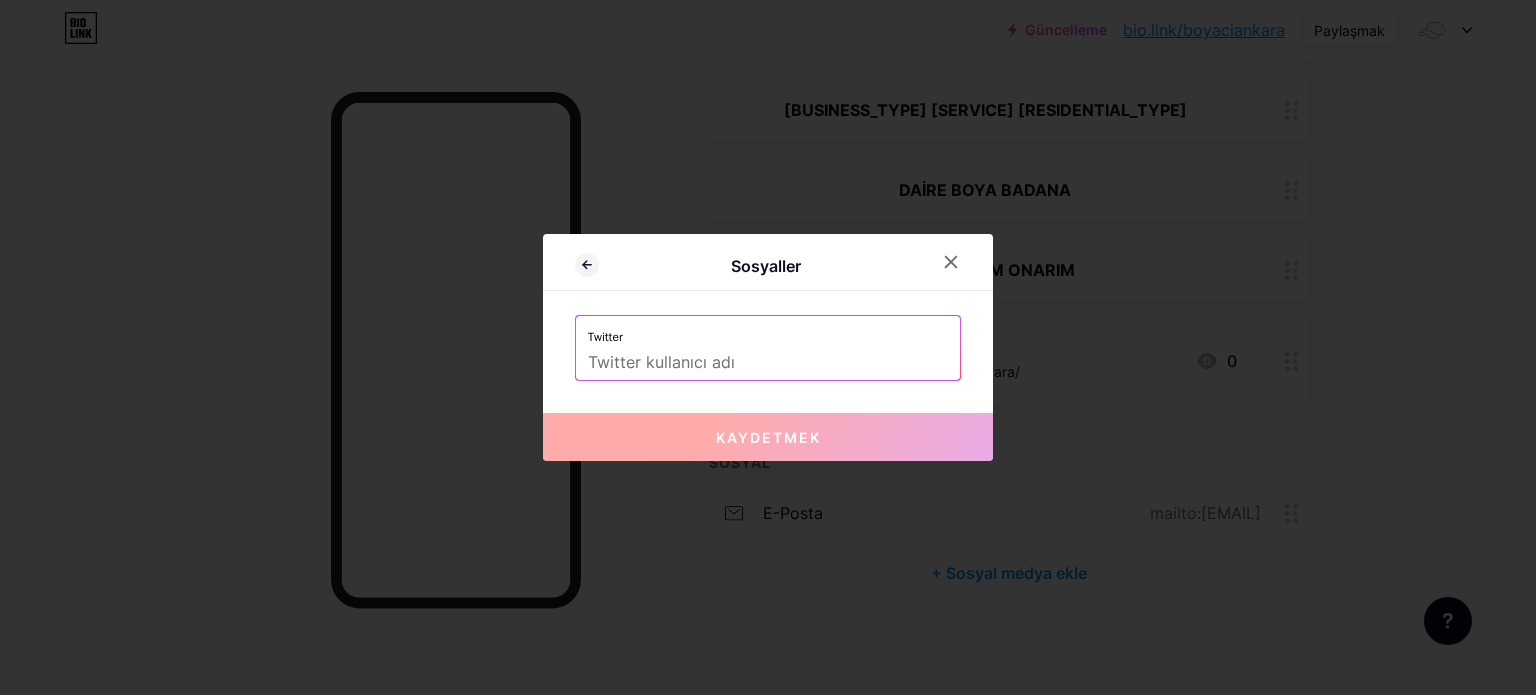 paste on "https://x.com/BoyaciAnkara" 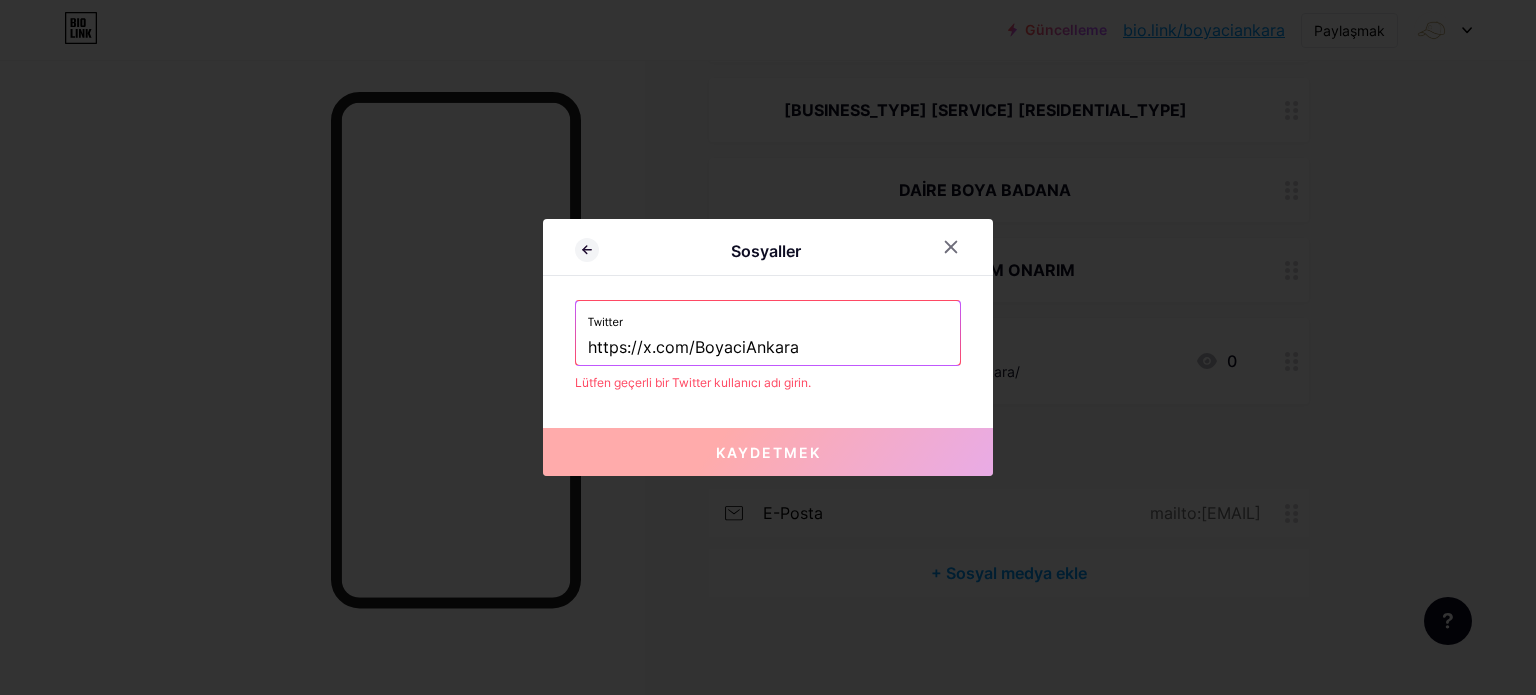 drag, startPoint x: 689, startPoint y: 349, endPoint x: 541, endPoint y: 349, distance: 148 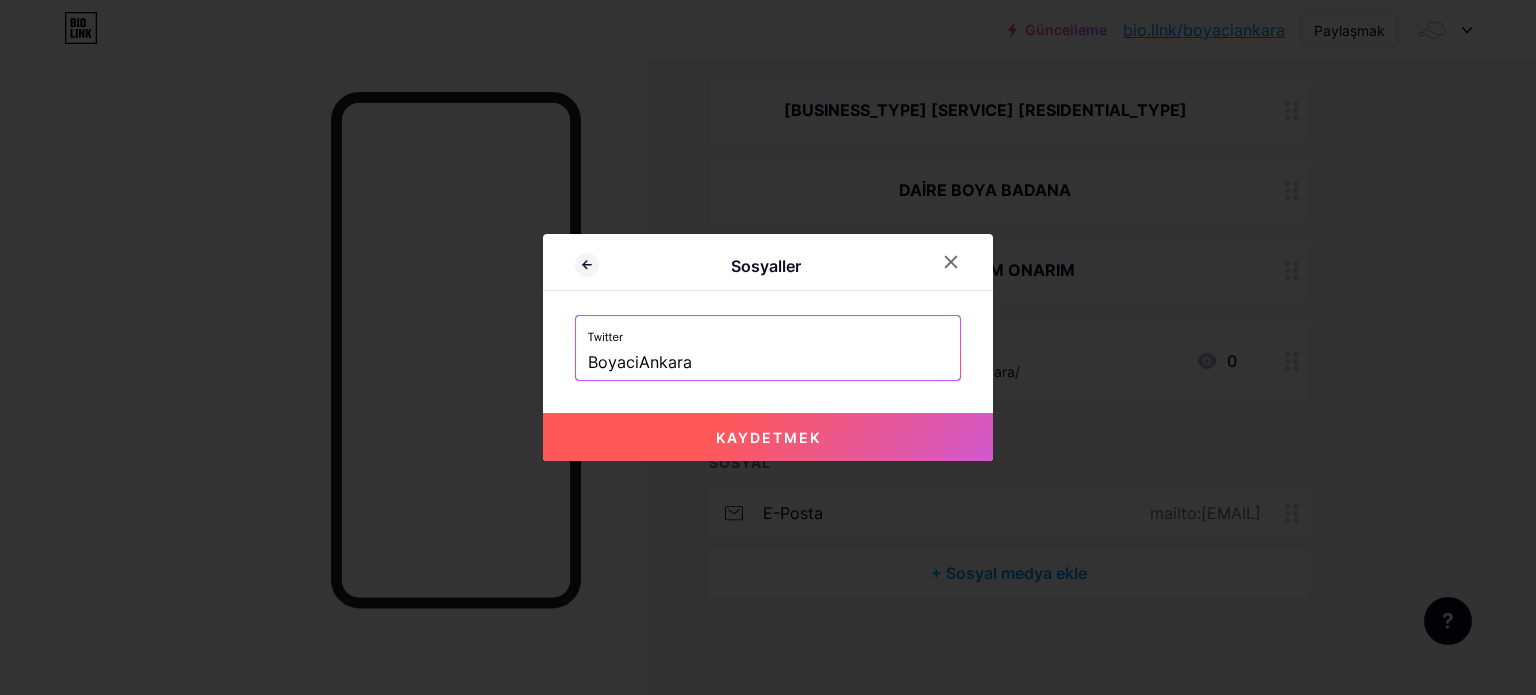 click on "Kaydetmek" at bounding box center (768, 437) 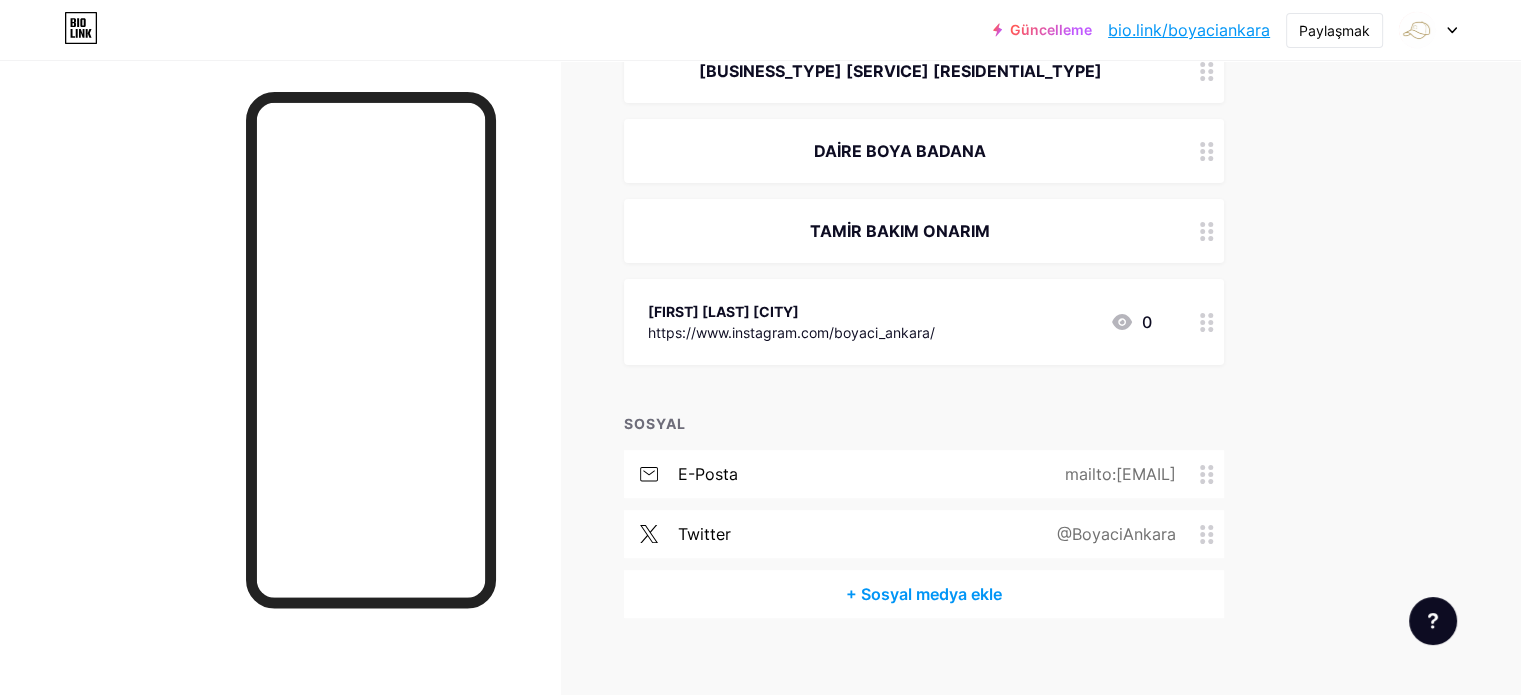 scroll, scrollTop: 405, scrollLeft: 0, axis: vertical 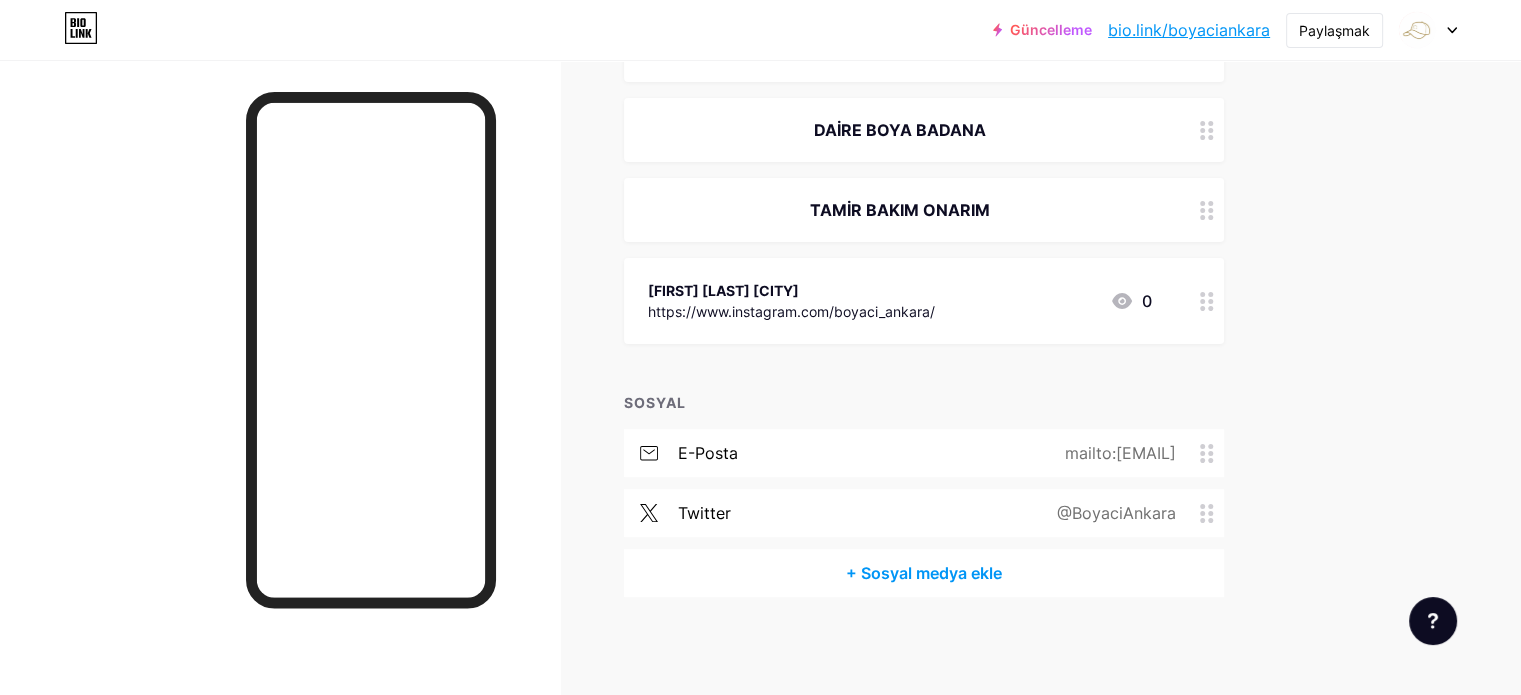 click on "+ Sosyal medya ekle" at bounding box center (924, 573) 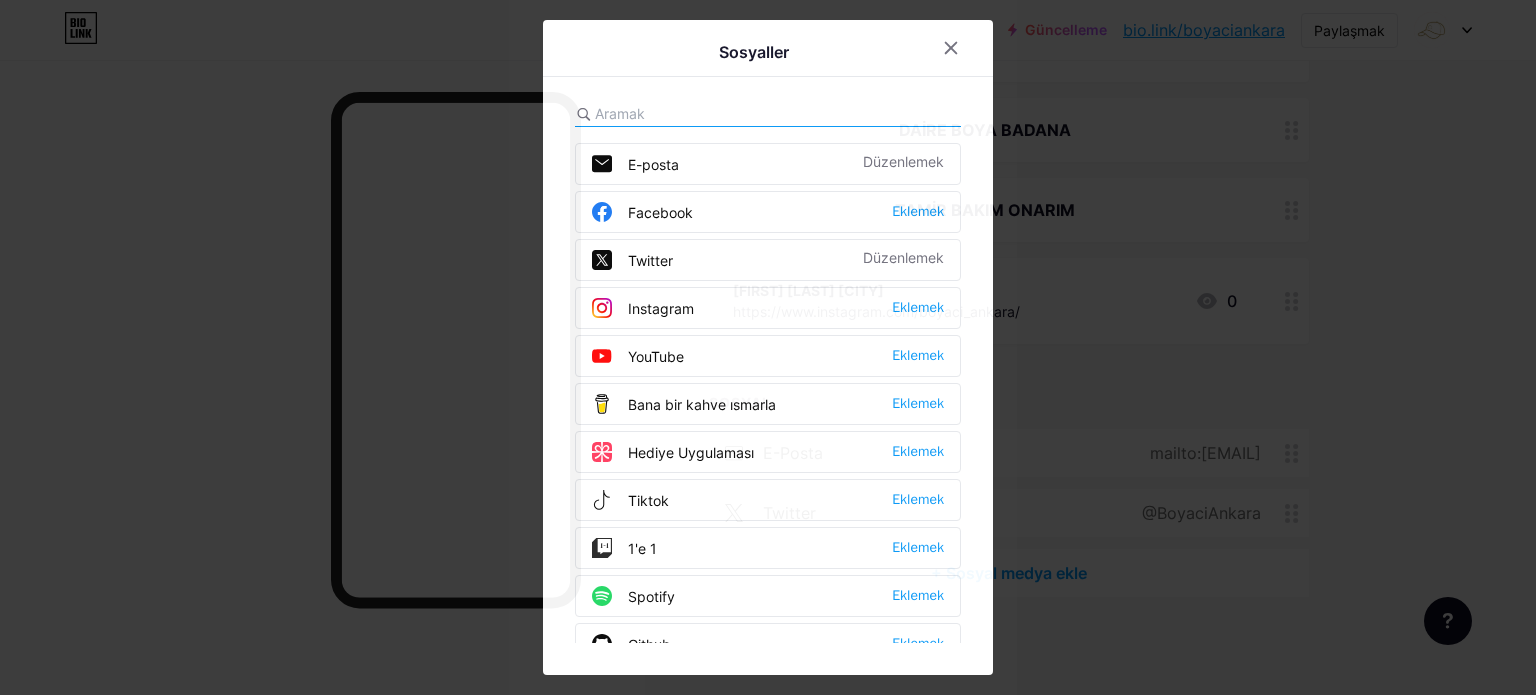 click on "Instagram" at bounding box center [661, 308] 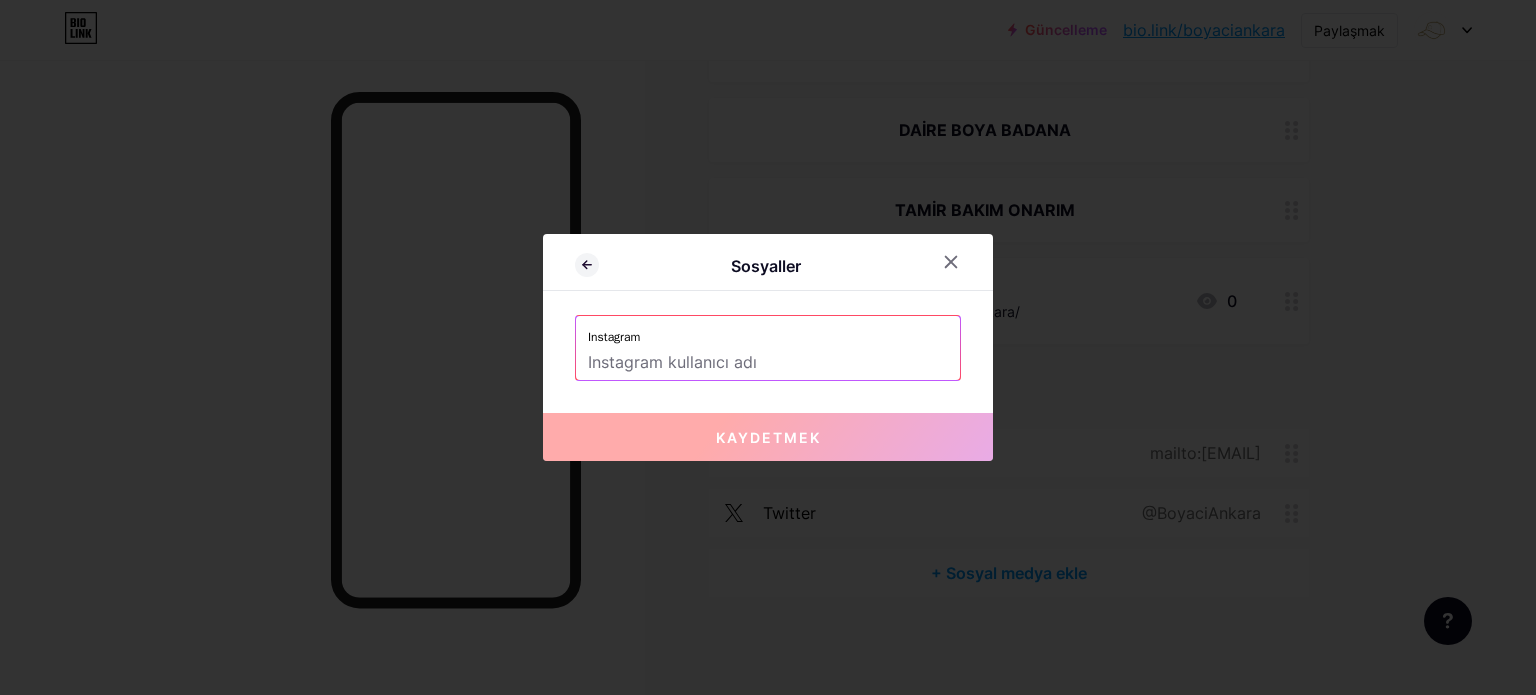 click at bounding box center (768, 363) 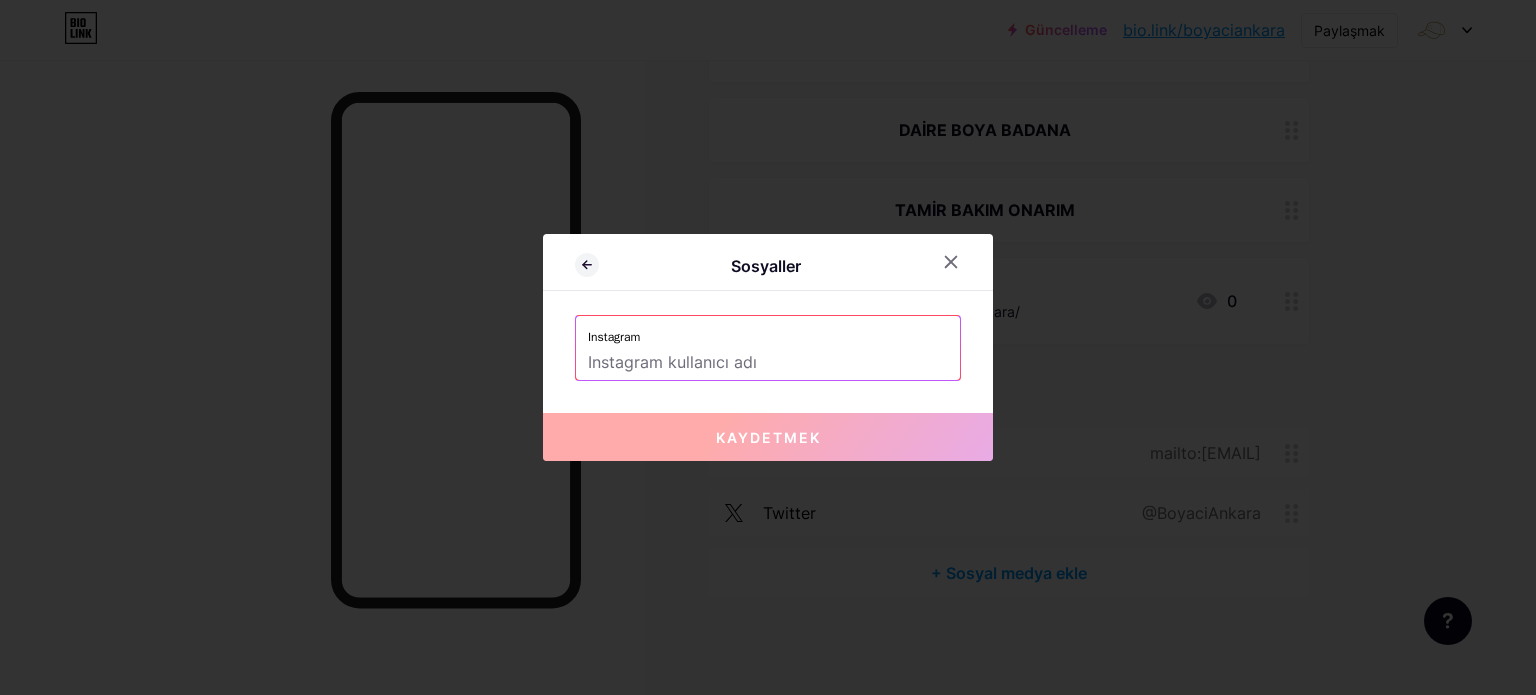 paste on "boyaci_ankara/" 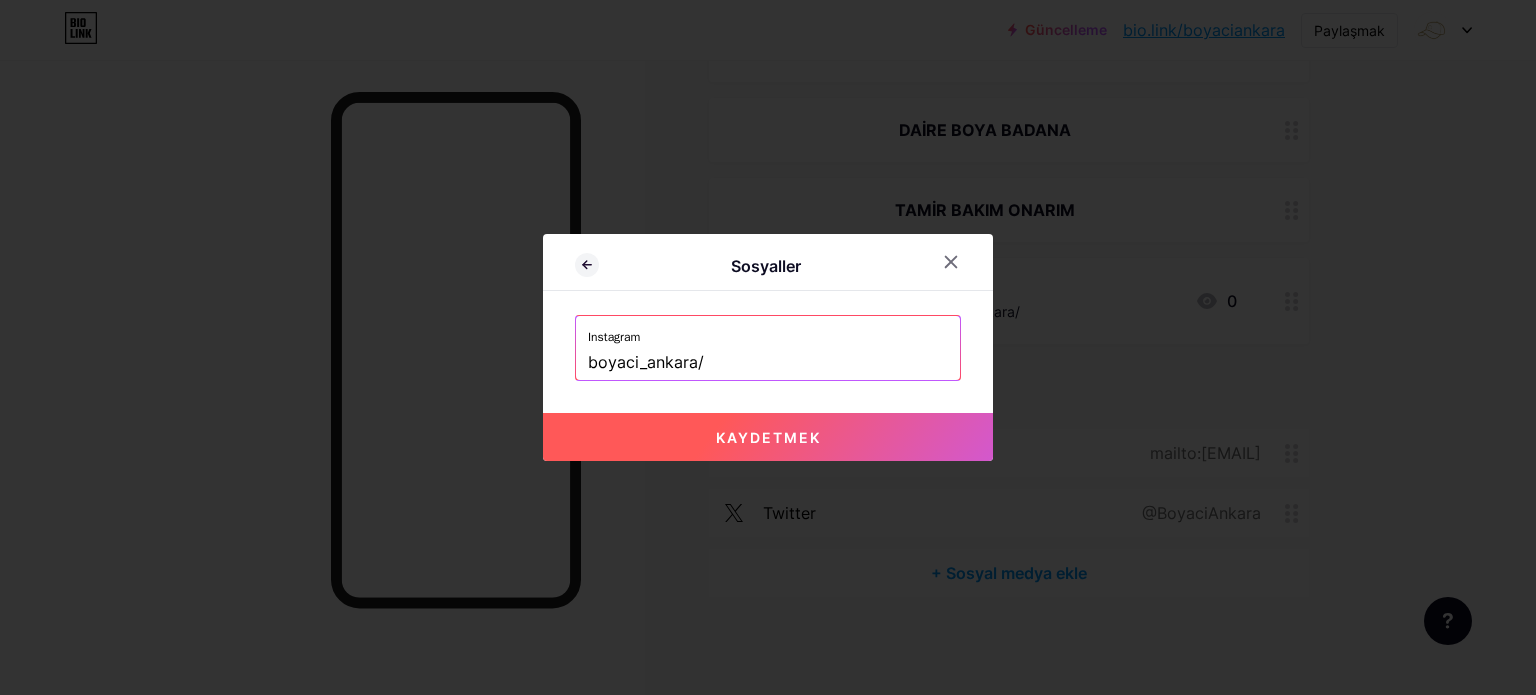 click on "boyaci_ankara/" at bounding box center [768, 363] 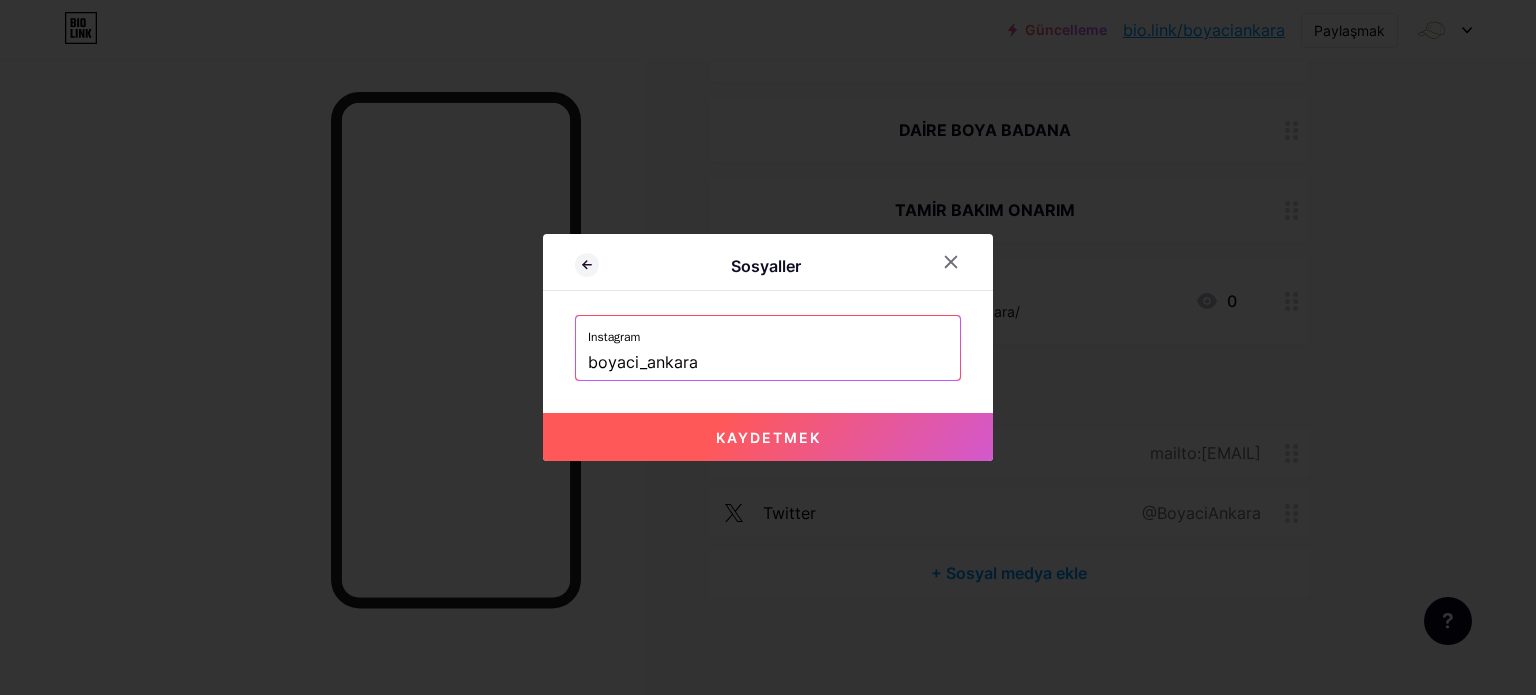 click on "Kaydetmek" at bounding box center (768, 437) 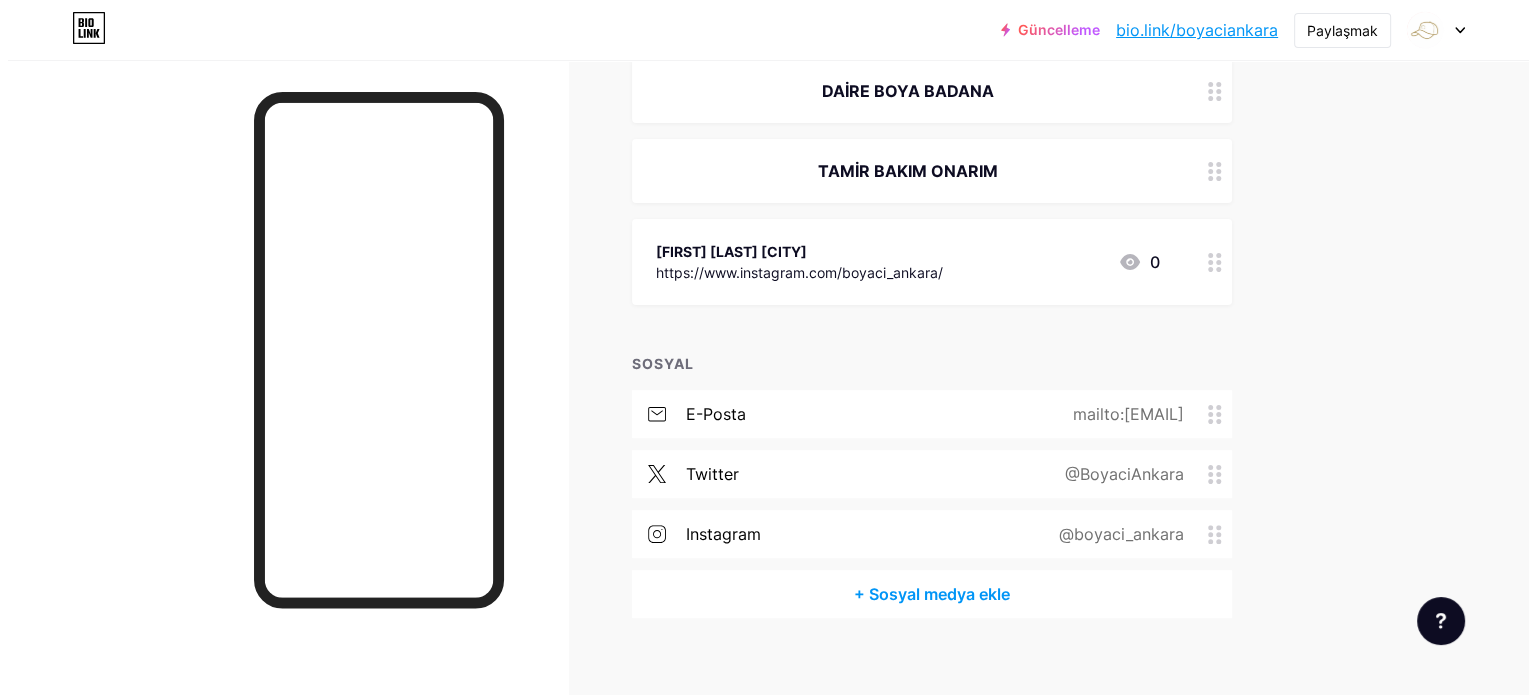 scroll, scrollTop: 465, scrollLeft: 0, axis: vertical 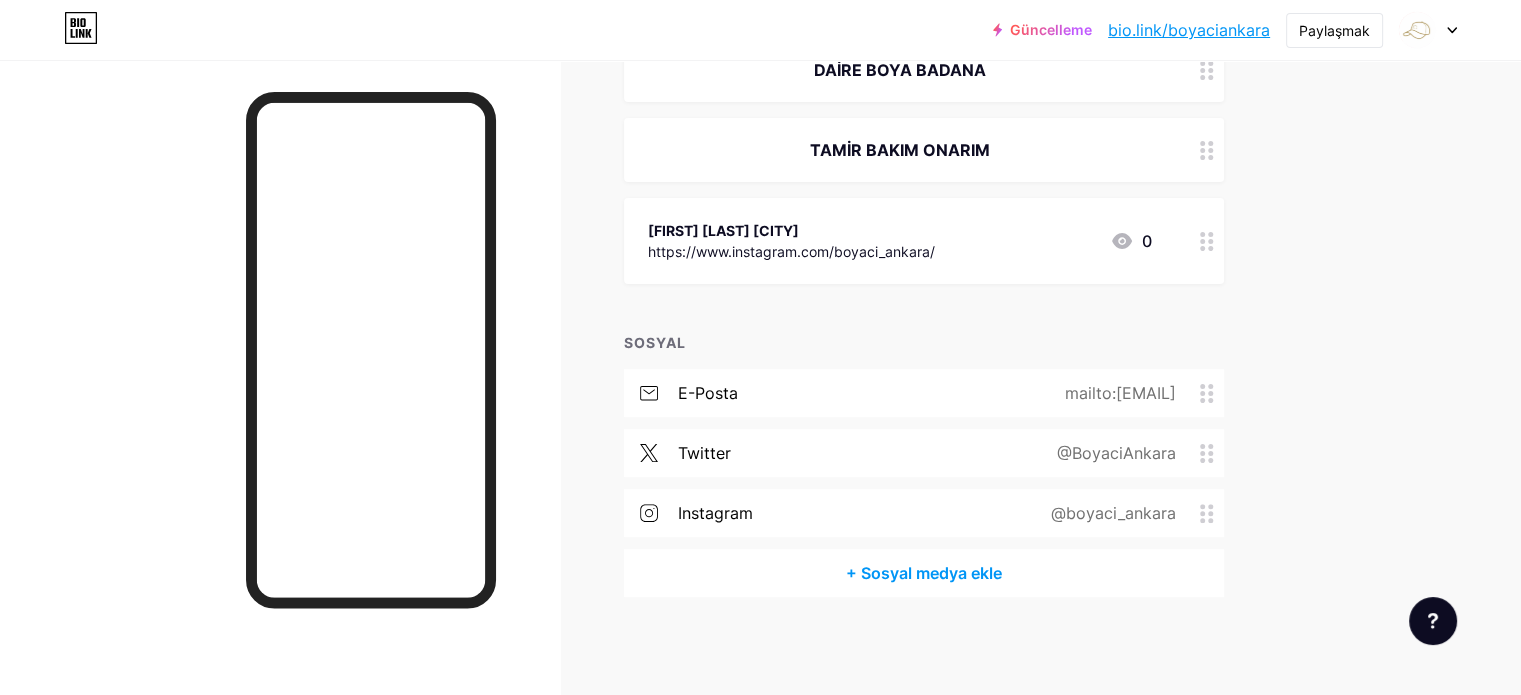 click on "+ Sosyal medya ekle" at bounding box center (924, 573) 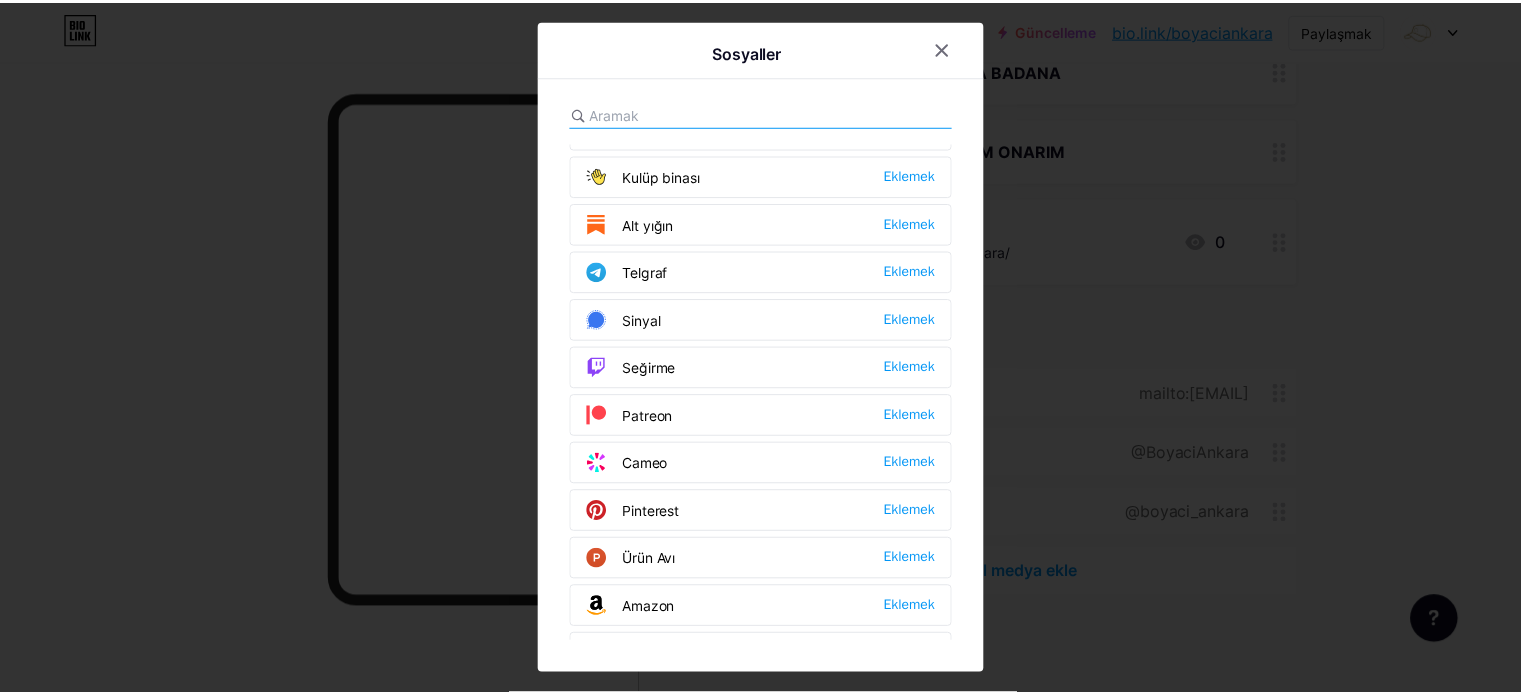 scroll, scrollTop: 1000, scrollLeft: 0, axis: vertical 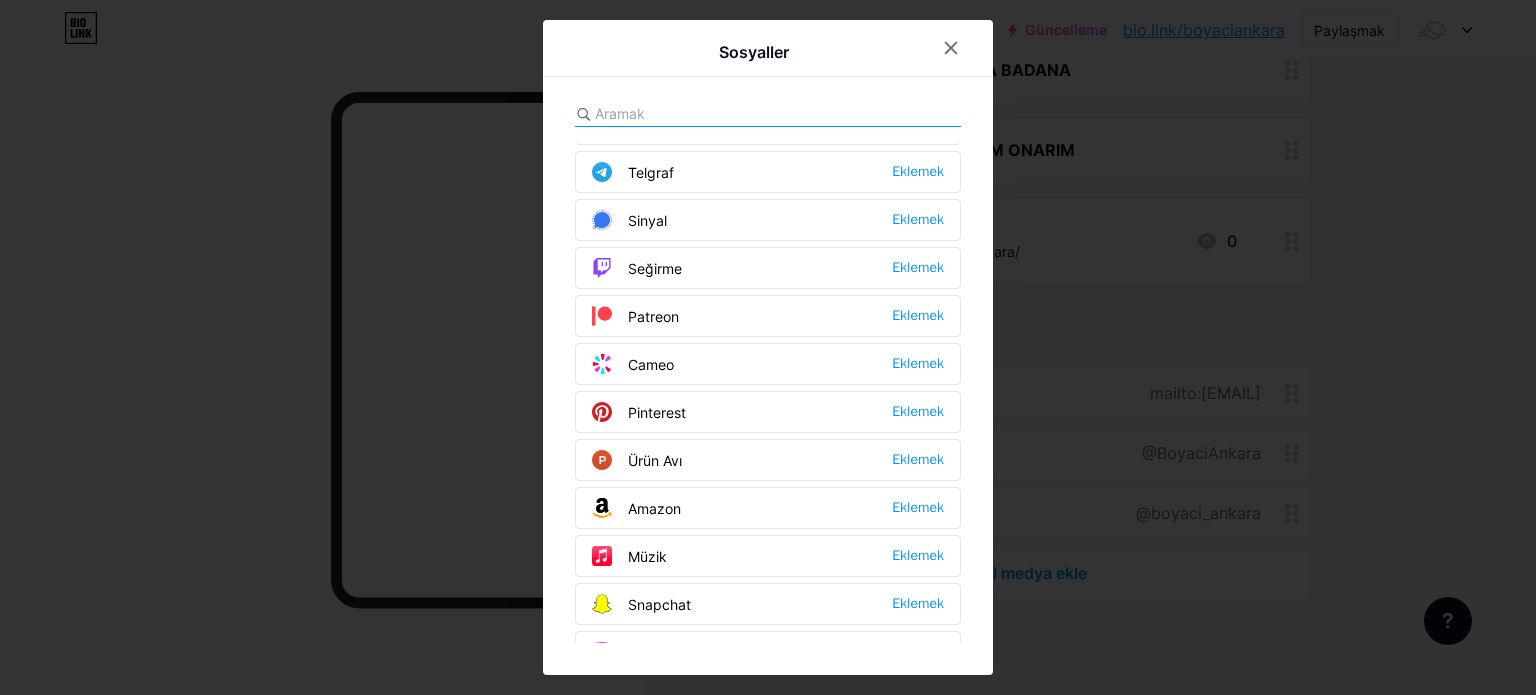 click on "Pinterest" at bounding box center [657, 412] 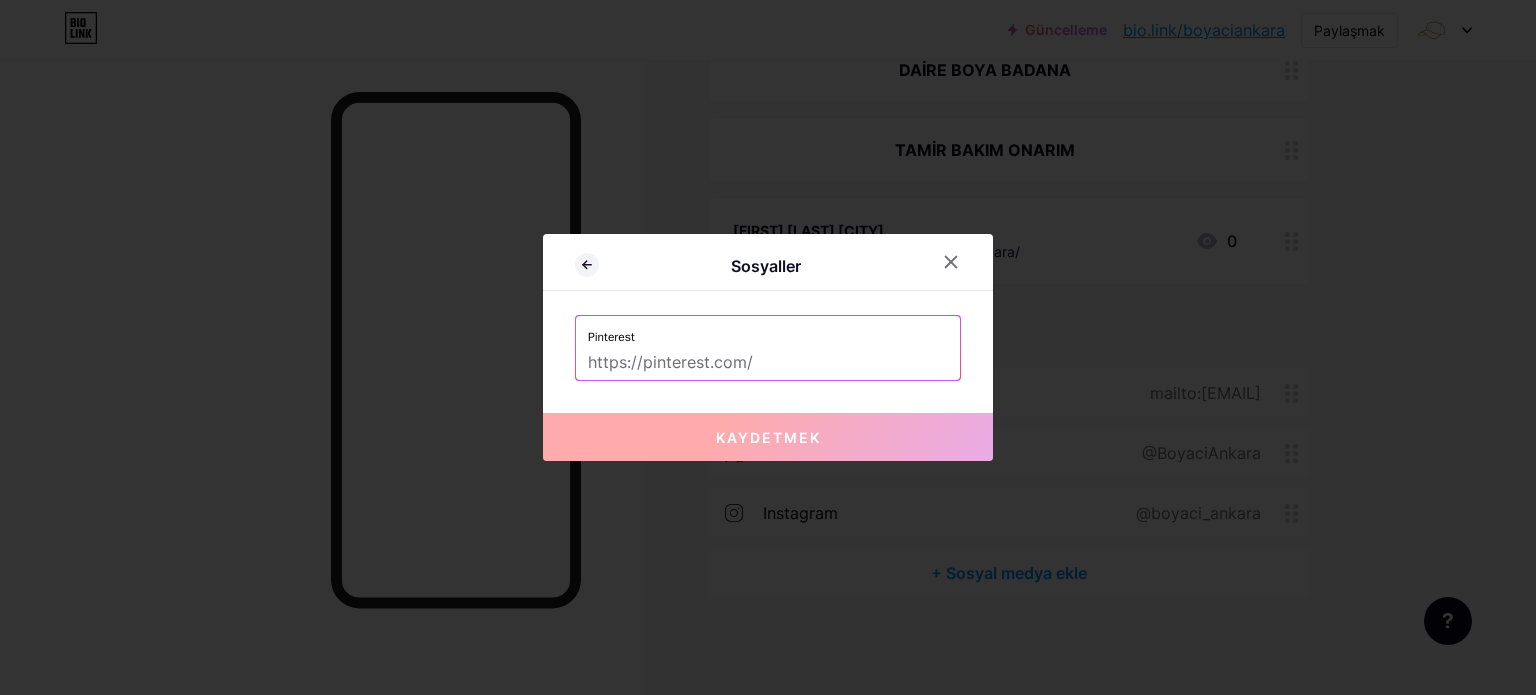click at bounding box center [768, 363] 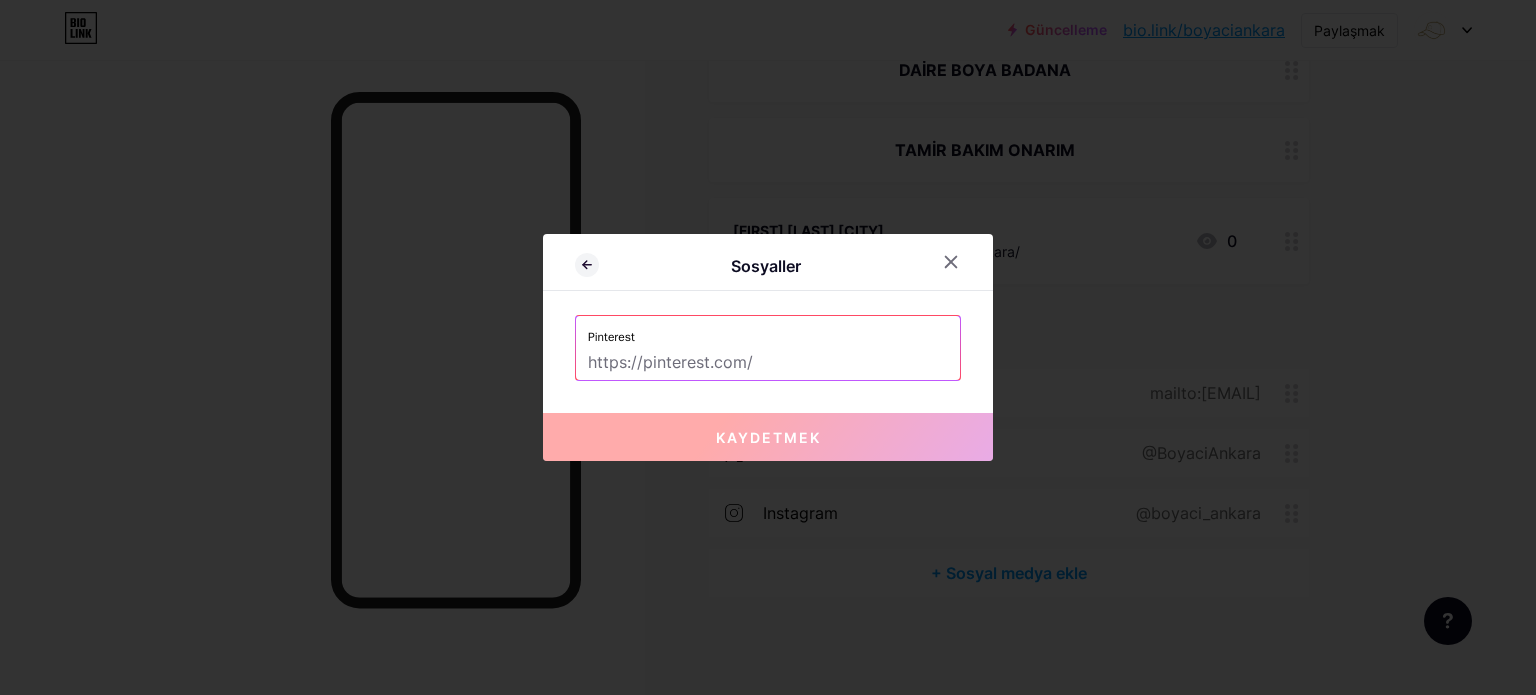 paste on "[URL]" 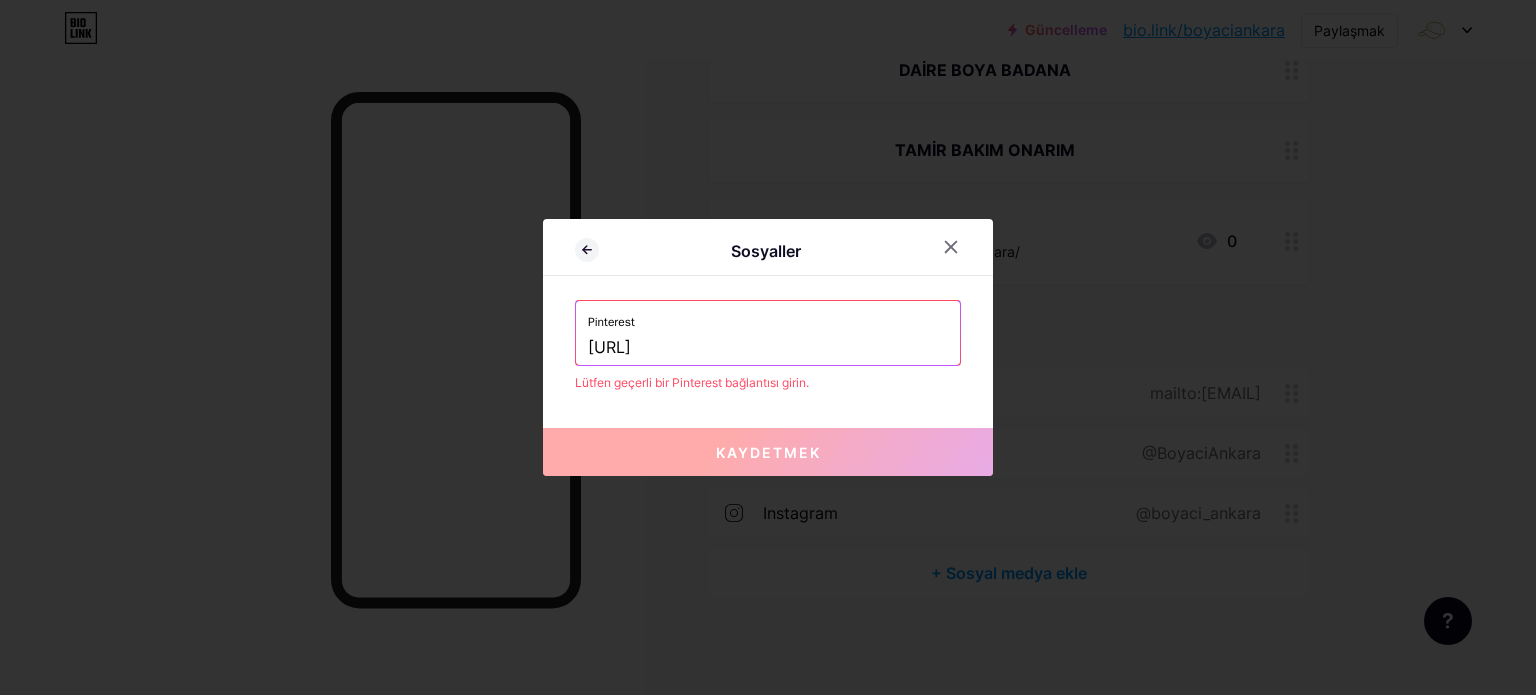 click on "[URL]" at bounding box center (768, 348) 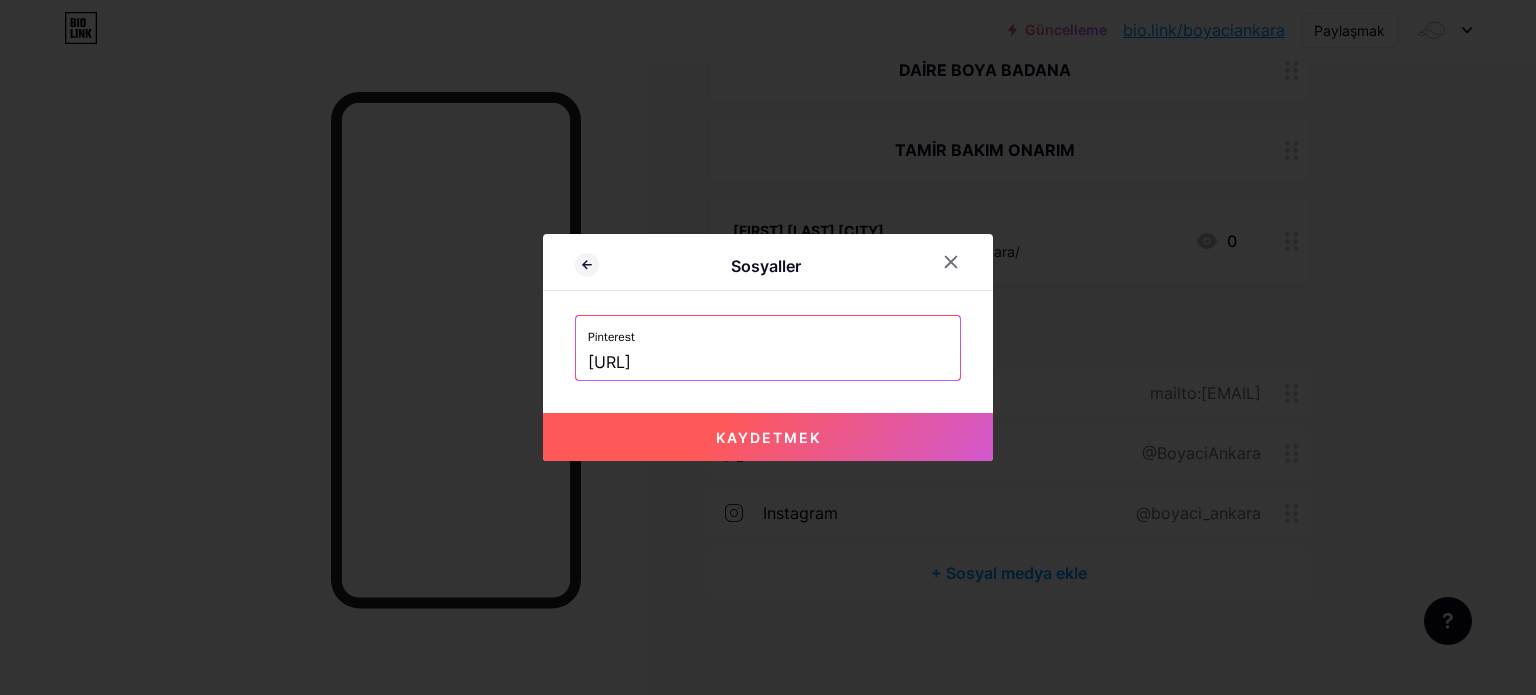 type on "[URL]" 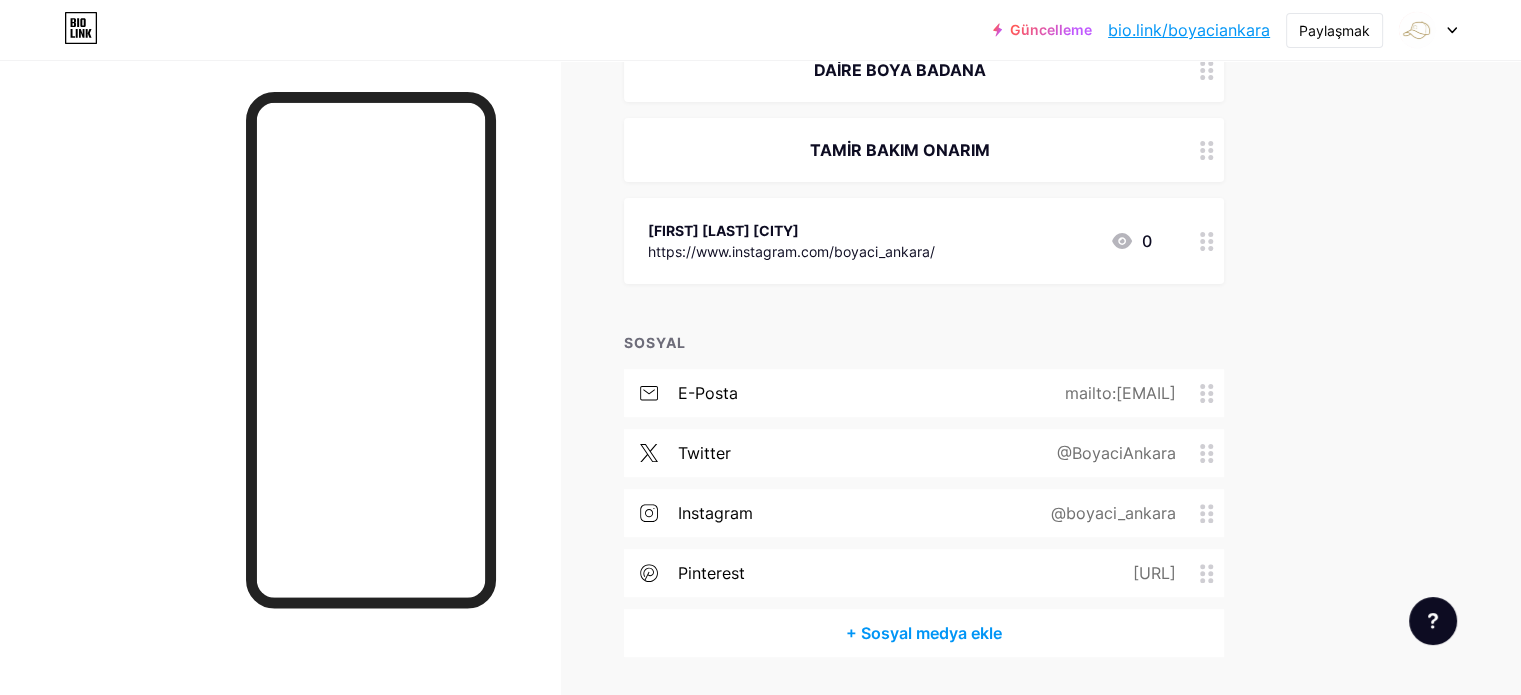 click 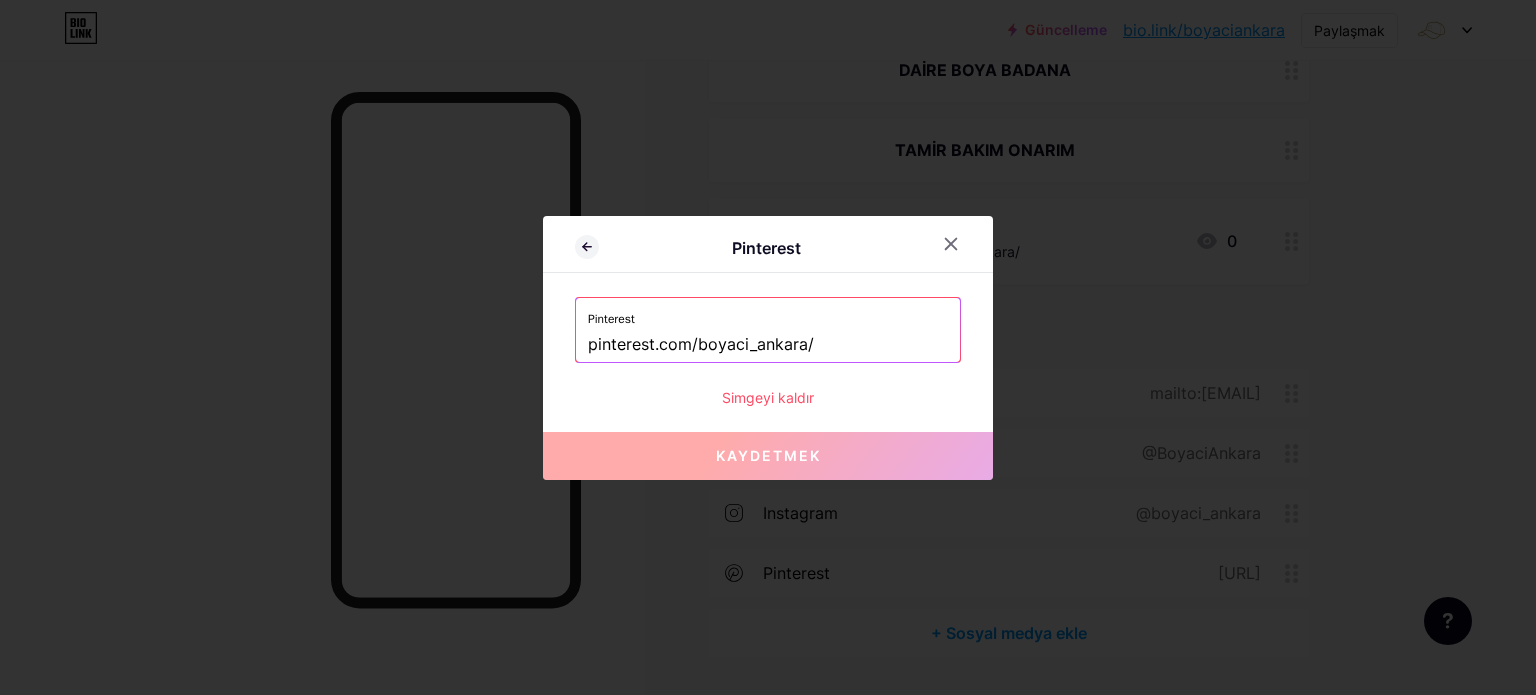 click on "pinterest.com/boyaci_ankara/" at bounding box center [768, 345] 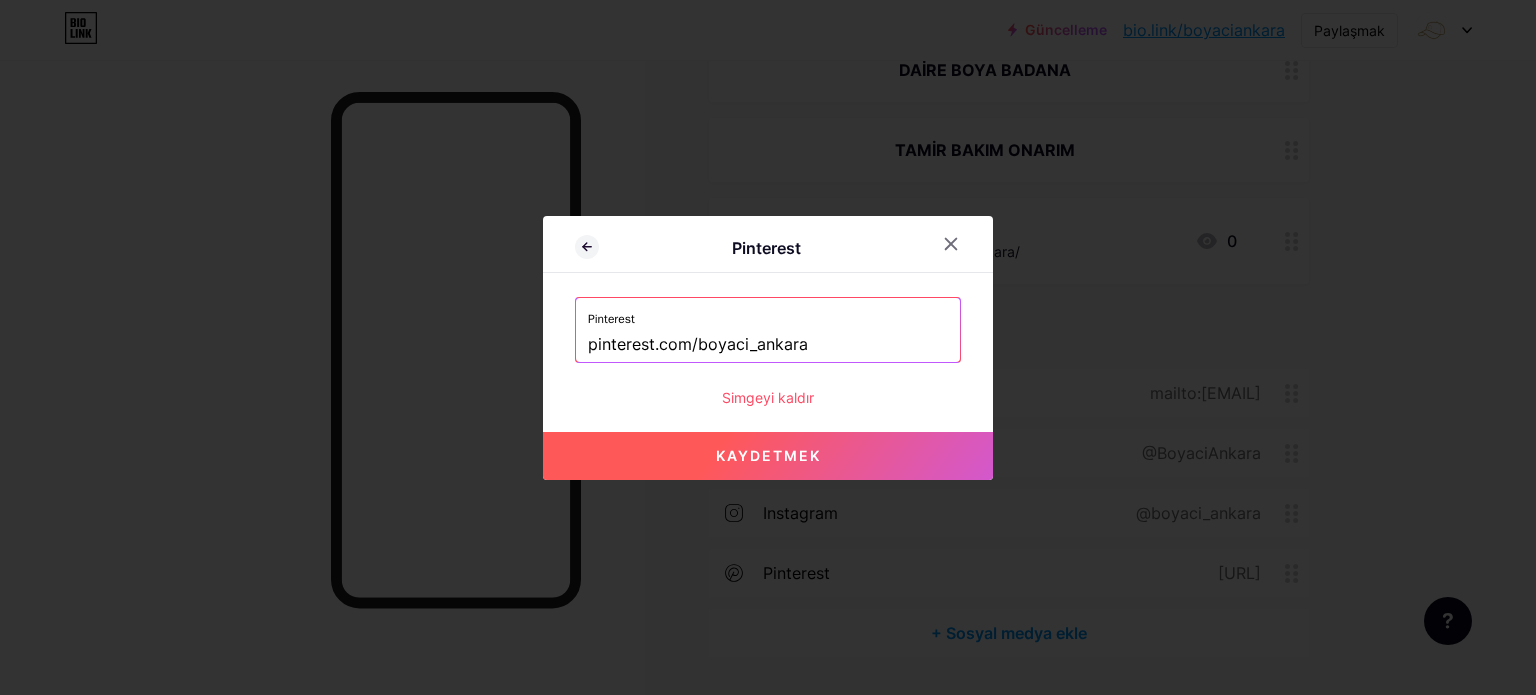 click on "Kaydetmek" at bounding box center (768, 455) 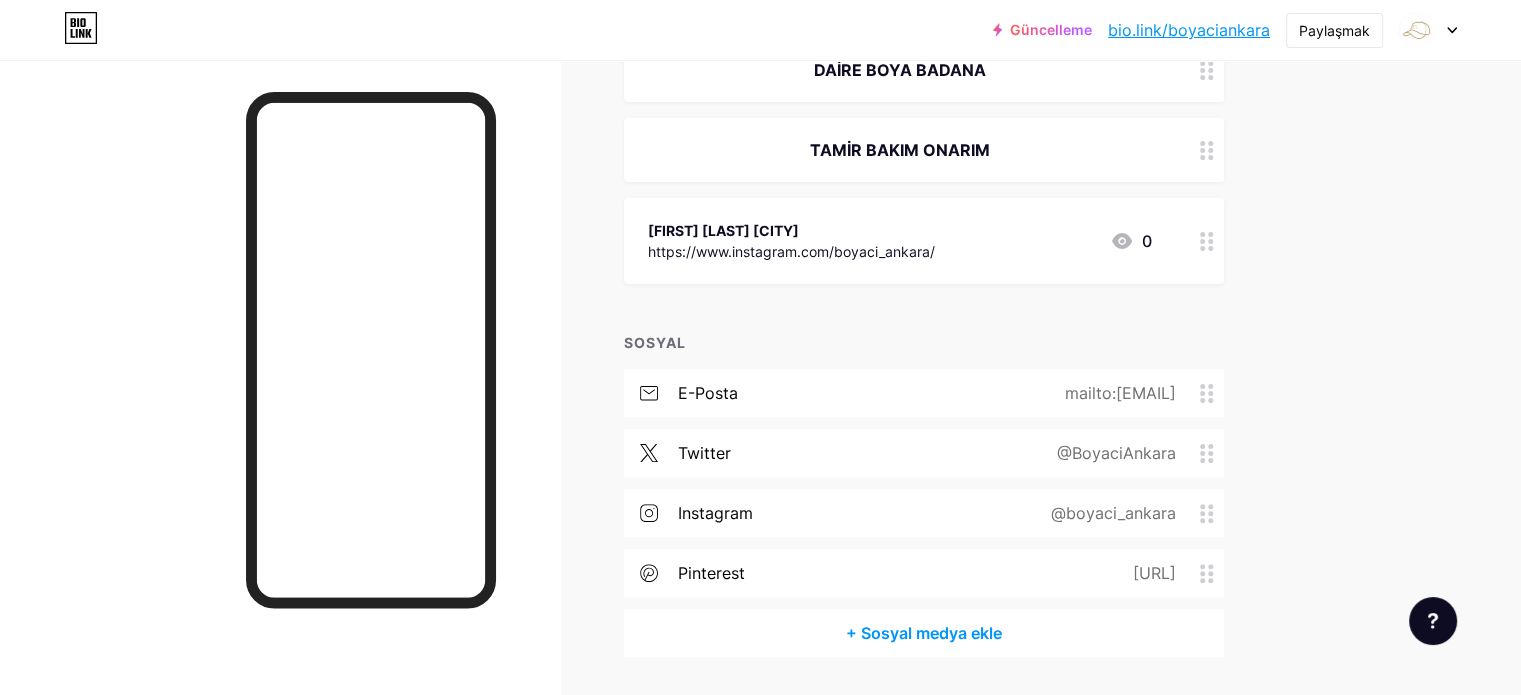 click on "boyaciankara@example.com" at bounding box center [760, 146] 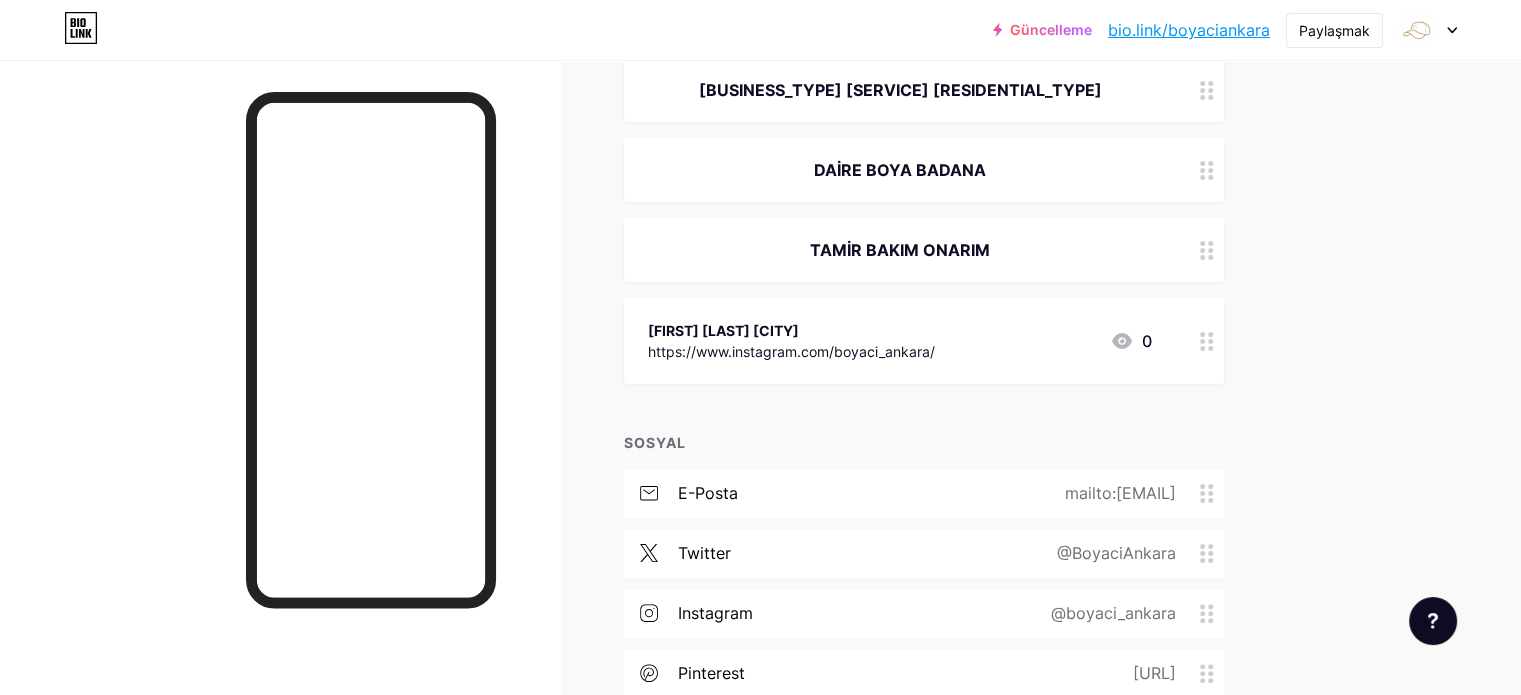 scroll, scrollTop: 465, scrollLeft: 0, axis: vertical 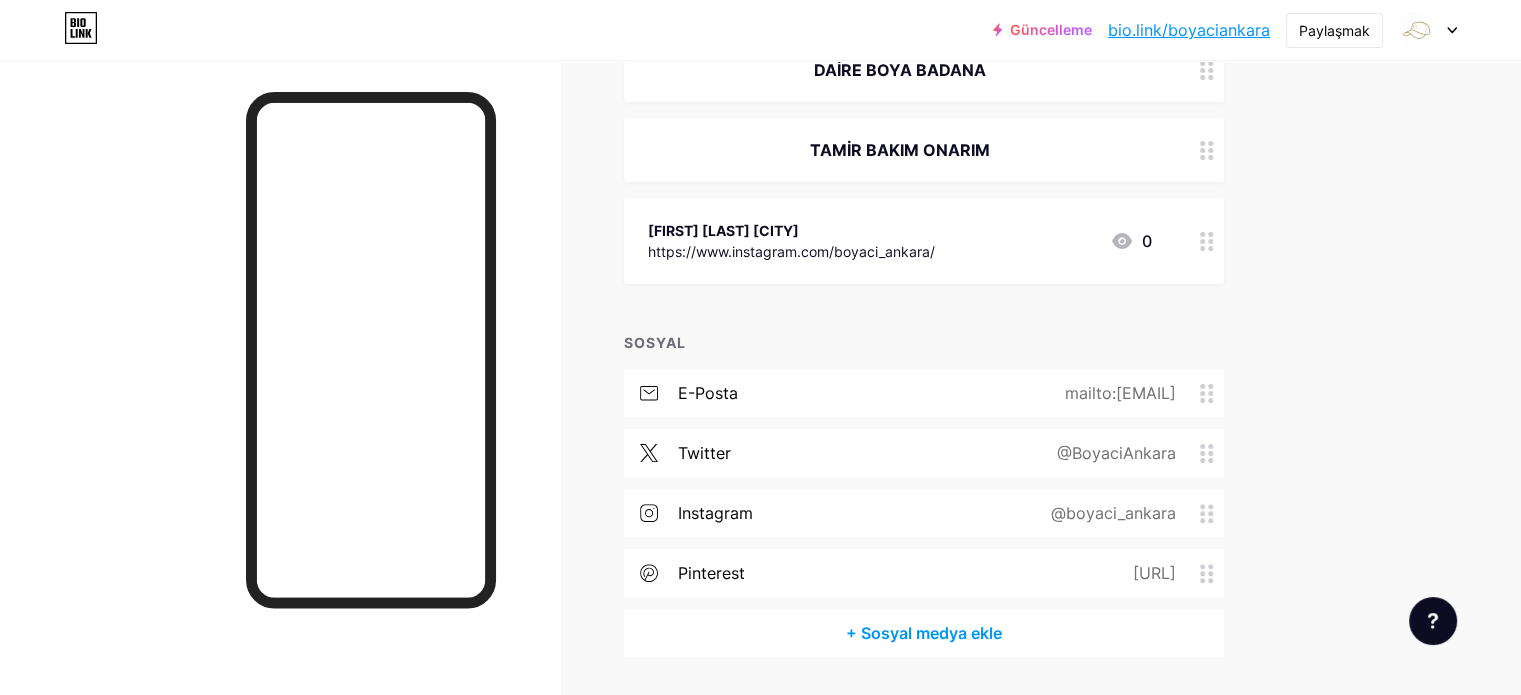 click 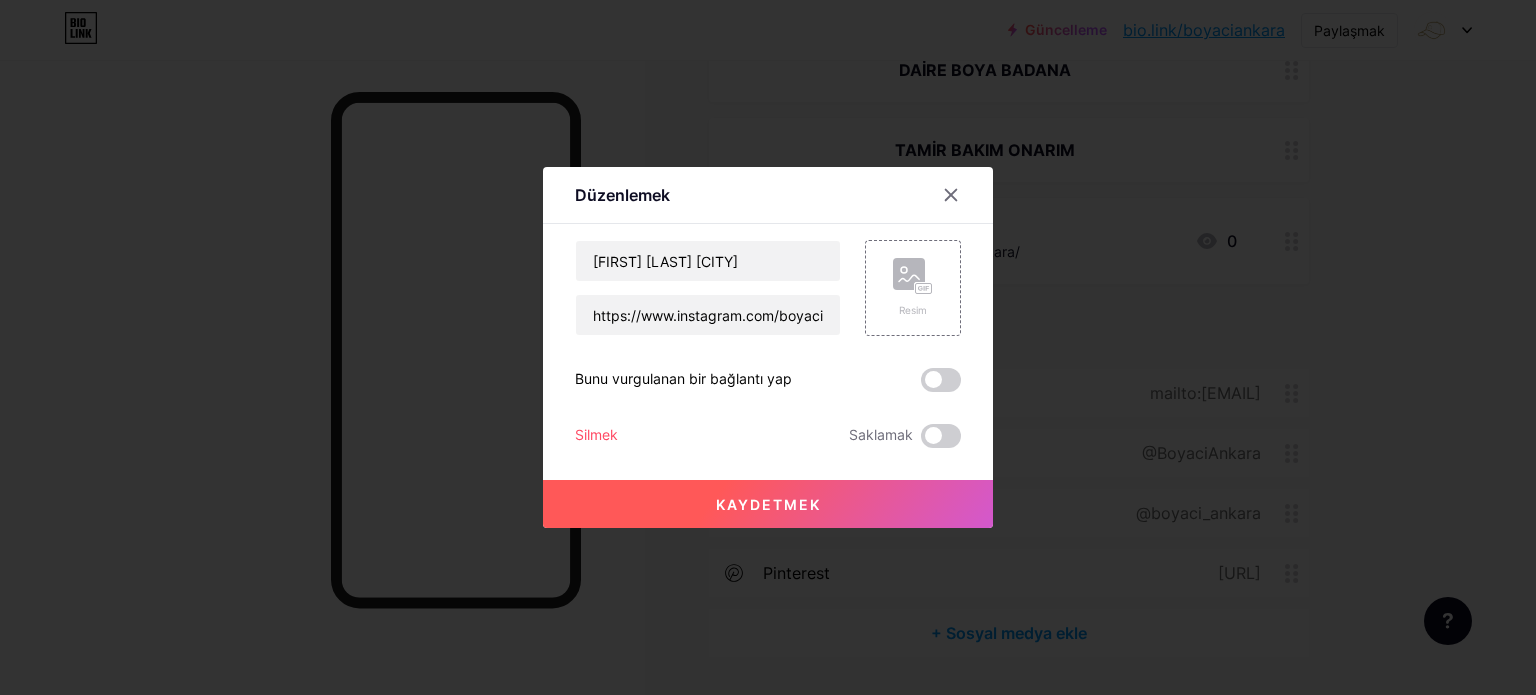 click on "Silmek" at bounding box center [596, 434] 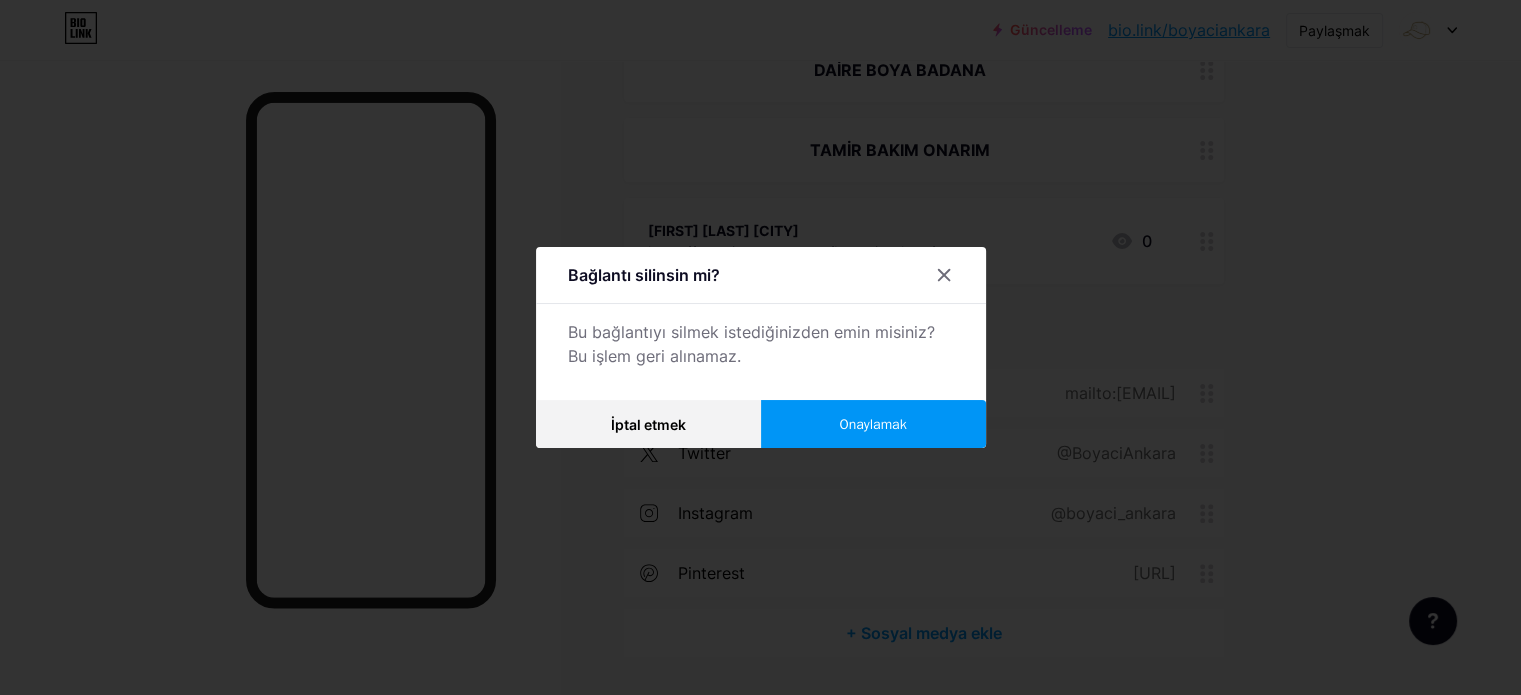 click on "Onaylamak" at bounding box center [872, 424] 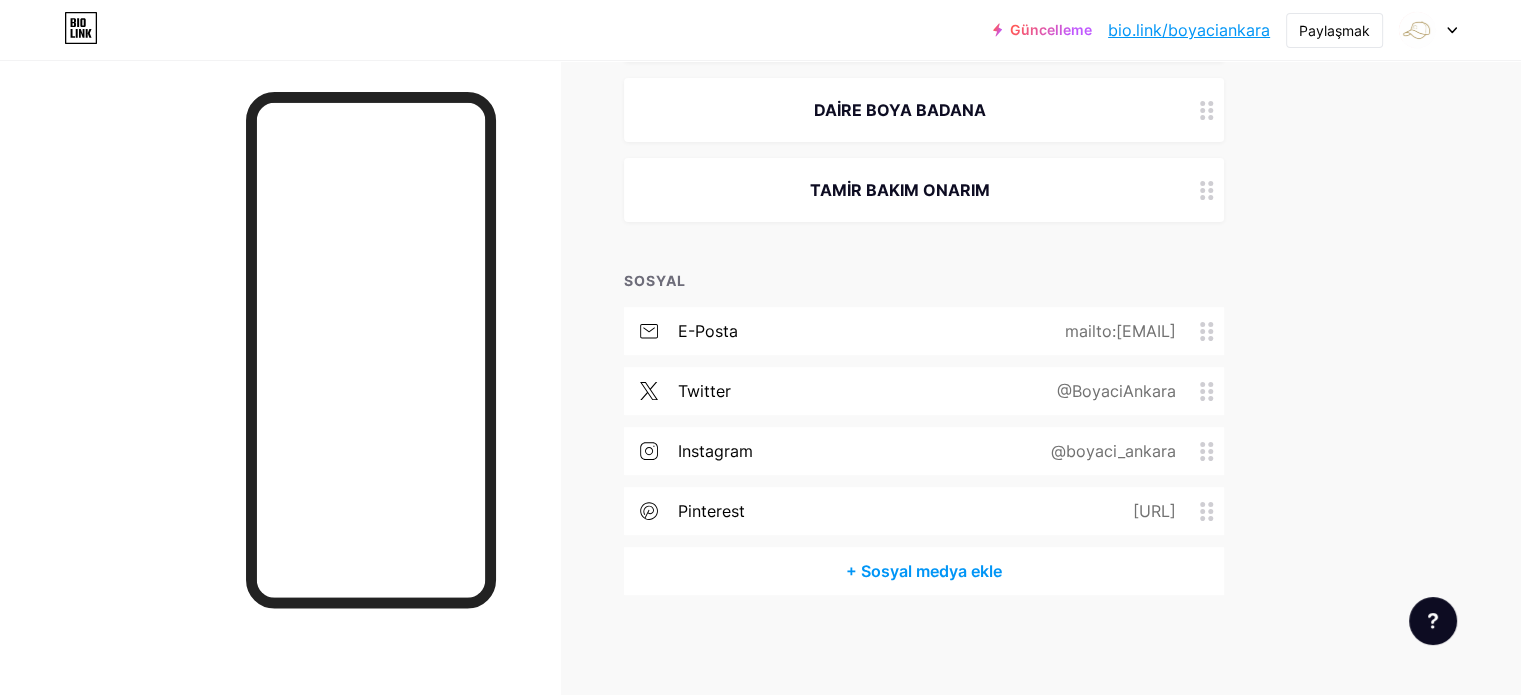 scroll, scrollTop: 423, scrollLeft: 0, axis: vertical 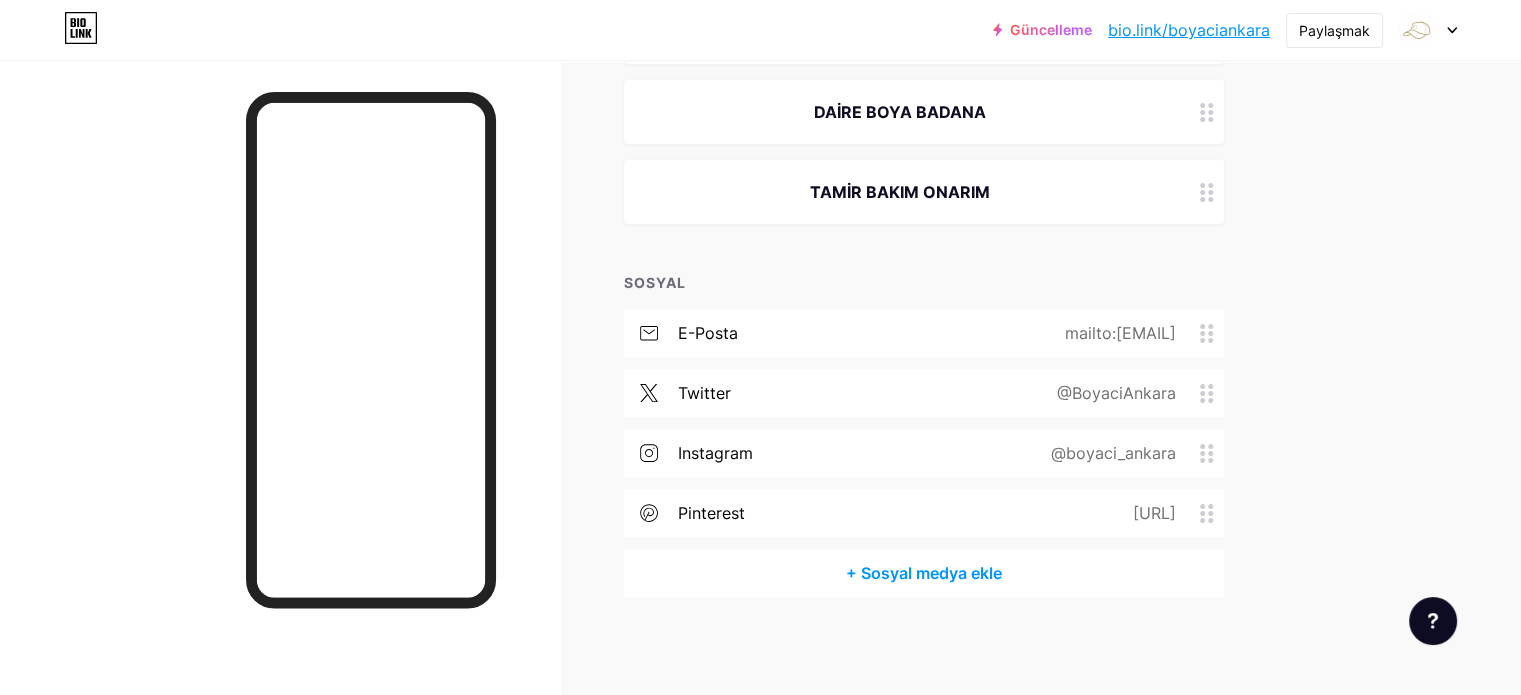 click on "[LINKS]
[POSTS]
[DESIGN]
[SUBSCRIBERS]
[NEW]
[STATISTICS]
[SETTINGS]       + [ADD_LINK]     + [EMBED]
+ [ADD_HEADER]
[SERVICE] [CITY] [WEBSITE]
[URL]
0
[BUSINESS_TYPE] [SERVICE] [RESIDENTIAL_TYPE]
[RESIDENTIAL_TYPE] [SERVICE] [RESIDENTIAL_TYPE]
[REPAIR_MAINTENANCE_REPAIR]     [SOCIAL]
[EMAIL]
mailto:[EMAIL]                   [TWITTER]
@[TWITTER_HANDLE]
[INSTAGRAM]
@[INSTAGRAM_HANDLE]
[PINTEREST]
[URL]               + [ADD_SOCIAL_MEDIA]                       [FEATURE_REQUESTS]             [HELP_CENTER]         [CONTACT_SUPPORT_TEAM]" at bounding box center (656, 167) 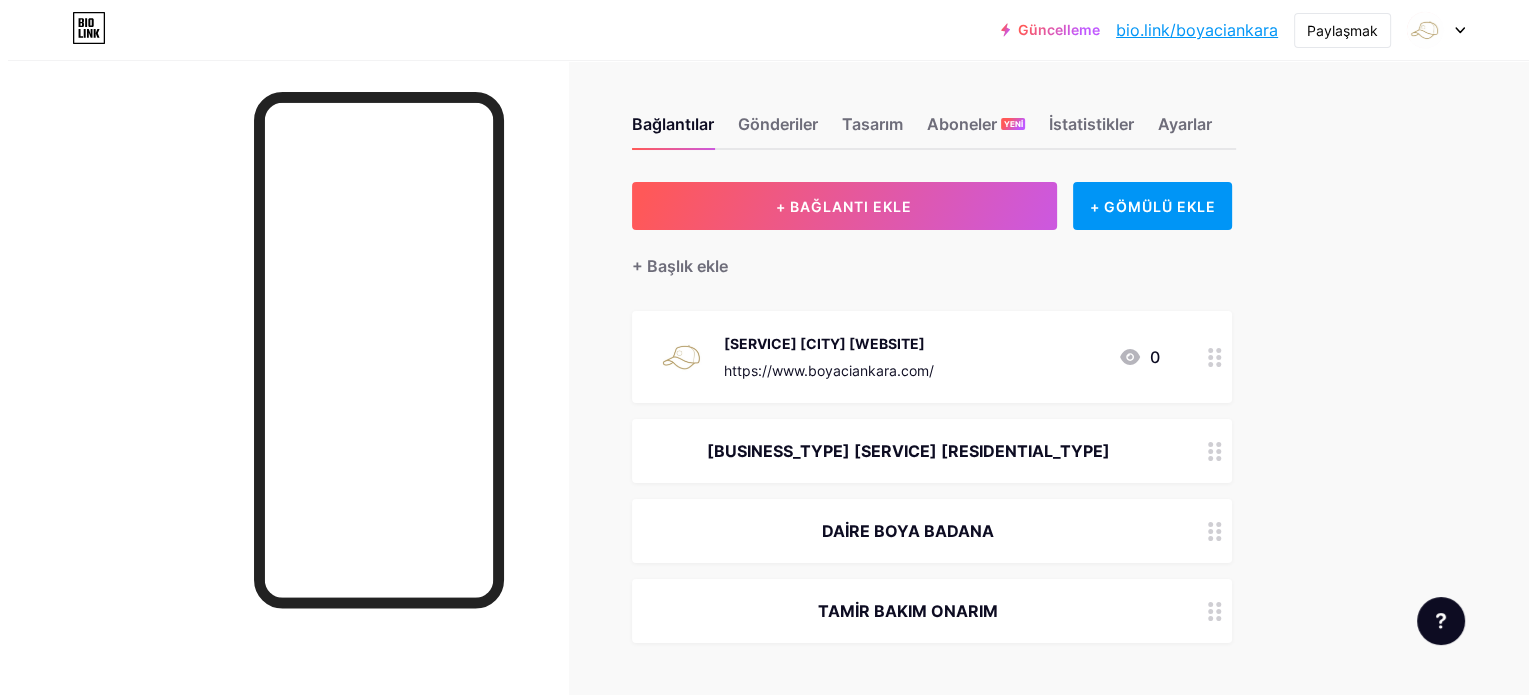 scroll, scrollTop: 0, scrollLeft: 0, axis: both 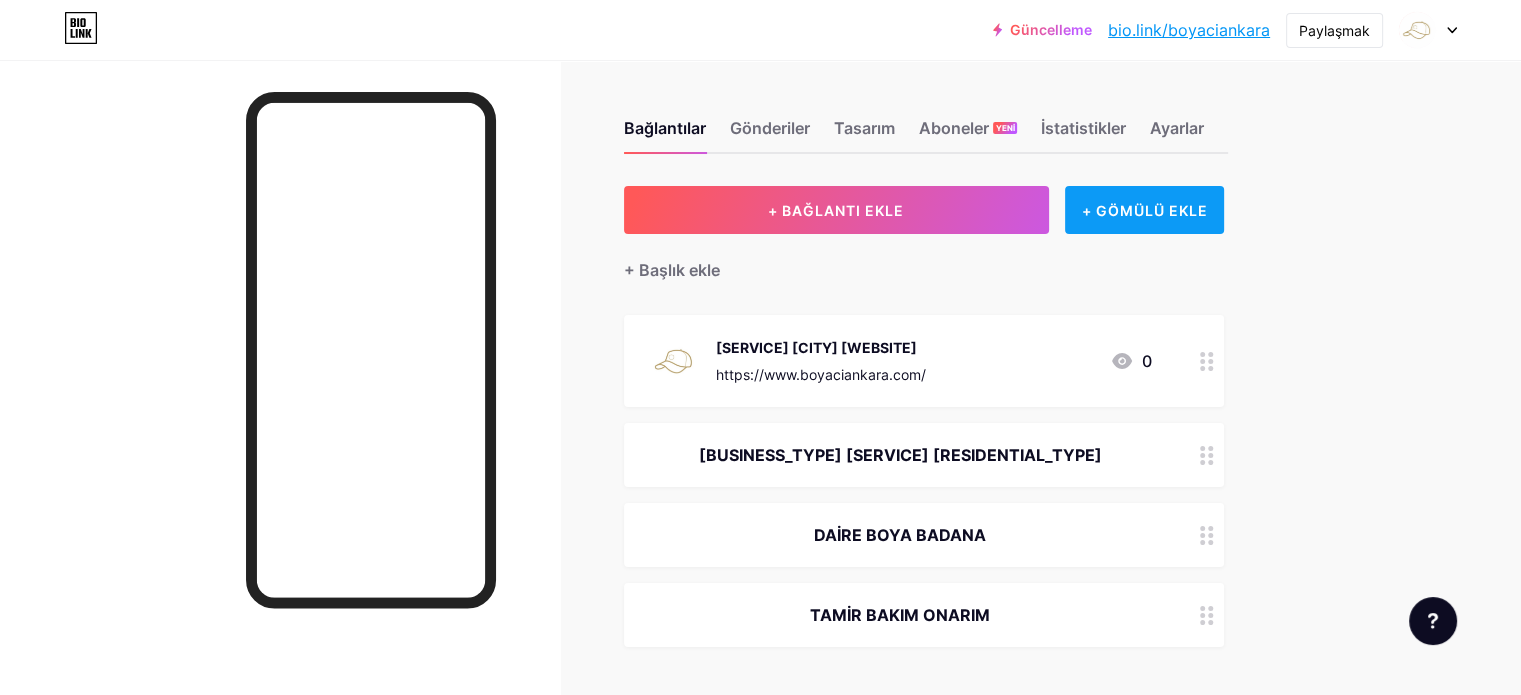click on "+ GÖMÜLÜ EKLE" at bounding box center [1144, 210] 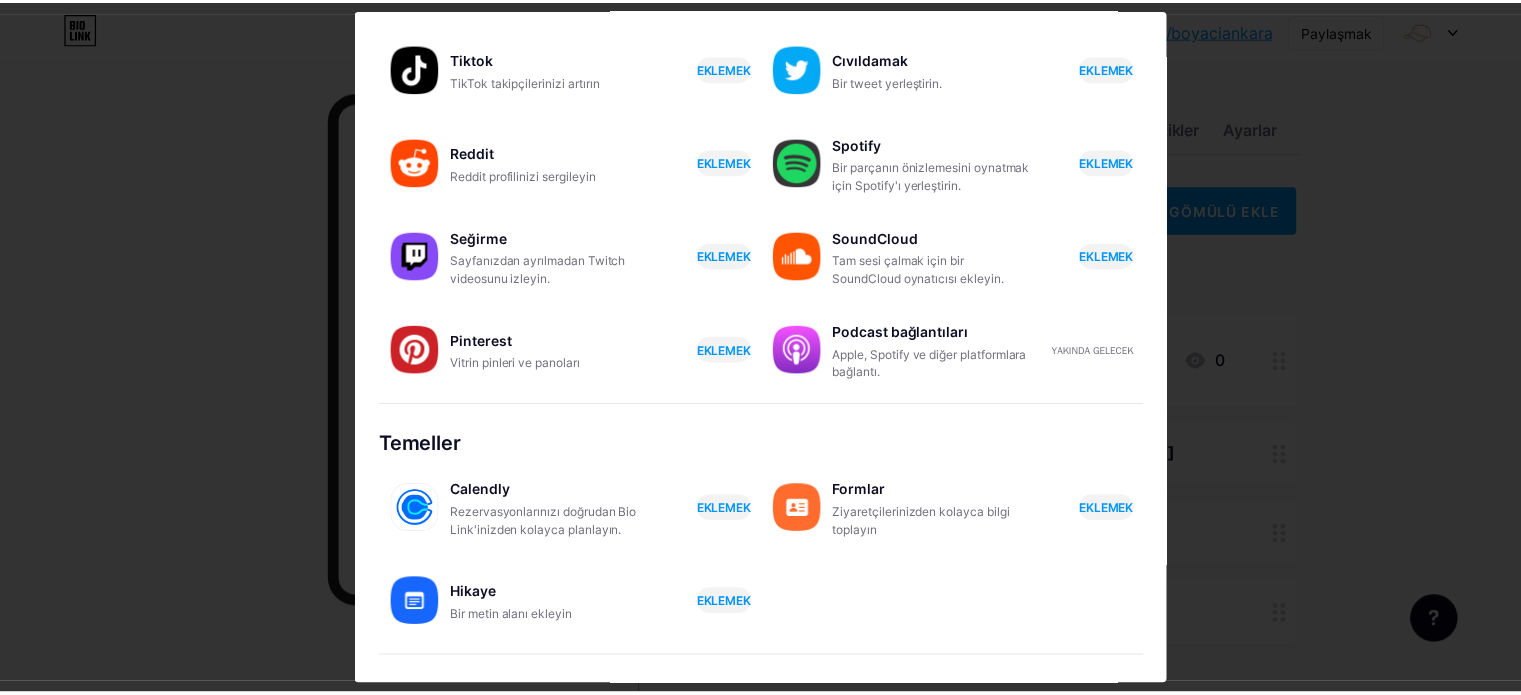 scroll, scrollTop: 0, scrollLeft: 0, axis: both 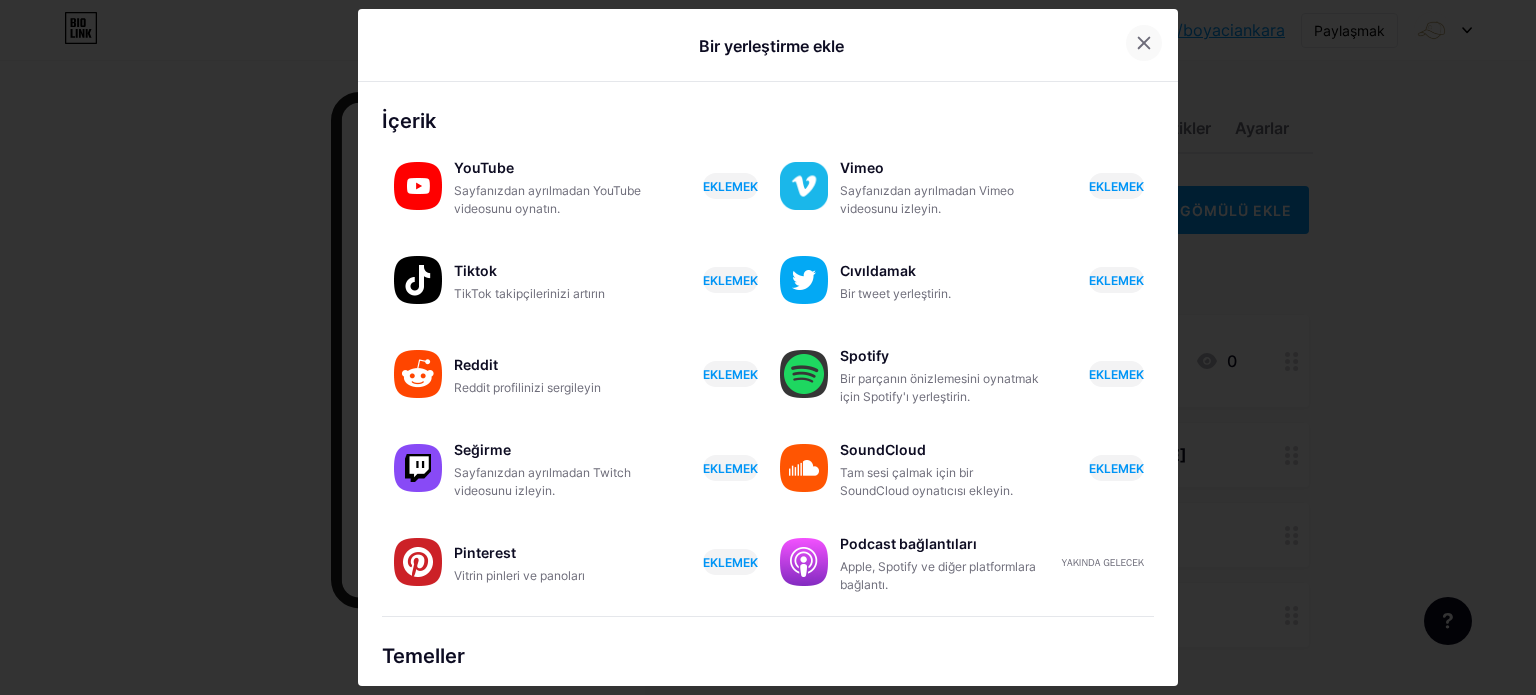 click 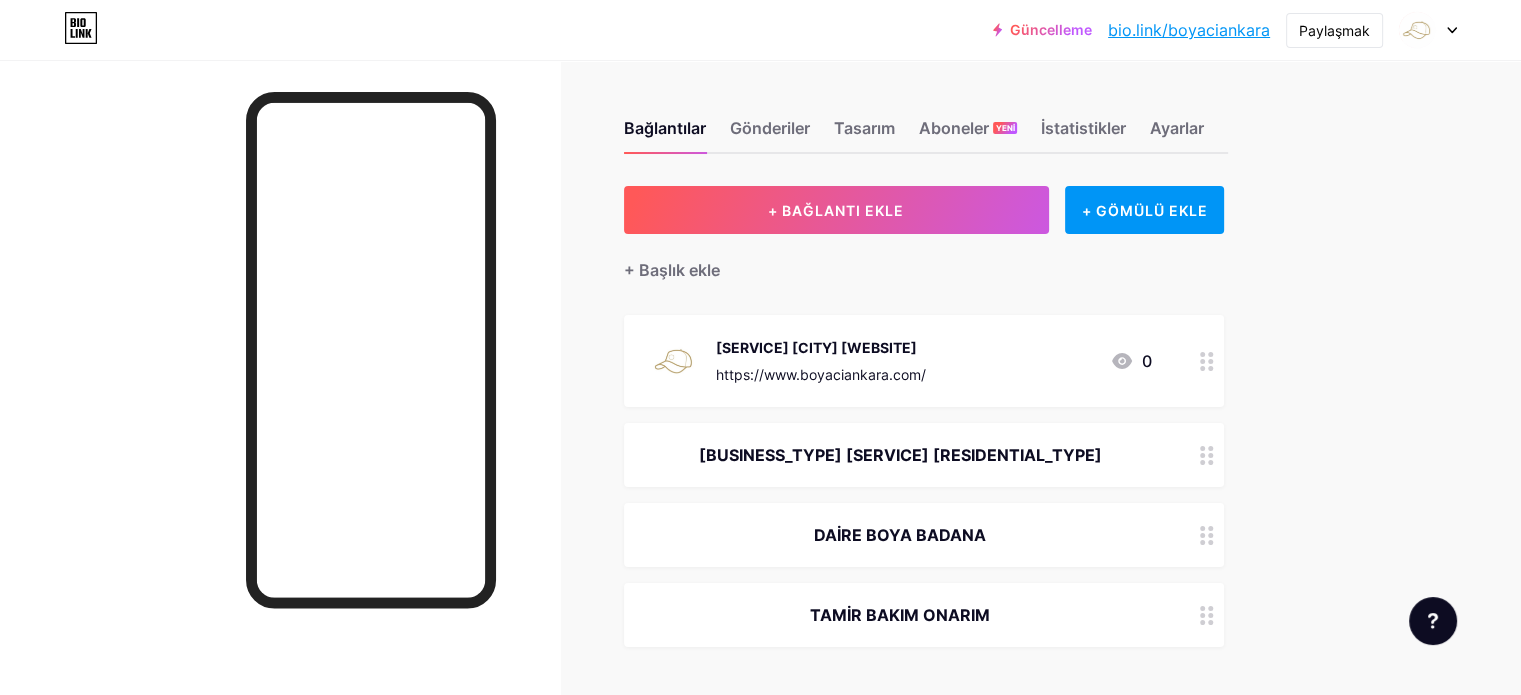 click on "[LINKS]
[POSTS]
[DESIGN]
[SUBSCRIBERS]
[NEW]
[STATISTICS]
[SETTINGS]       + [ADD_LINK]     + [EMBED]
+ [ADD_HEADER]
[SERVICE] [CITY] [WEBSITE]
[URL]
0
[BUSINESS_TYPE] [SERVICE] [RESIDENTIAL_TYPE]
[RESIDENTIAL_TYPE] [SERVICE] [RESIDENTIAL_TYPE]
[REPAIR_MAINTENANCE_REPAIR]     [SOCIAL]
[EMAIL]
mailto:[EMAIL]                   [TWITTER]
@[TWITTER_HANDLE]
[INSTAGRAM]
@[INSTAGRAM_HANDLE]
[PINTEREST]
[URL]               + [ADD_SOCIAL_MEDIA]                       [FEATURE_REQUESTS]             [HELP_CENTER]         [CONTACT_SUPPORT_TEAM]" at bounding box center (656, 590) 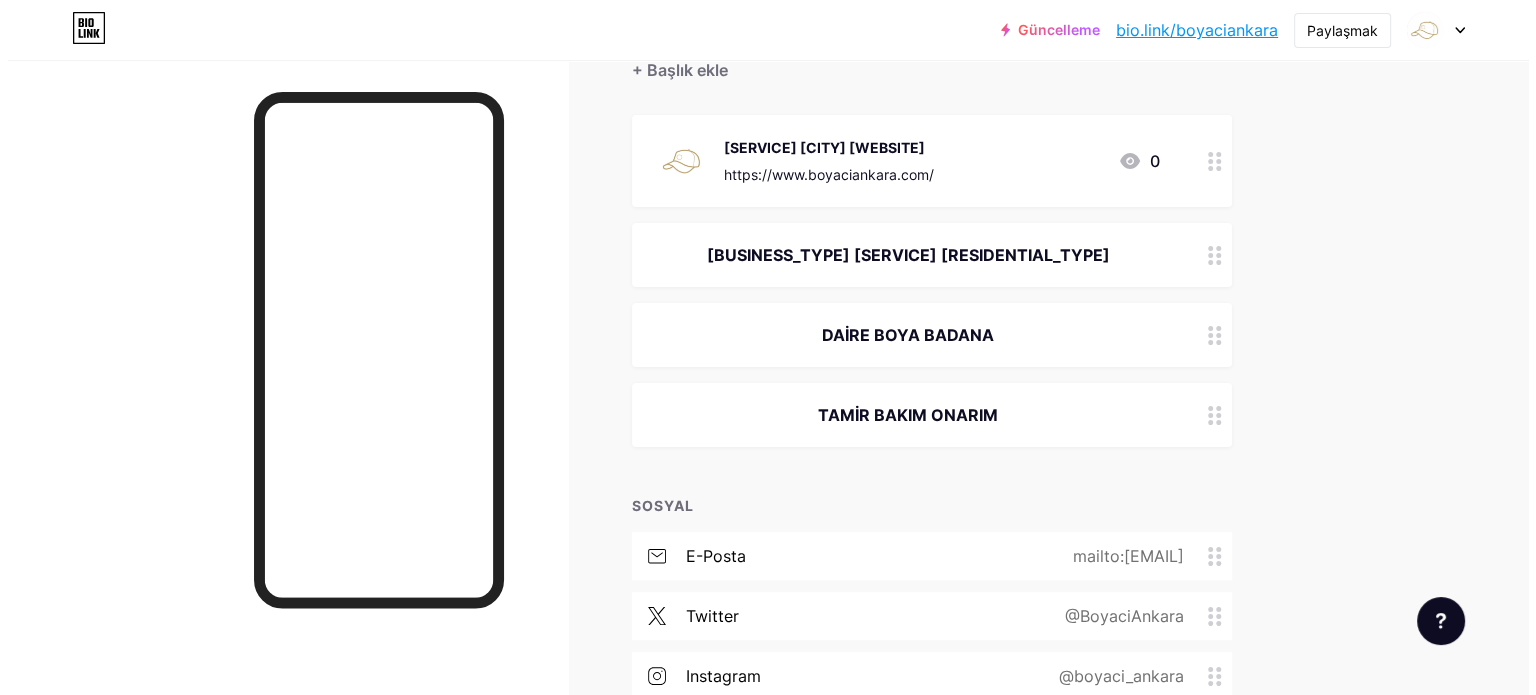 scroll, scrollTop: 0, scrollLeft: 0, axis: both 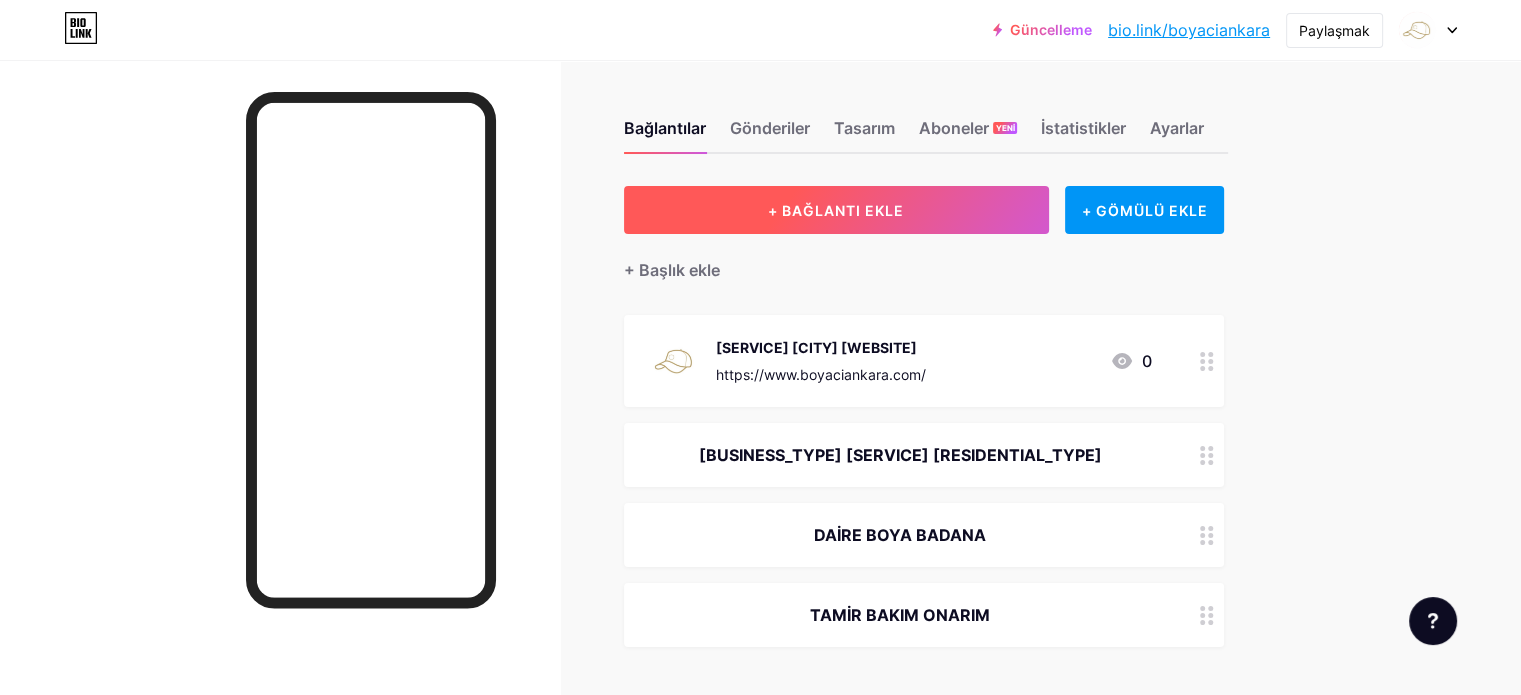 click on "+ BAĞLANTI EKLE" at bounding box center (836, 210) 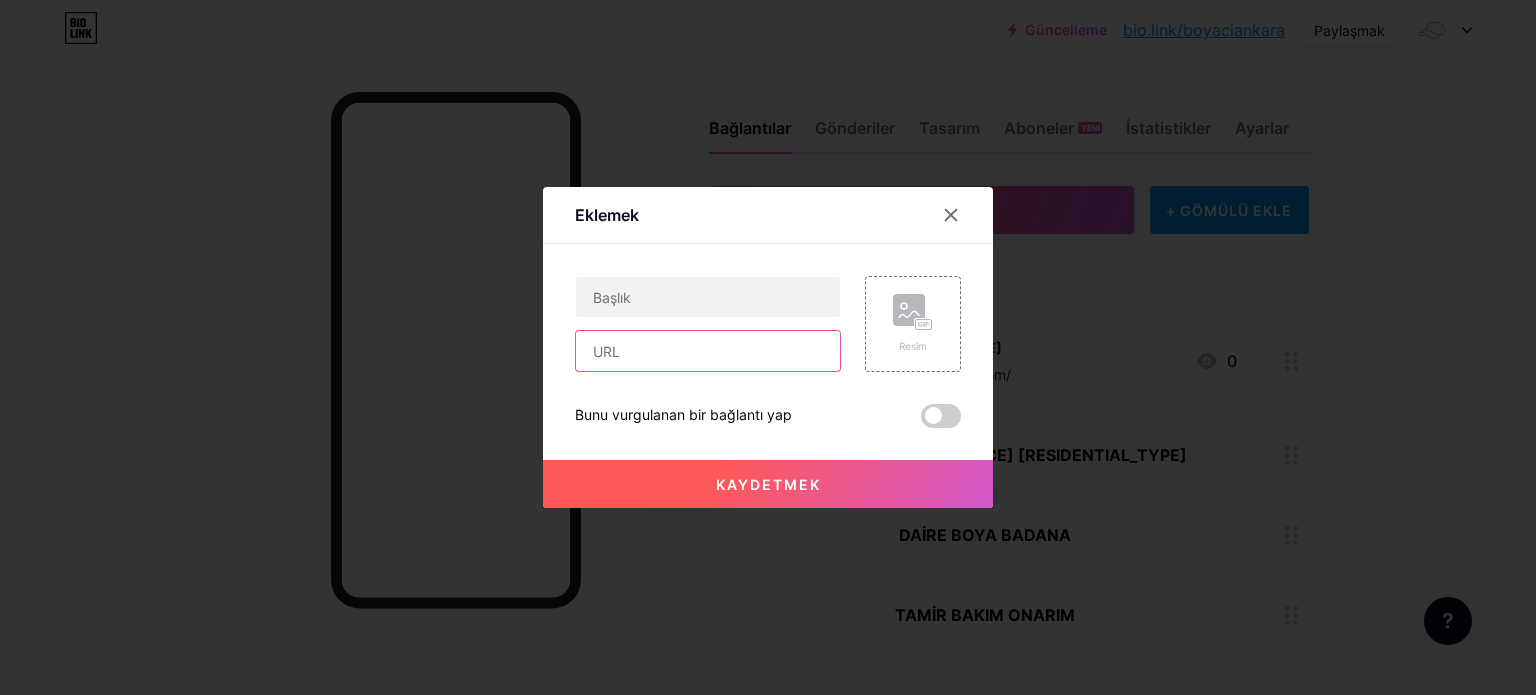 click at bounding box center (708, 351) 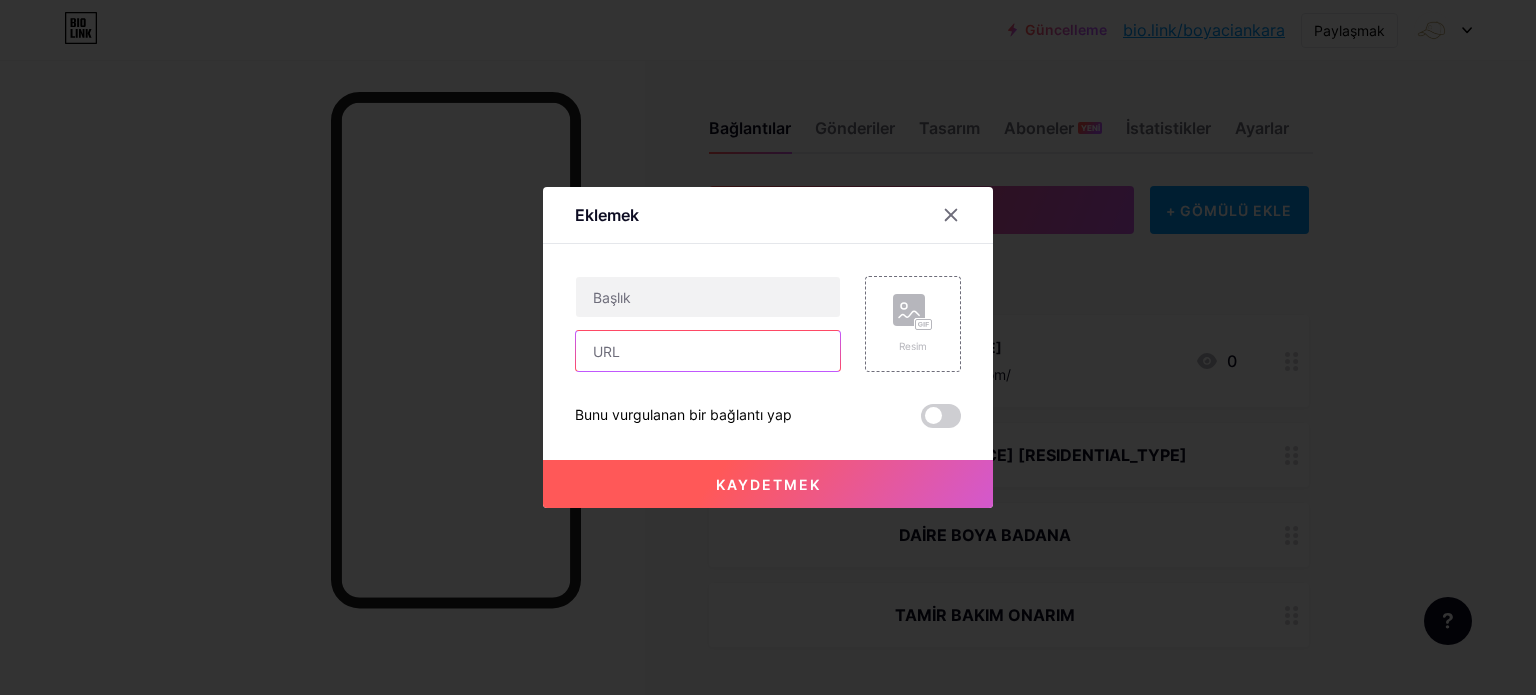 paste on "https://photos.app.goo.gl/gBx91MLX9xXCju8B6" 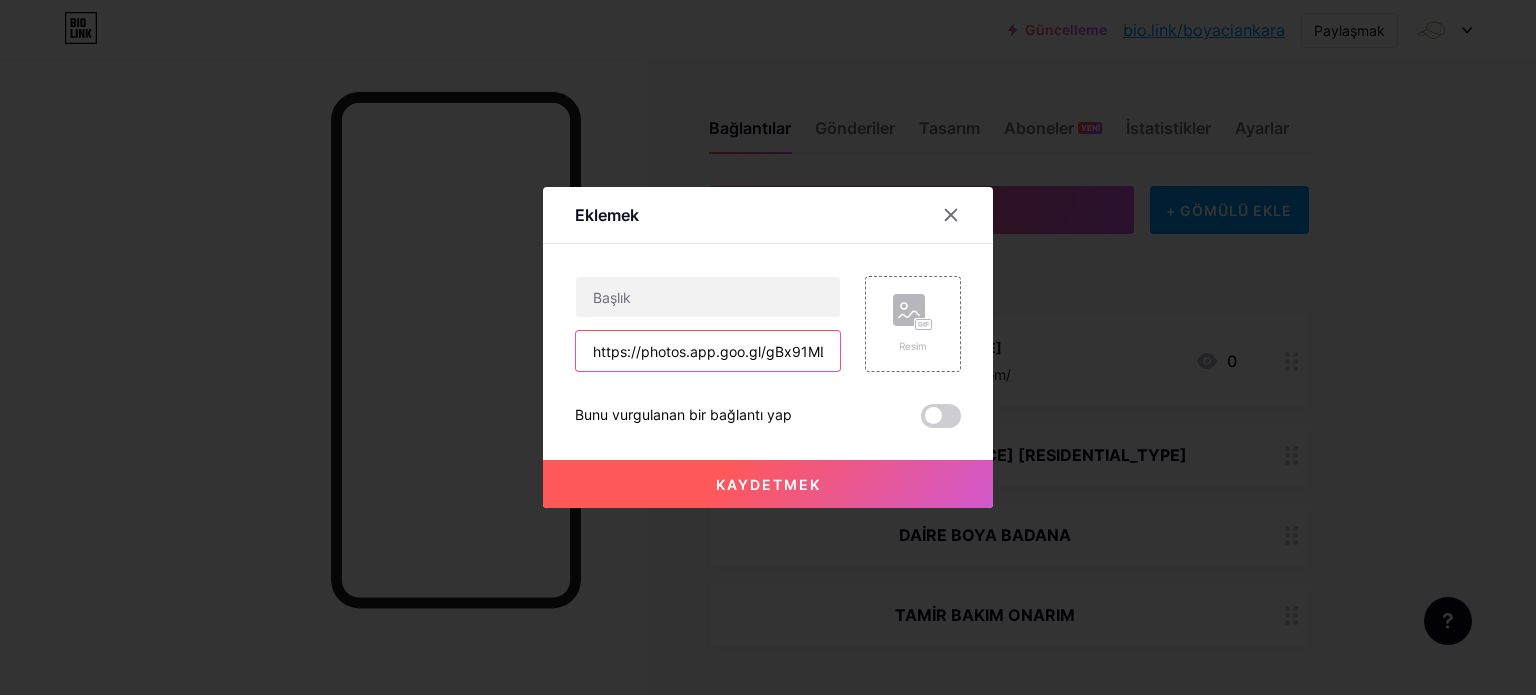 scroll, scrollTop: 0, scrollLeft: 84, axis: horizontal 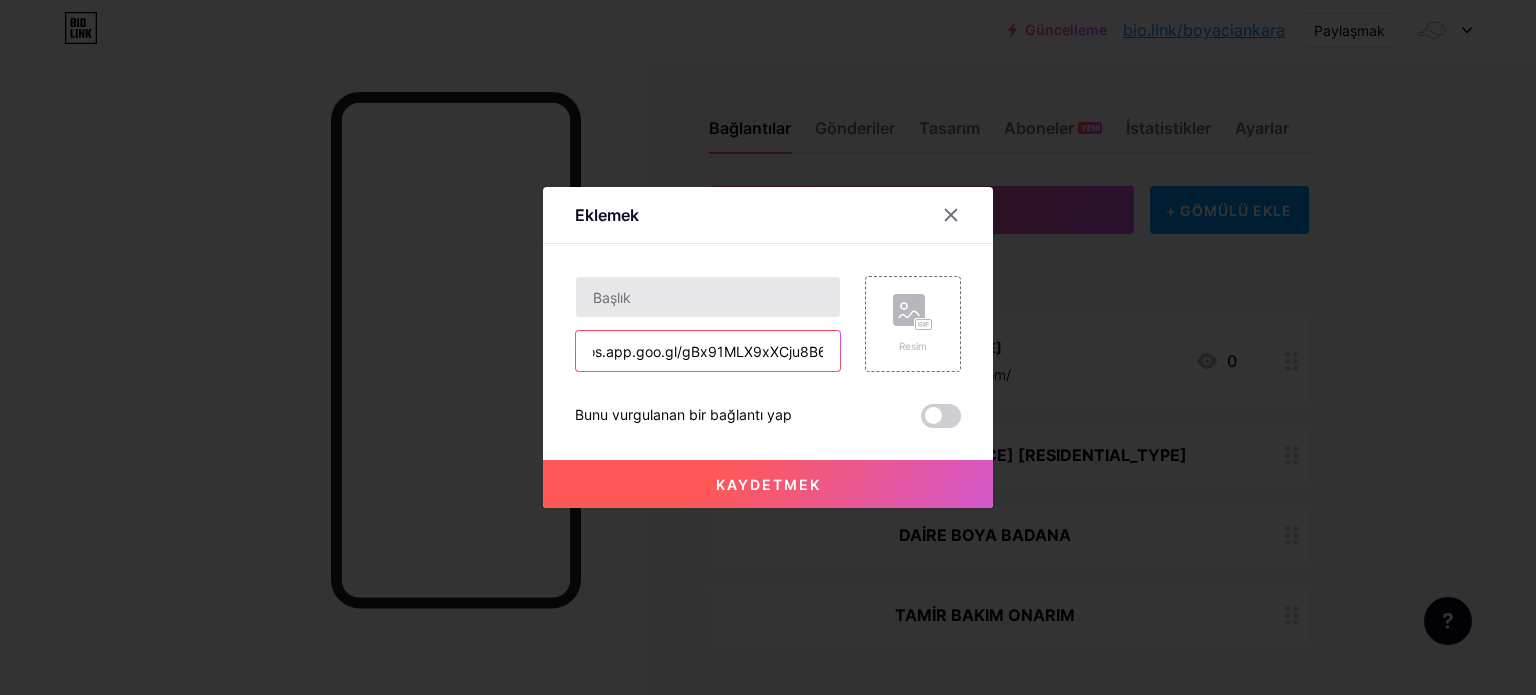 type on "https://photos.app.goo.gl/gBx91MLX9xXCju8B6" 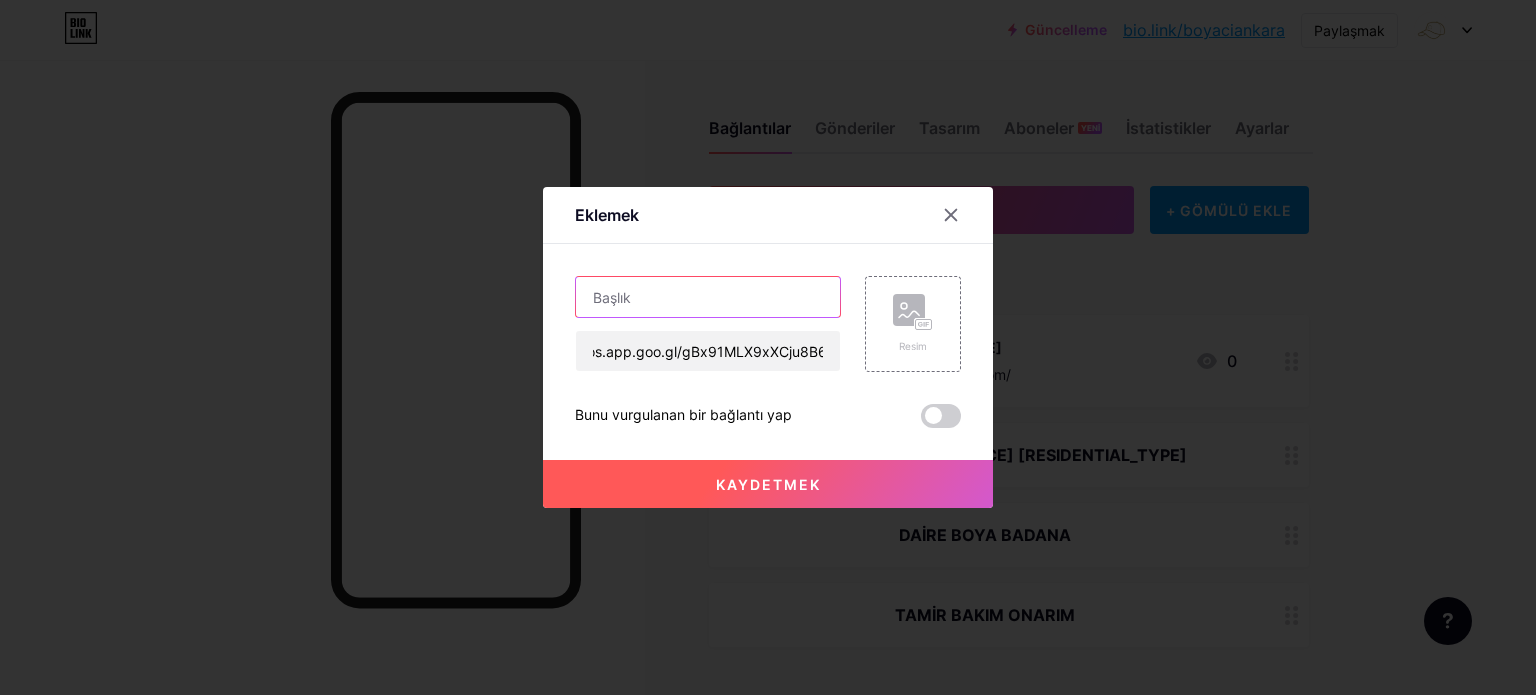click at bounding box center (708, 297) 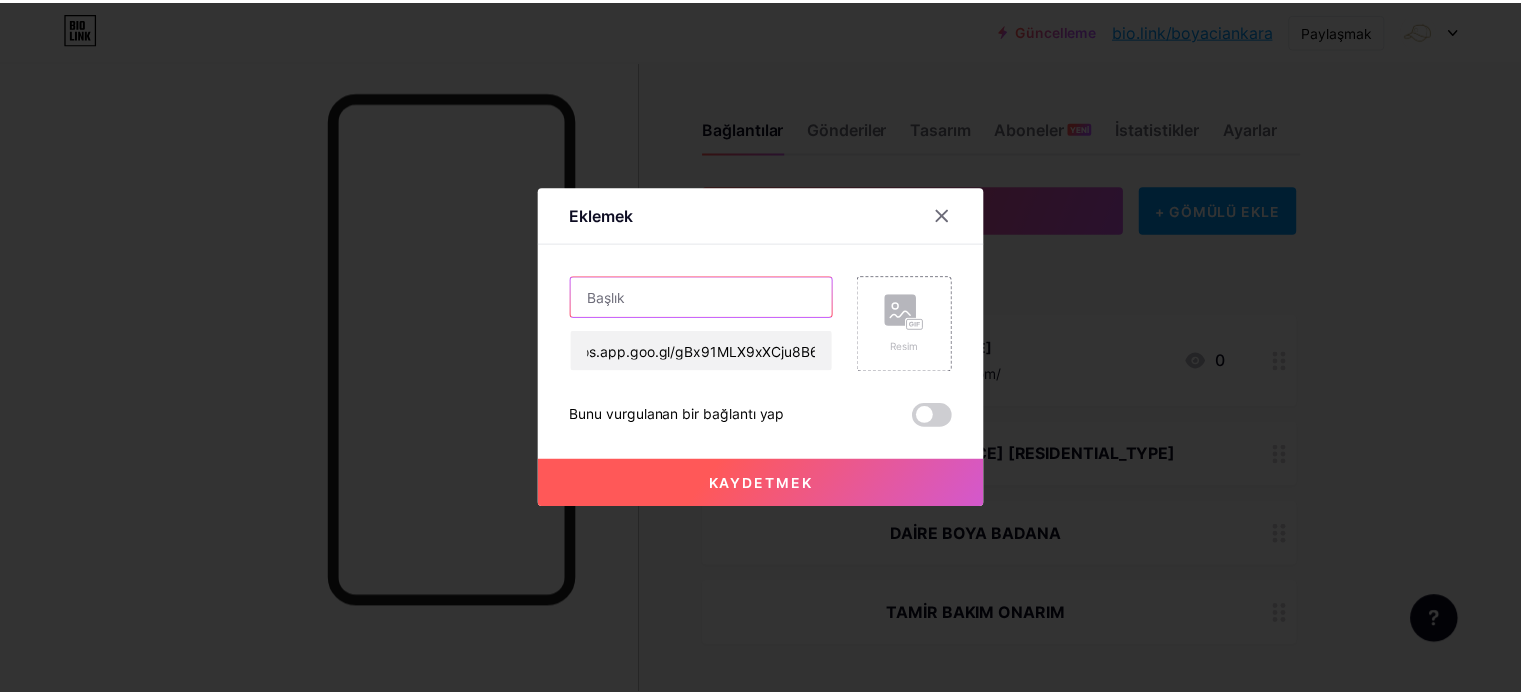 scroll, scrollTop: 0, scrollLeft: 0, axis: both 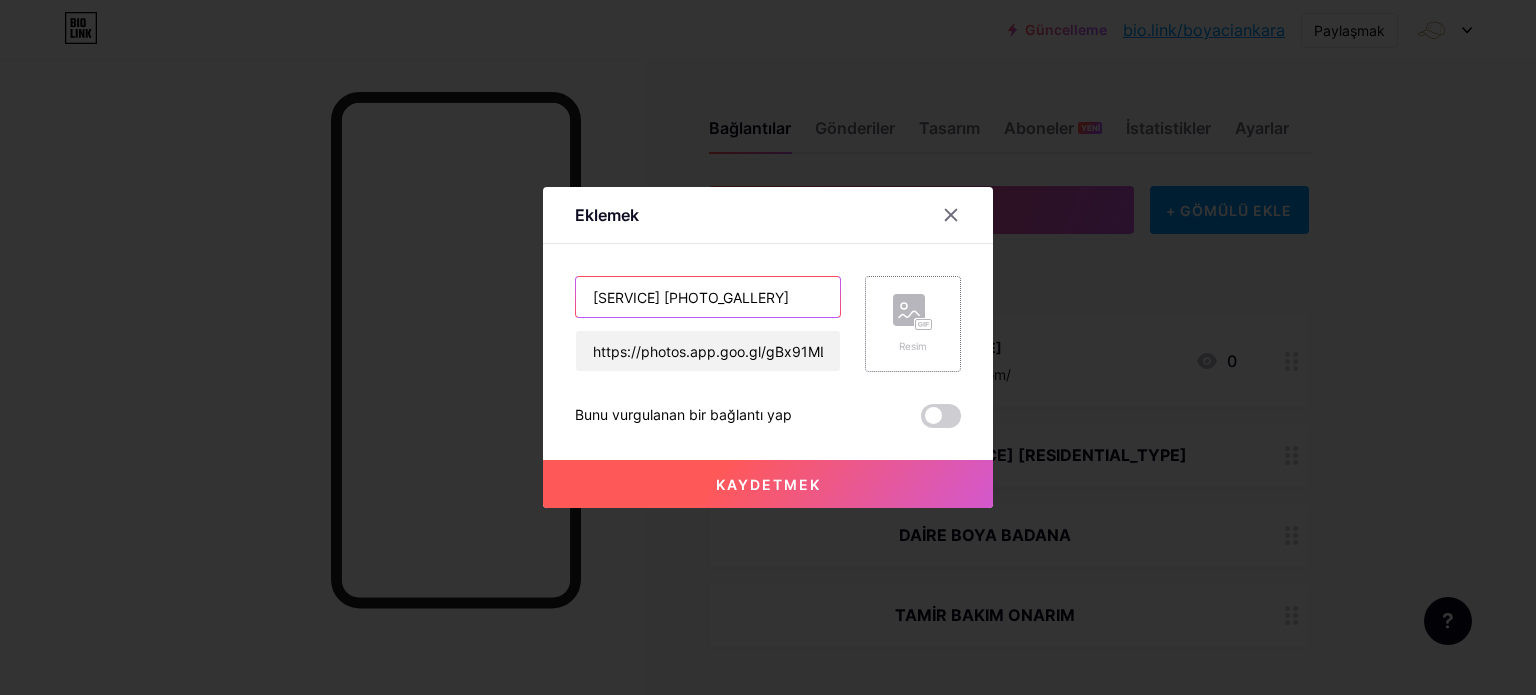 type on "[SERVICE] [PHOTO_GALLERY]" 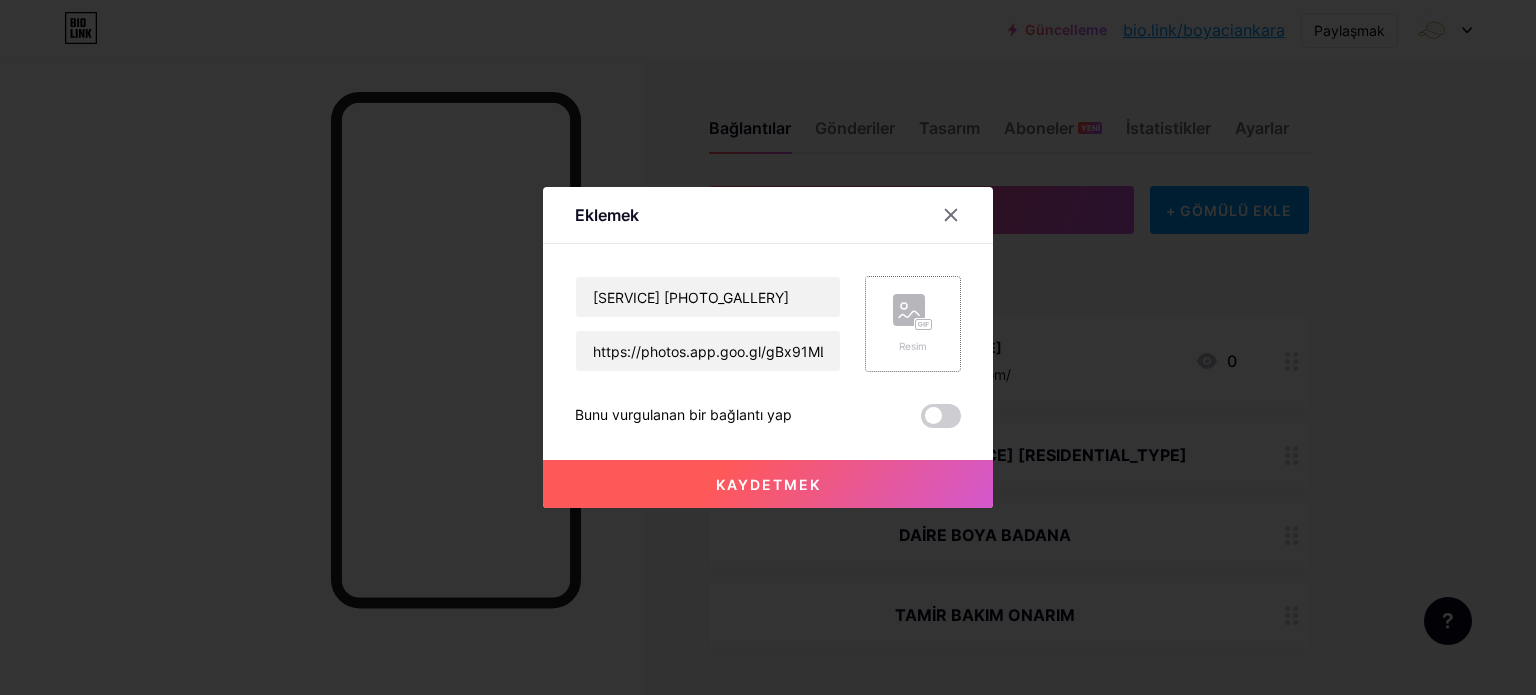 click on "Resim" at bounding box center [913, 324] 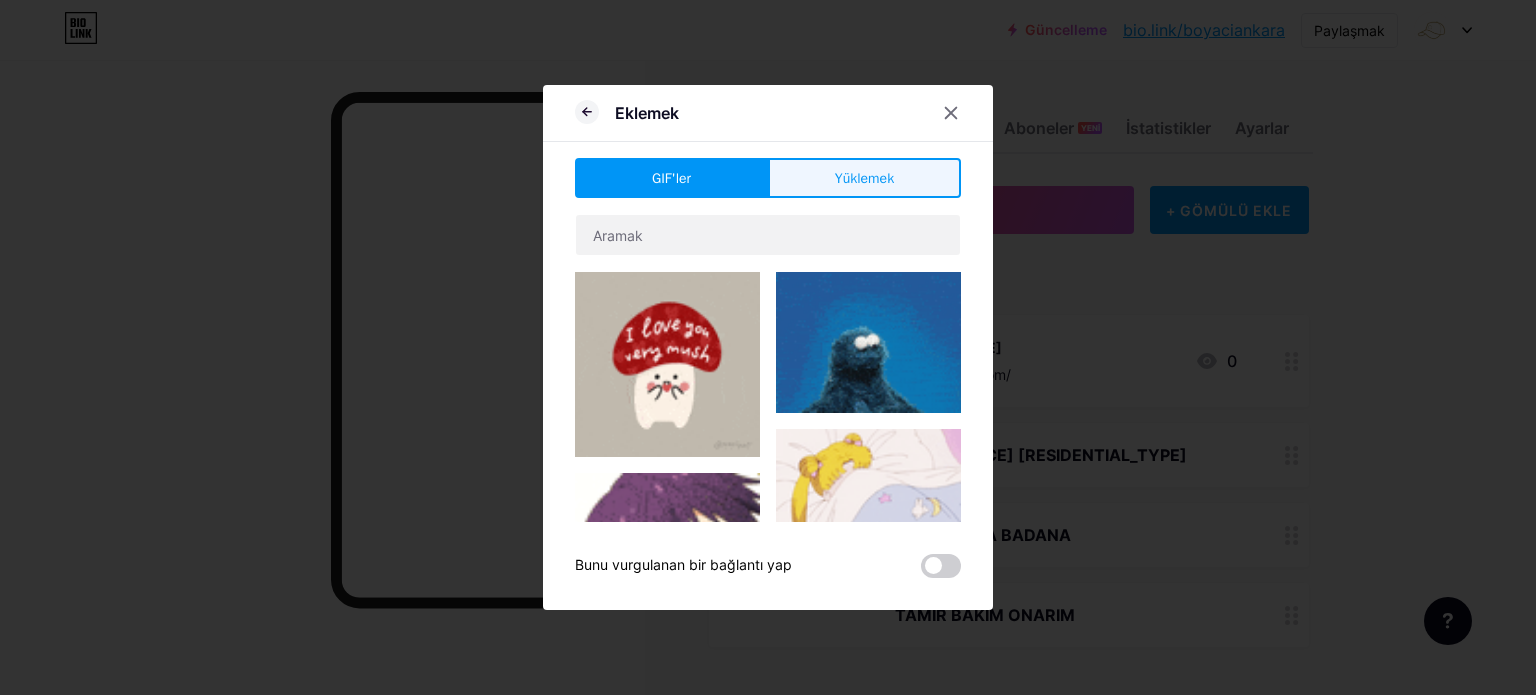 click on "Yüklemek" at bounding box center (864, 178) 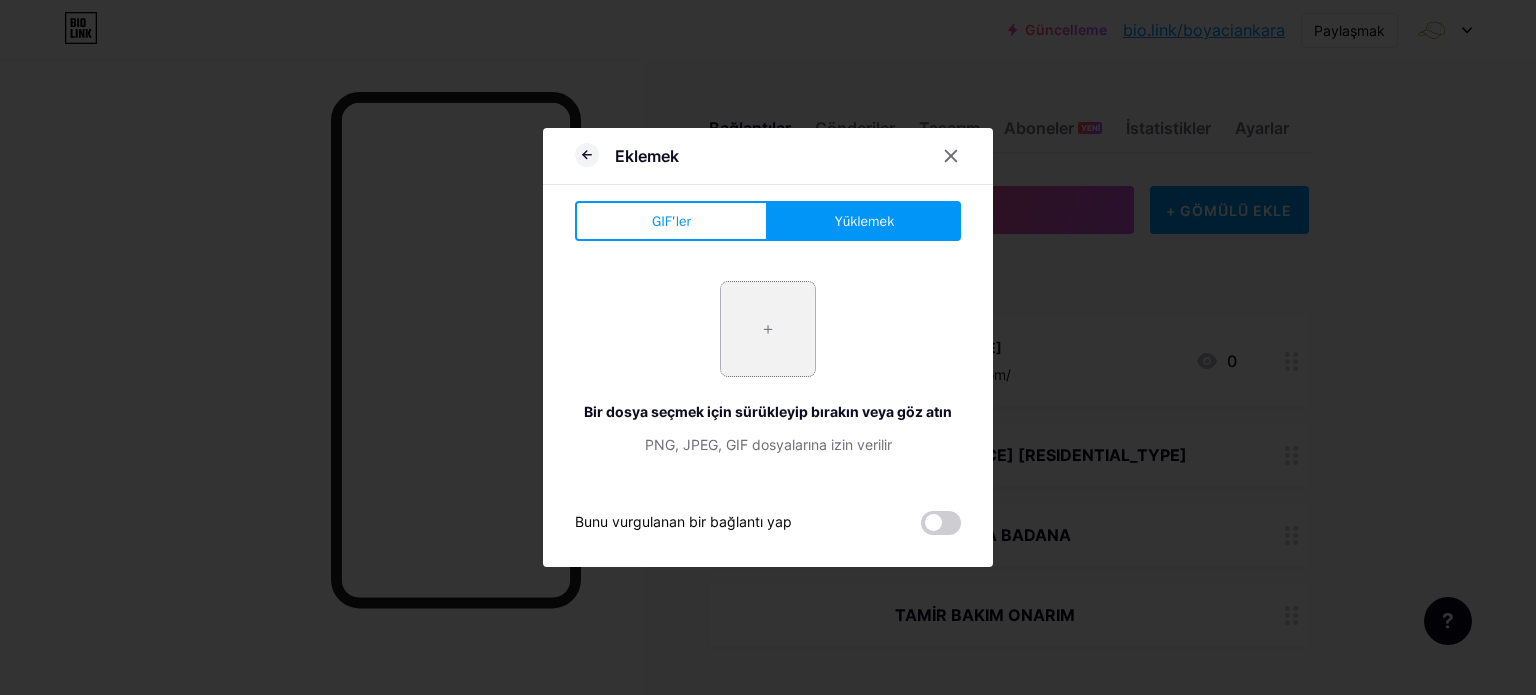 click at bounding box center [768, 329] 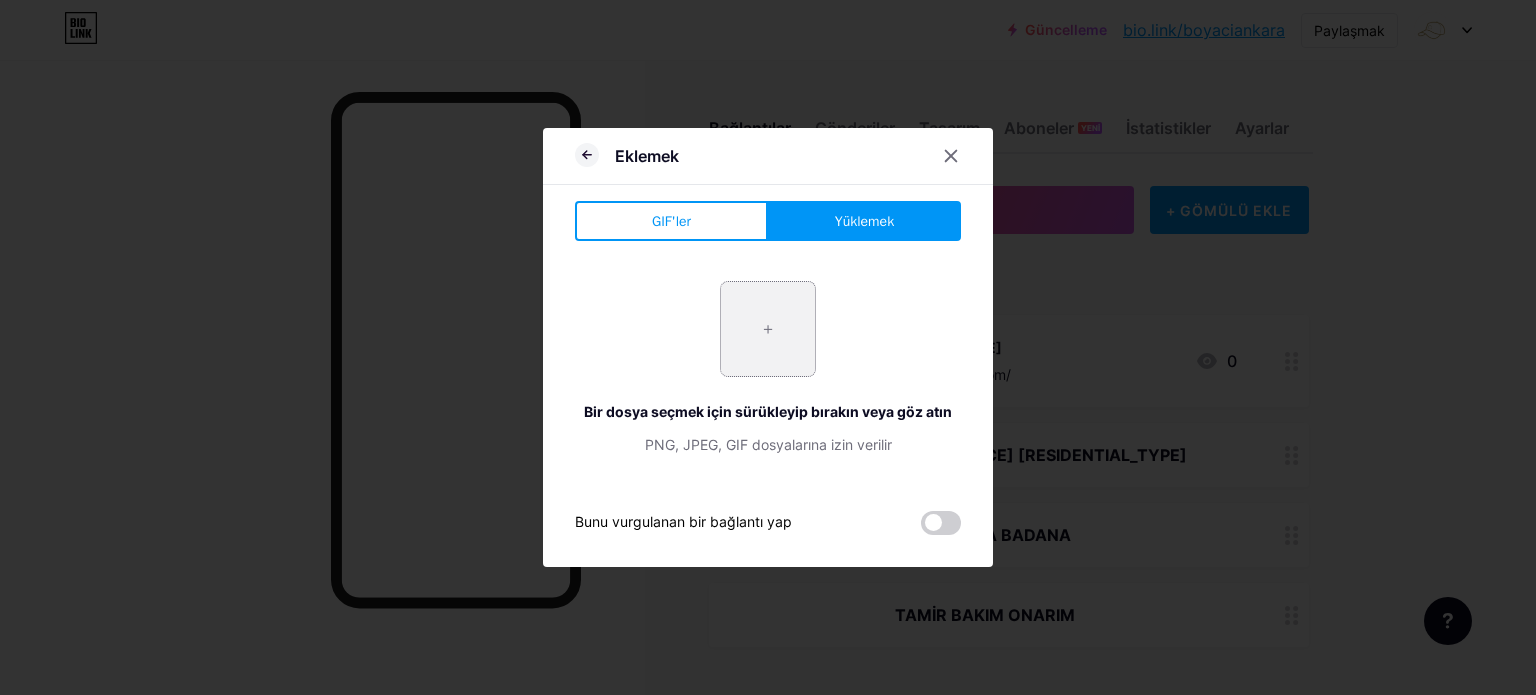 type on "[PATH][EMAIL].jpg" 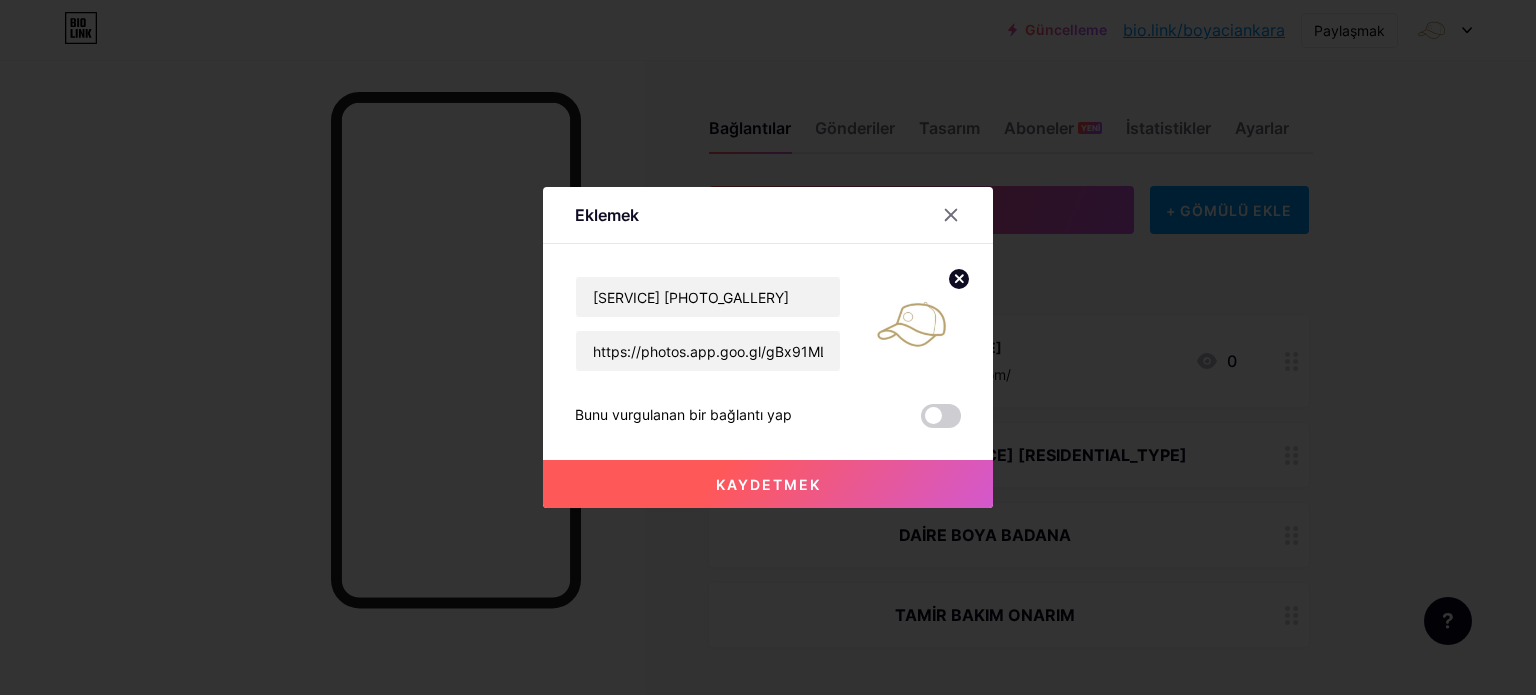 click on "Kaydetmek" at bounding box center [768, 484] 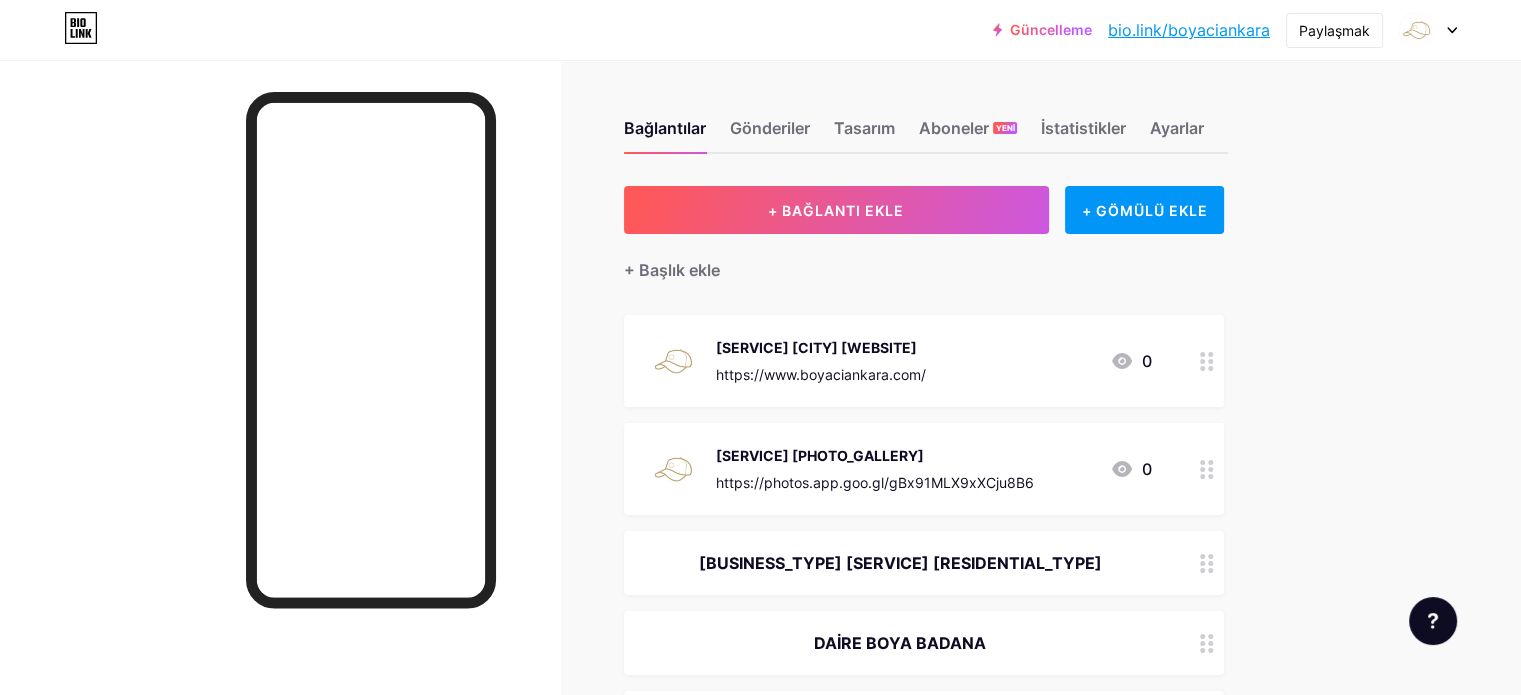 click on "[LINKS]
[POSTS]
[DESIGN]
[SUBSCRIBERS]
[NEW]
[STATISTICS]
[SETTINGS]       + [ADD_LINK]     + [EMBED]
+ [ADD_HEADER]
[SERVICE] [CITY] [WEBSITE]
[URL]
0
[SERVICE] [GALLERY]
[URL]
0
[BUSINESS_TYPE] [SERVICE] [RESIDENTIAL_TYPE]
[RESIDENTIAL_TYPE] [SERVICE] [RESIDENTIAL_TYPE]
[REPAIR_MAINTENANCE_REPAIR]     [SOCIAL]
[EMAIL]
mailto:[EMAIL]                   [TWITTER]
@[TWITTER_HANDLE]
[INSTAGRAM]
@[INSTAGRAM_HANDLE]
[PINTEREST]
[URL]               + [ADD_SOCIAL_MEDIA]" at bounding box center [656, 644] 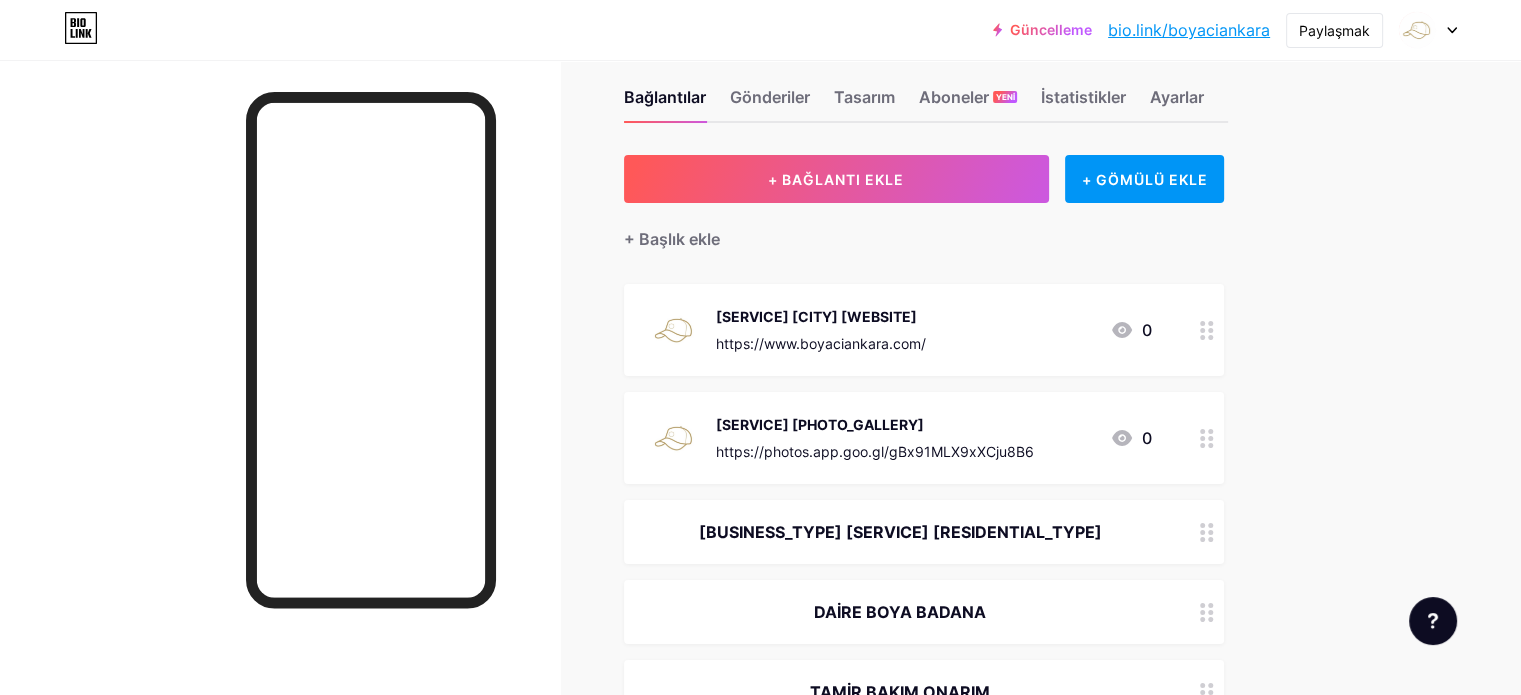 scroll, scrollTop: 0, scrollLeft: 0, axis: both 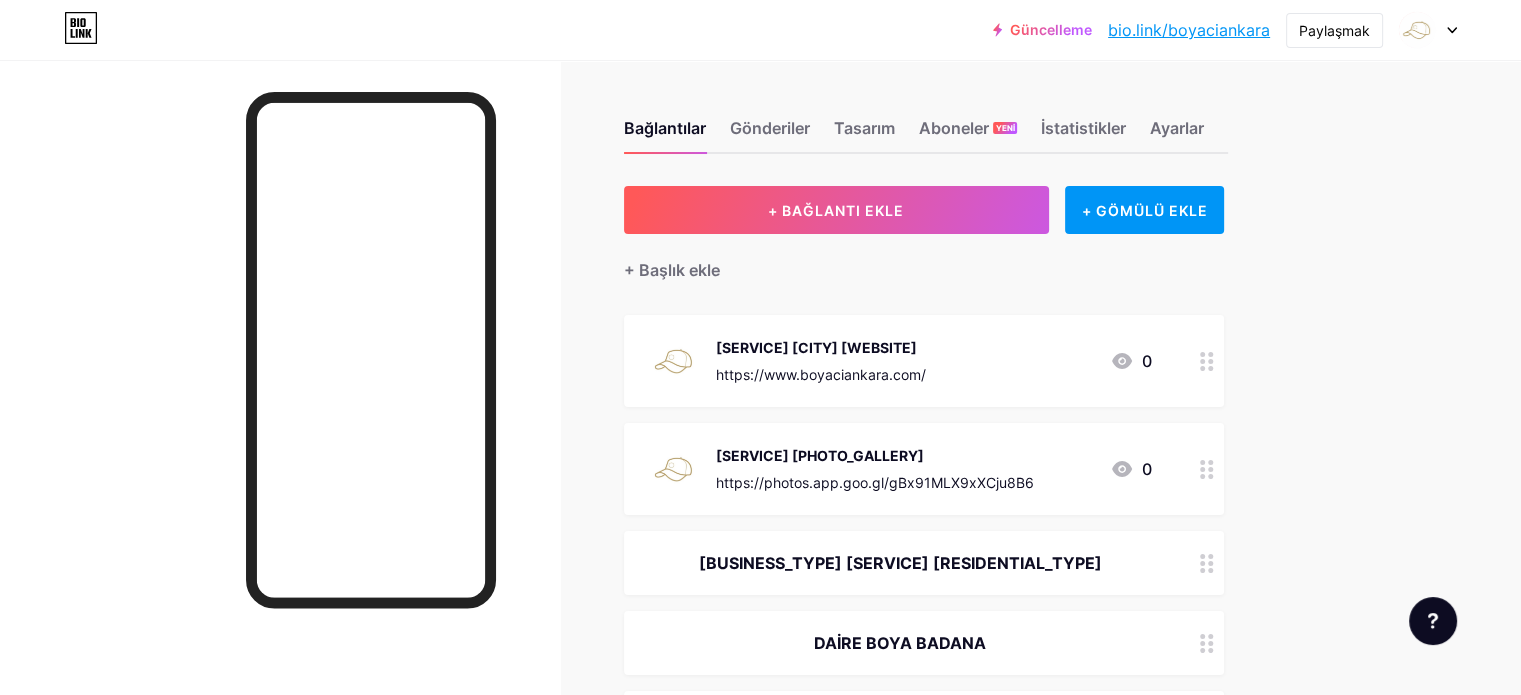 click at bounding box center (1428, 30) 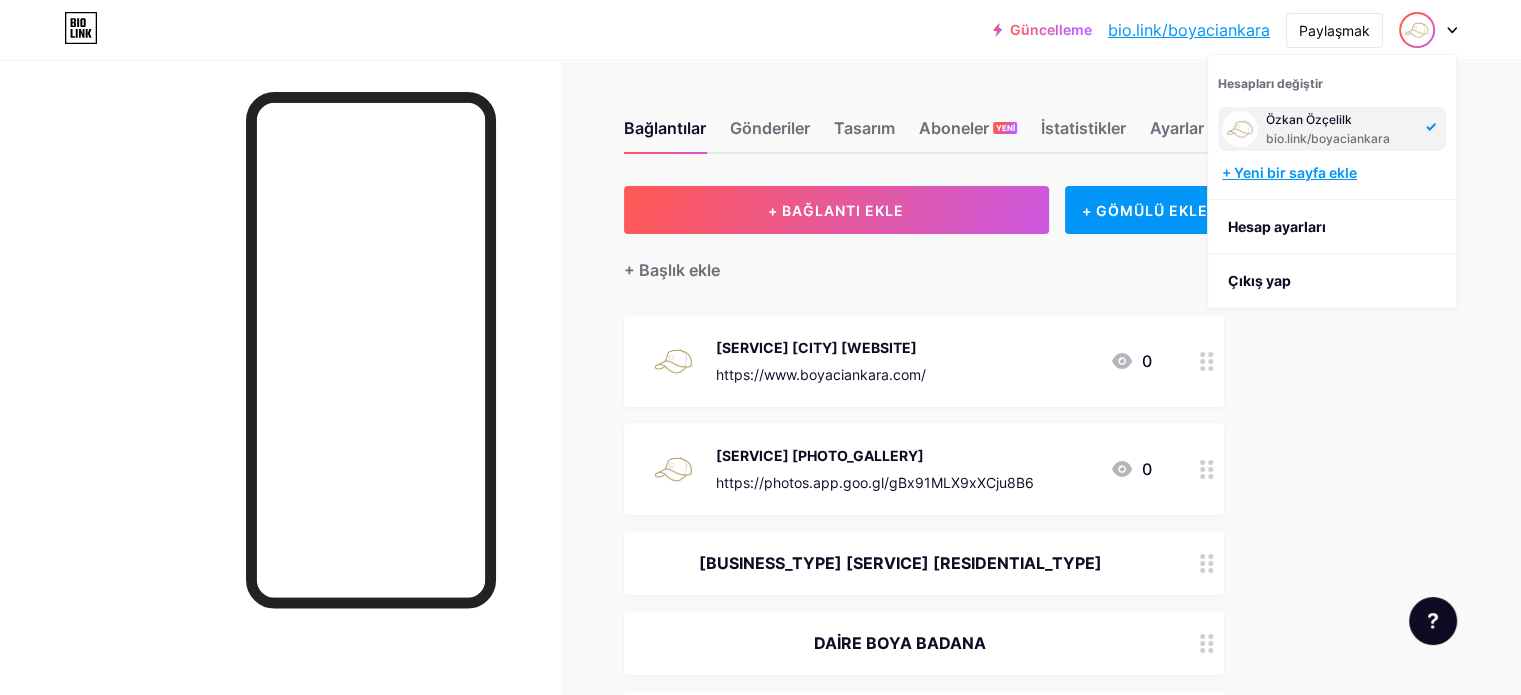 click on "+ Yeni bir sayfa ekle" at bounding box center (1289, 172) 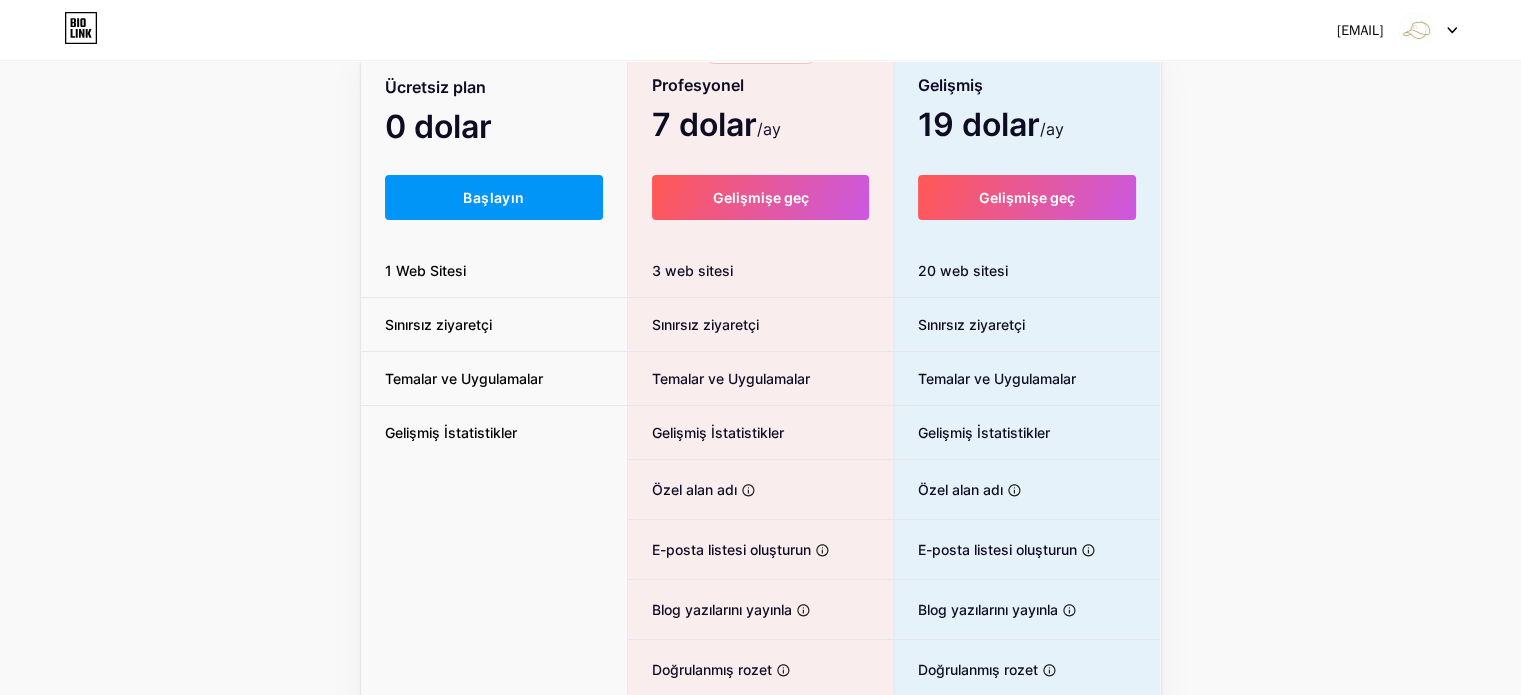 scroll, scrollTop: 0, scrollLeft: 0, axis: both 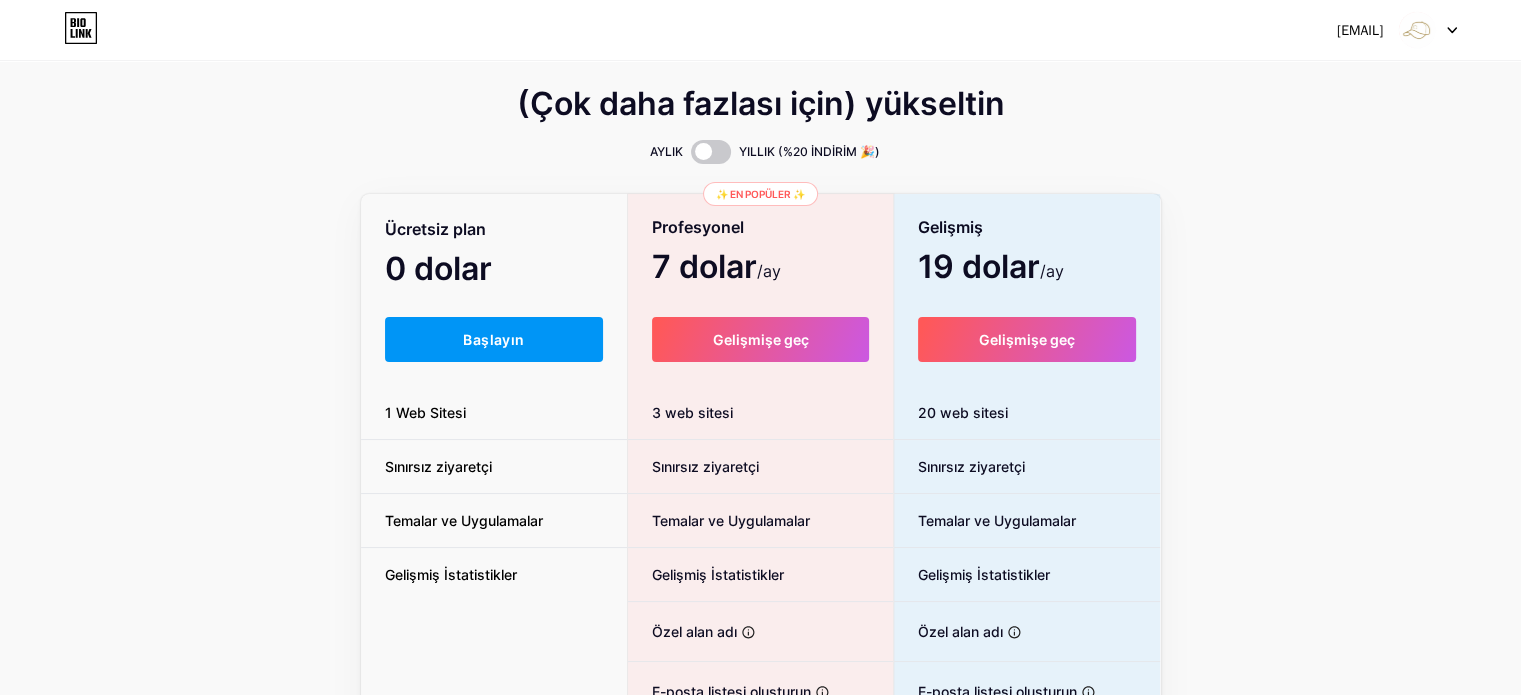 click on "(Çok daha fazlası için) yükseltin
AYLIK
YILLIK (%20 İNDİRİM 🎉)
[FREE_PLAN]   0 dolar   /ay   [START]     1 [WEBSITE] [UNLIMITED_VISITORS] [THEMES_APPS] [ADVANCED_STATS]   ✨ En popüler ✨   [PROFESSIONAL]   7 dolar   /ay     [UPGRADE_TO_PRO]     3 [WEBSITE]
[UNLIMITED_VISITORS]     [THEMES_APPS]     [ADVANCED_STATS]     [CUSTOM_DOMAIN]       Bunu kendi kişisel alan adınızda barındırın   [CREATE_EMAIL_LIST]       Ziyaretçilerinizin e-postalarını toplayın ve onlara e-posta güncellemeleri gönderin   [PUBLISH_BLOG_POSTS]       Güçlü bir editörle saniyeler içinde bir blog başlatın   [VERIFIED_BADGE]       Mavi bir onay işareti göstererek özgünlüğü artırın   [REMOVE_BIO_LINK_BRAND]       Tüm kredileri kaldırın ve tamamen beyaz etiketli hale getirin     [ADVANCED]   19 dolar   /ay     [UPGRADE_TO_PRO]     20 [WEBSITE]" at bounding box center [760, 497] 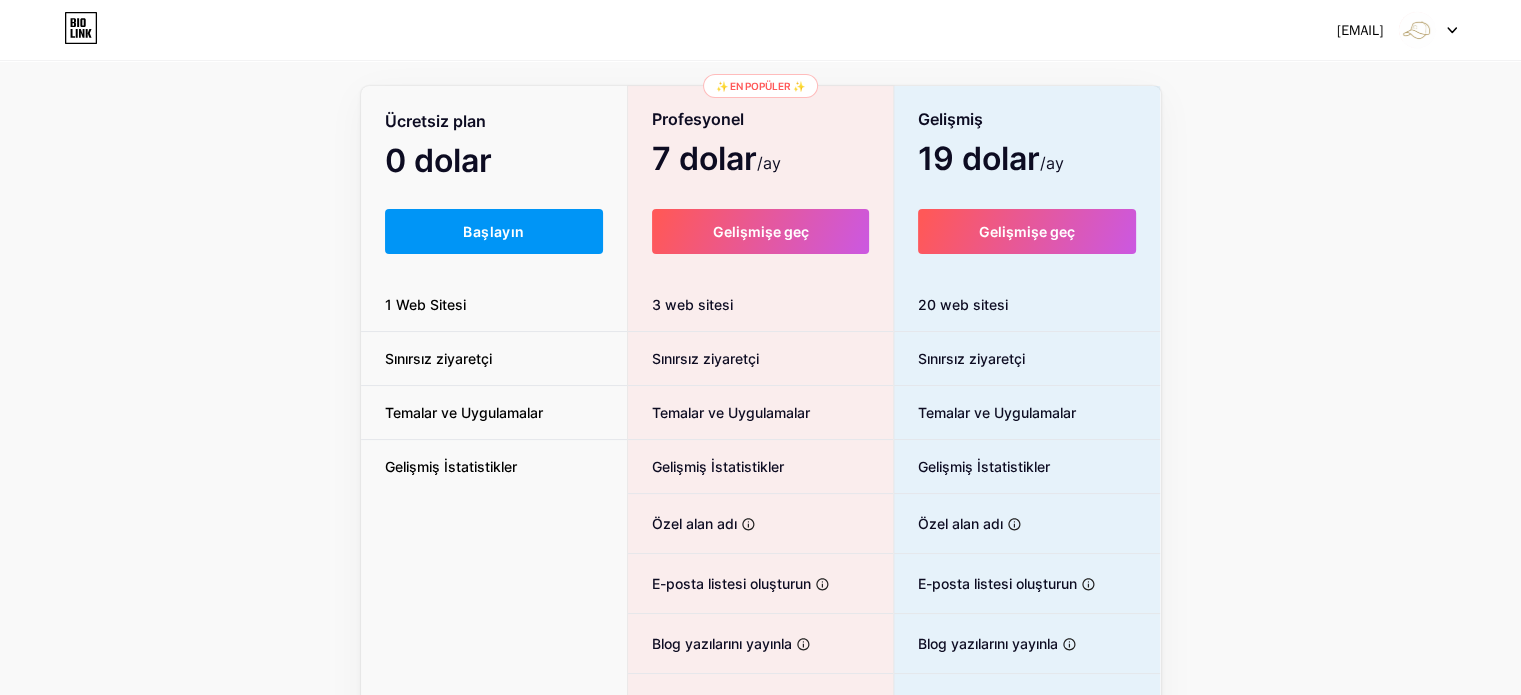 scroll, scrollTop: 0, scrollLeft: 0, axis: both 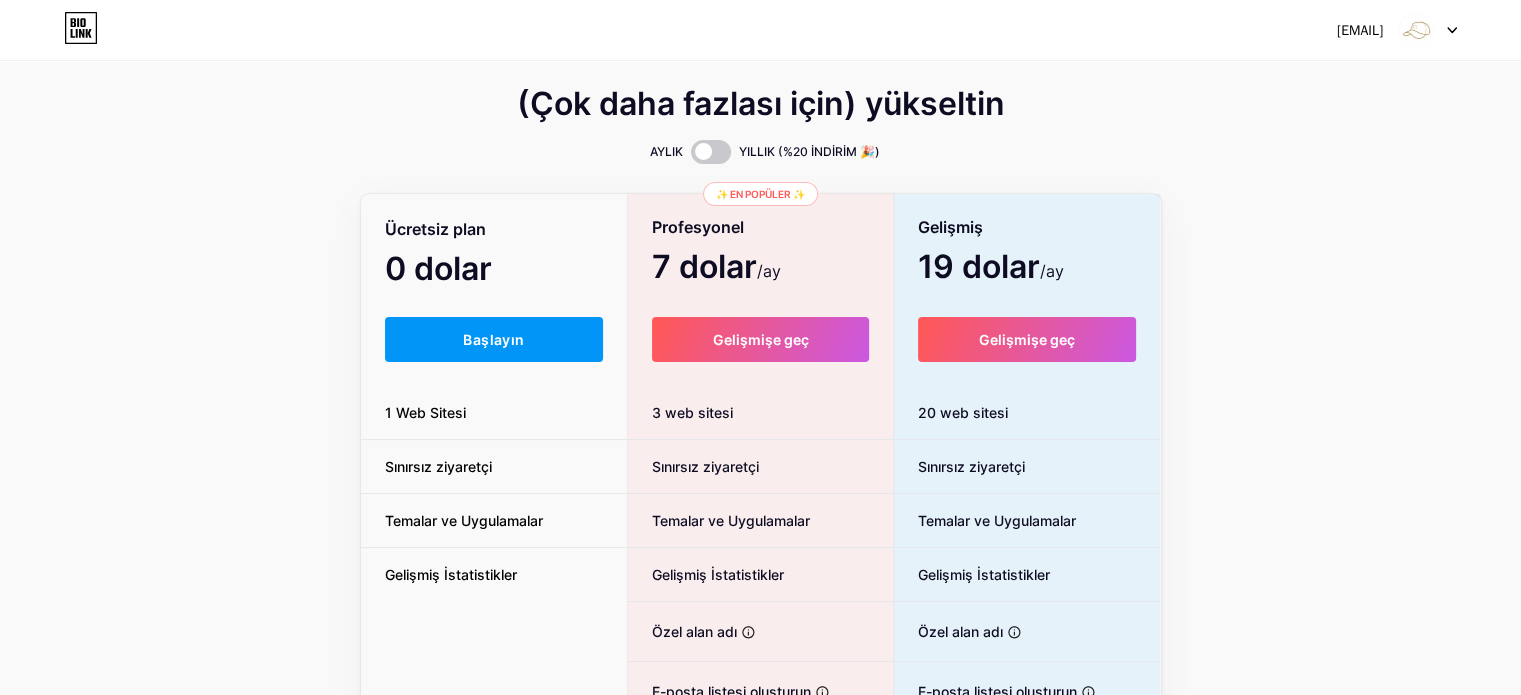 click at bounding box center (1428, 30) 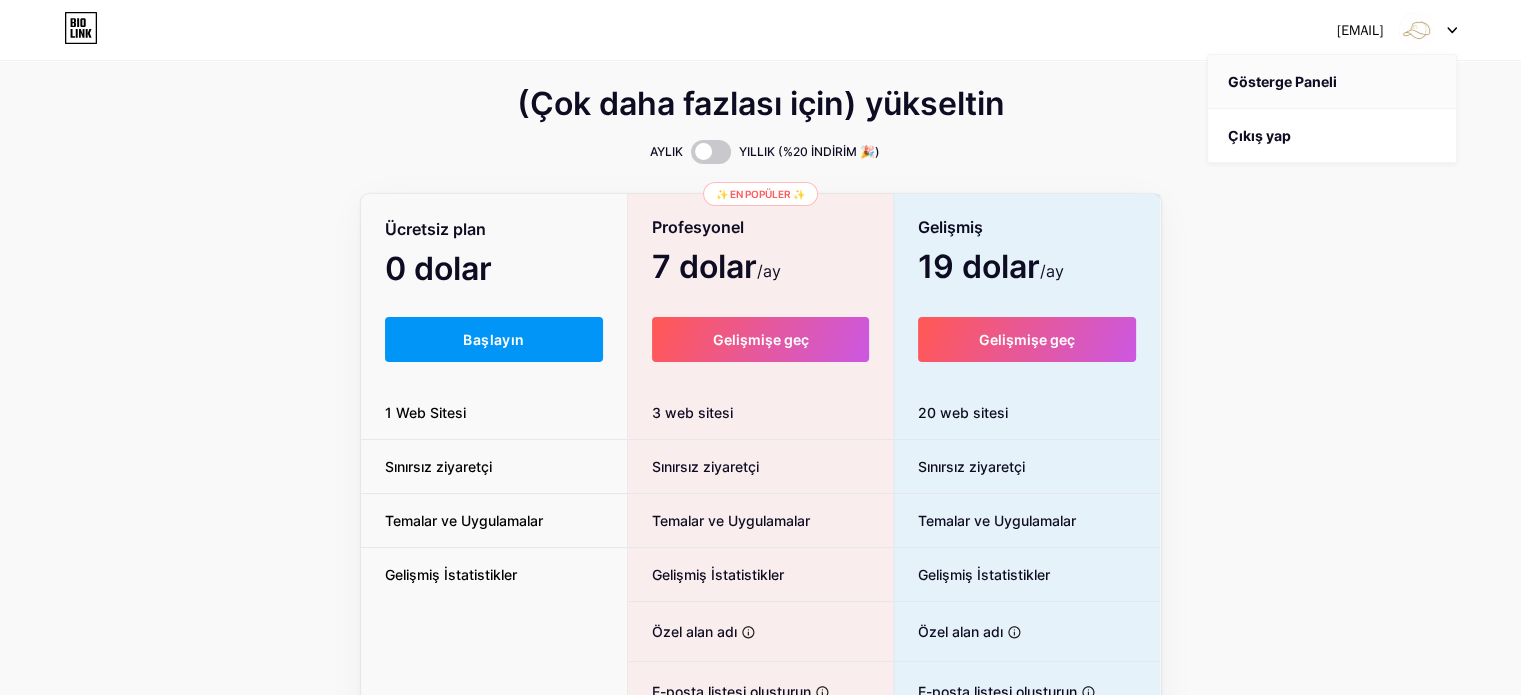click on "Gösterge Paneli" at bounding box center [1332, 82] 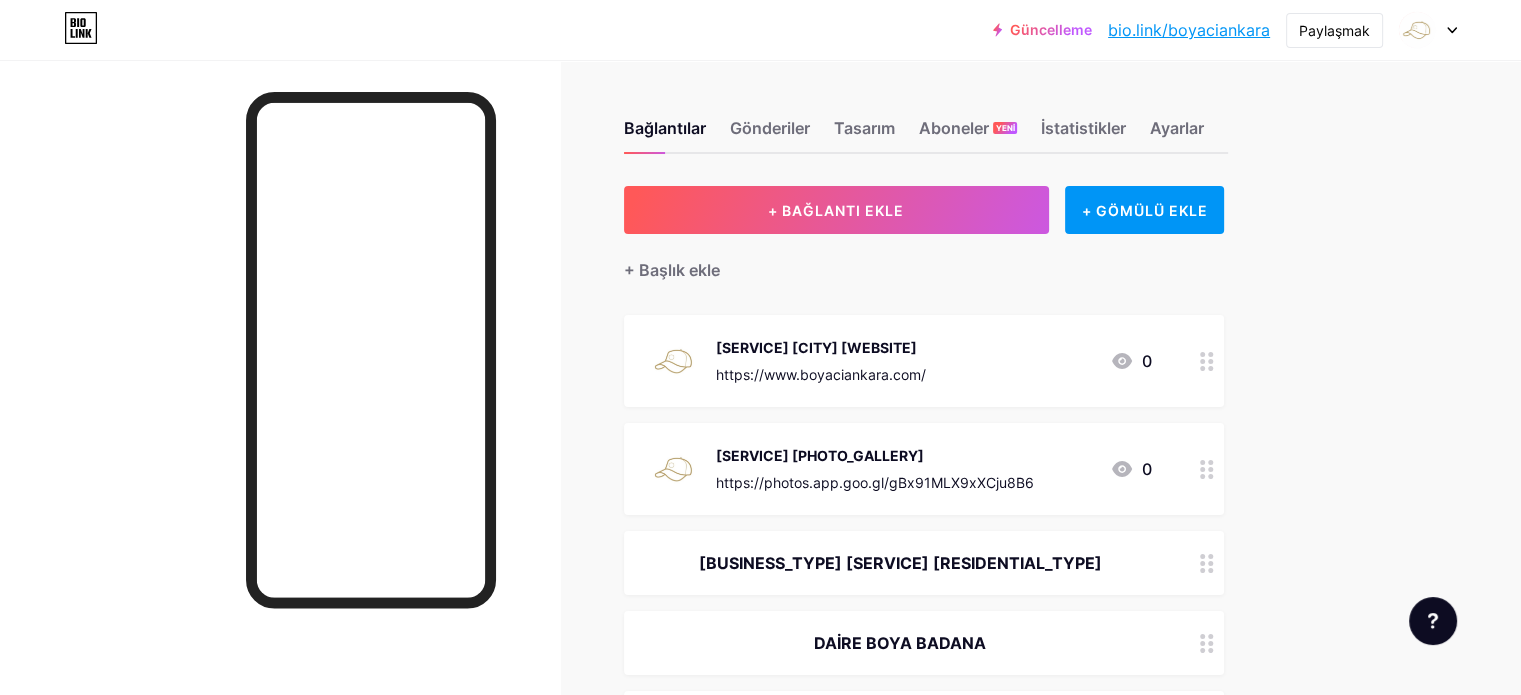 click on "[UPDATE]   [URL]   [URL]   [SHARE]               [CHANGE_ACCOUNTS]     [FIRST] [LAST] [CITY]   [URL]       + [ADD_NEW_PAGE]       [ACCOUNT_SETTINGS]   [LOGOUT]" at bounding box center (760, 30) 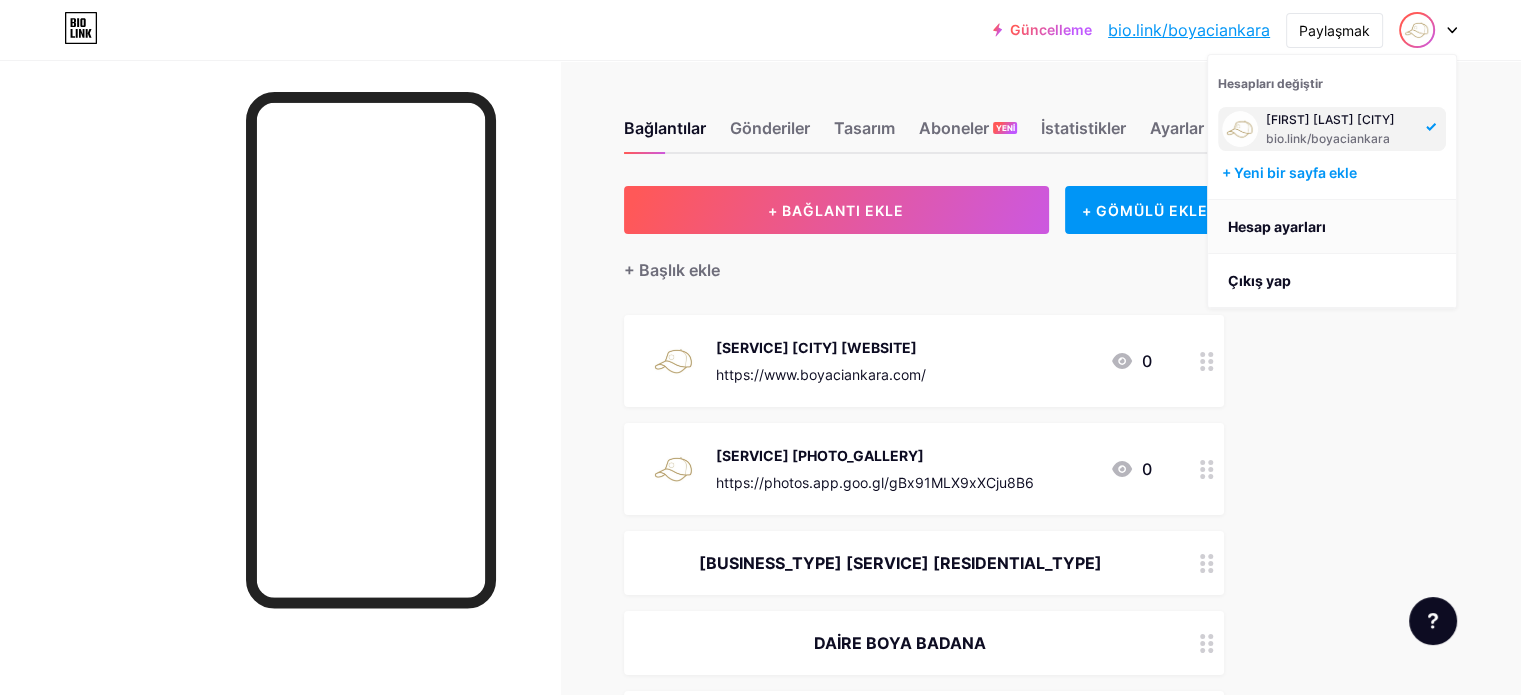 click on "Hesap ayarları" at bounding box center [1277, 226] 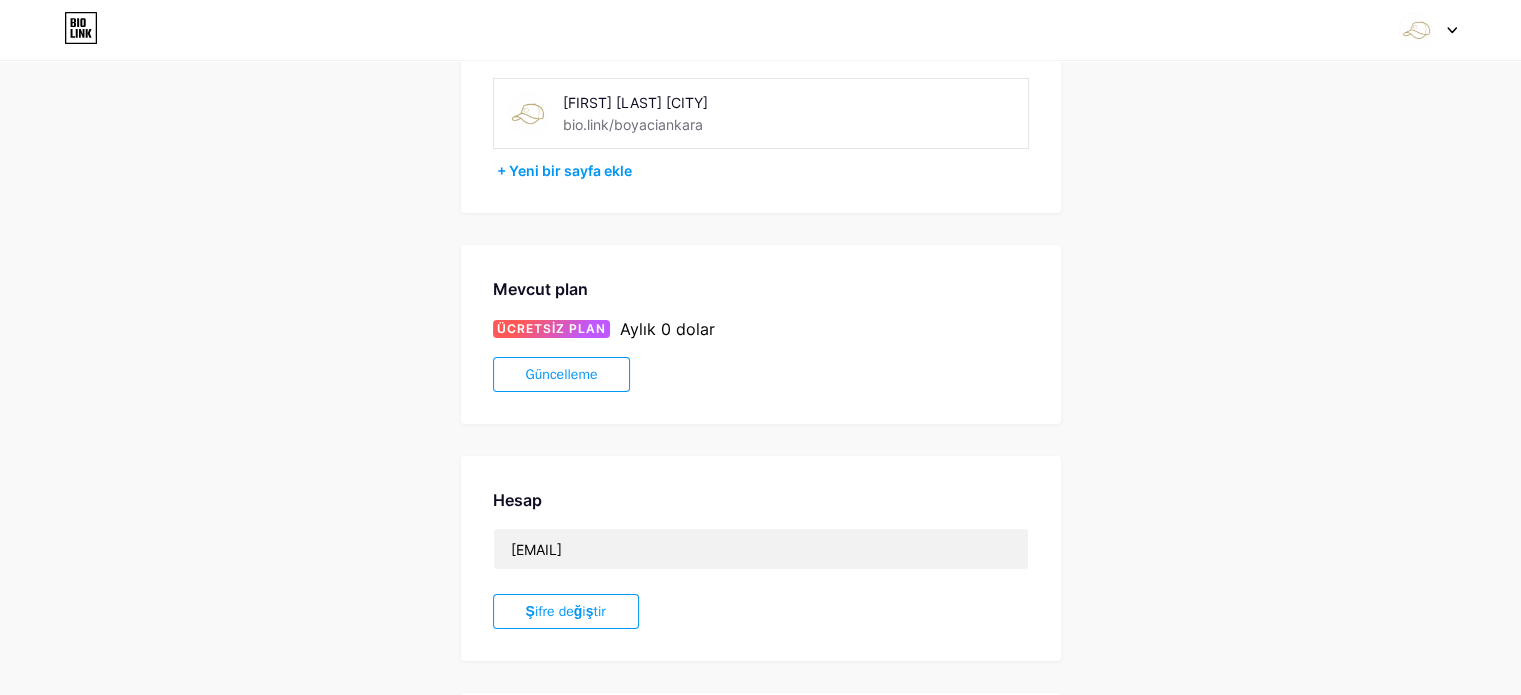 scroll, scrollTop: 0, scrollLeft: 0, axis: both 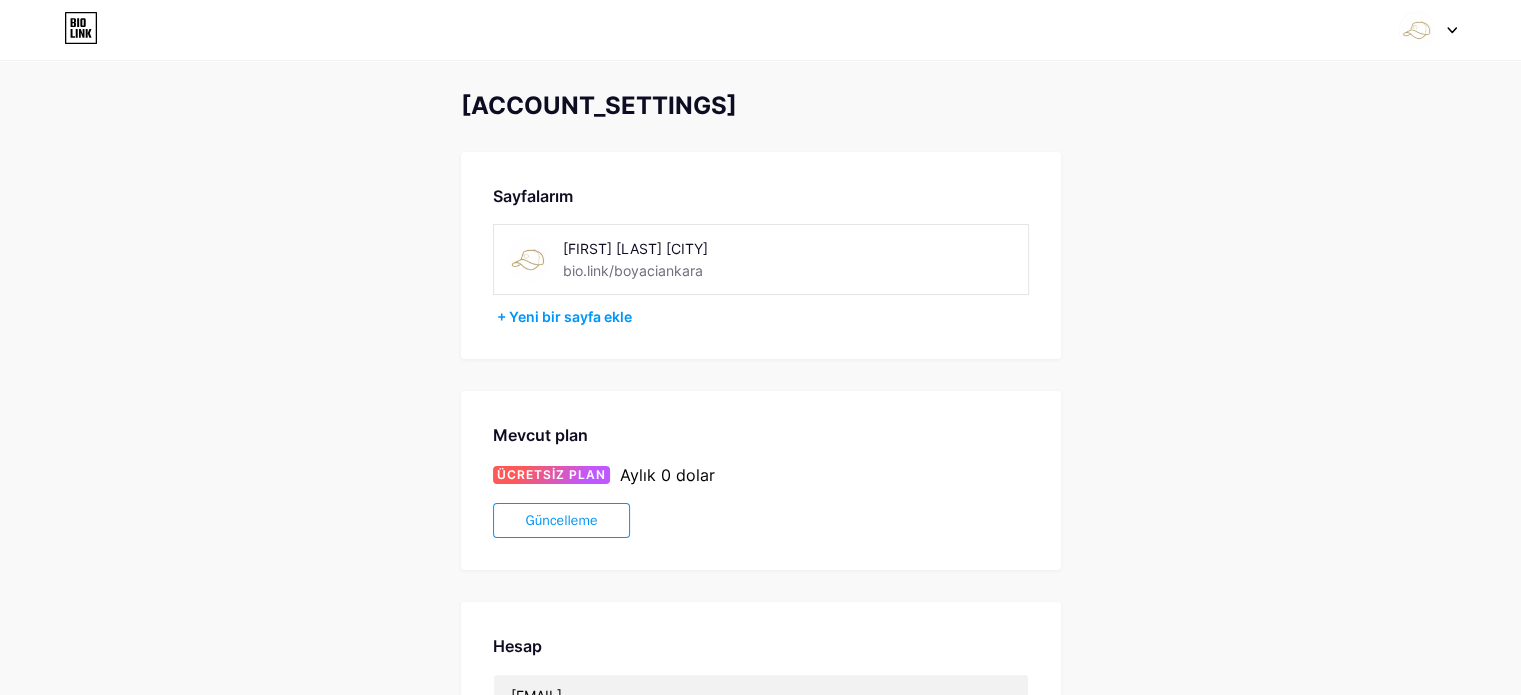 click at bounding box center [1428, 30] 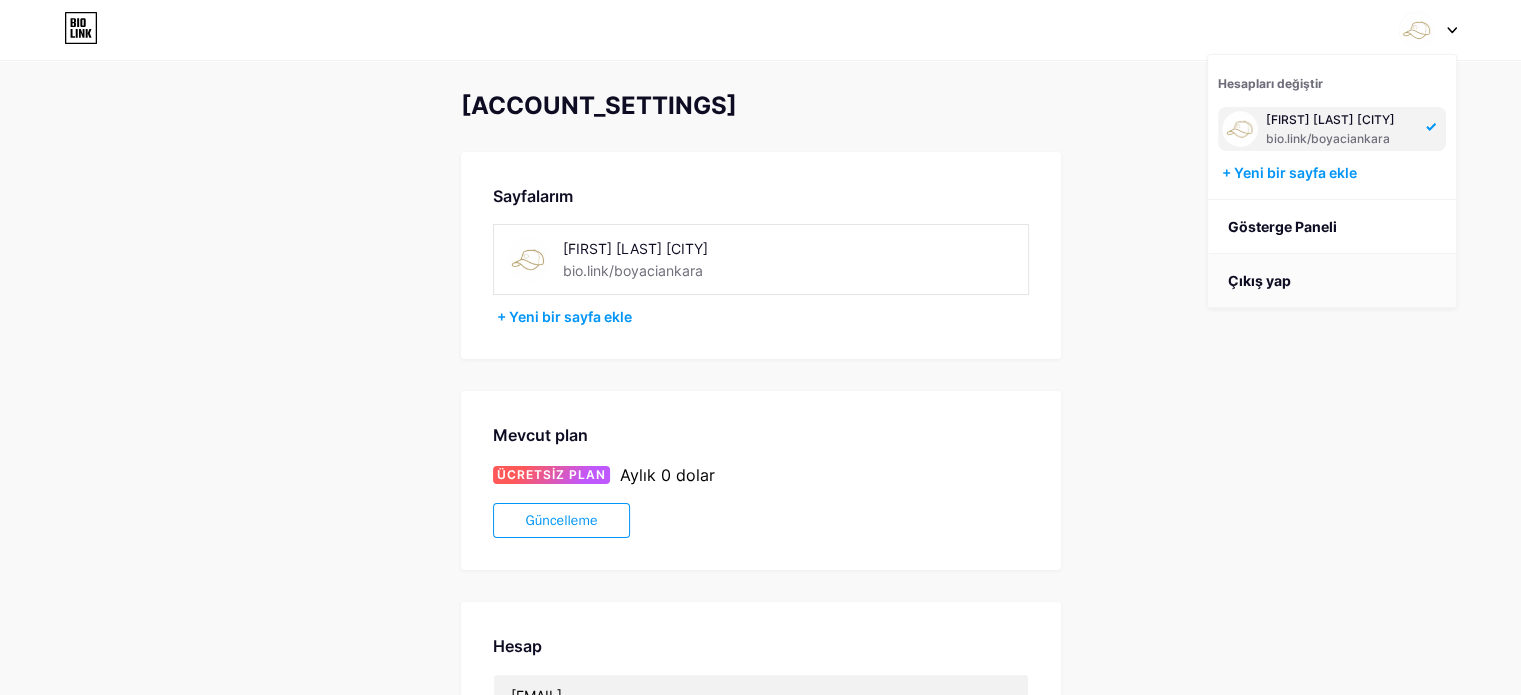 click on "Çıkış yap" at bounding box center [1259, 280] 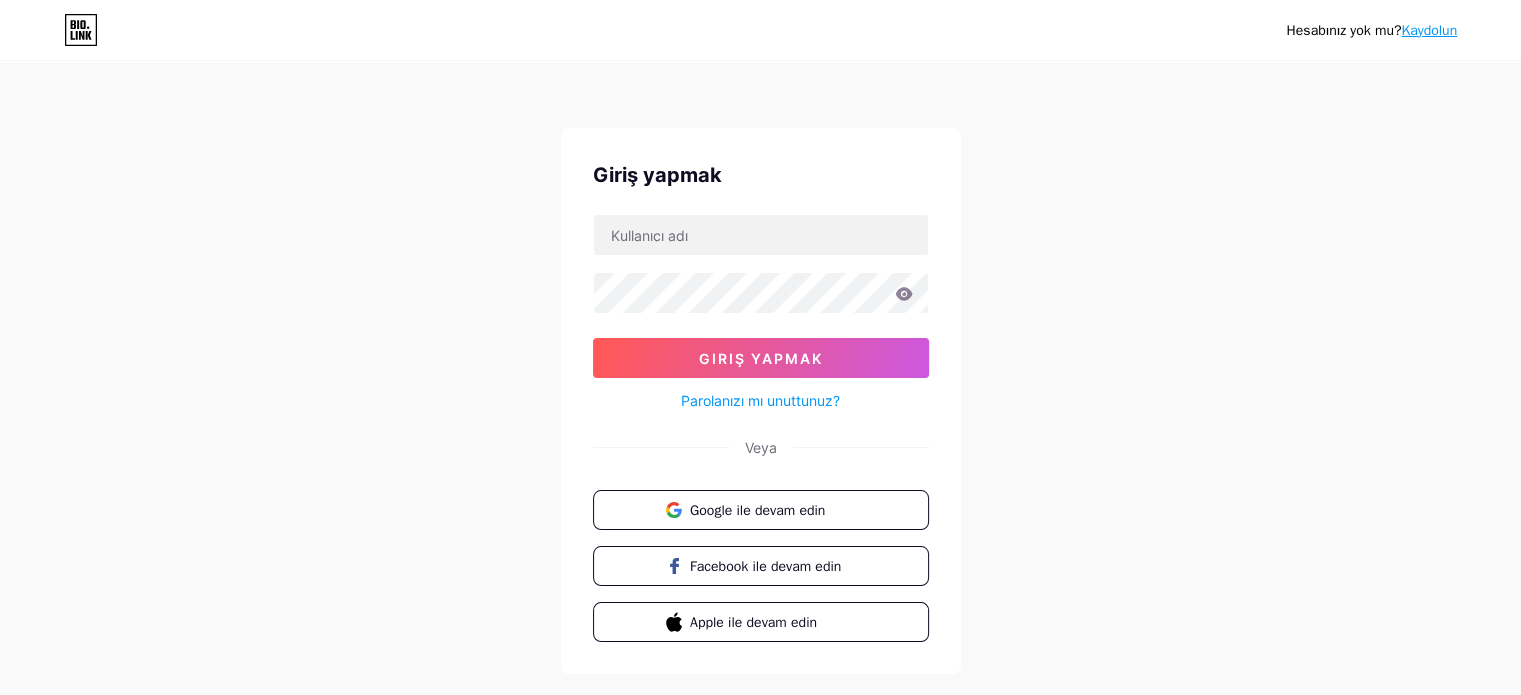 click on "Hesabınız yok mu?  Kaydolun   Giriş yapmak                   Giriş yapmak
Parolanızı mı unuttunuz?
Veya       Google ile devam edin     Facebook ile devam edin
Apple ile devam edin" at bounding box center (760, 369) 